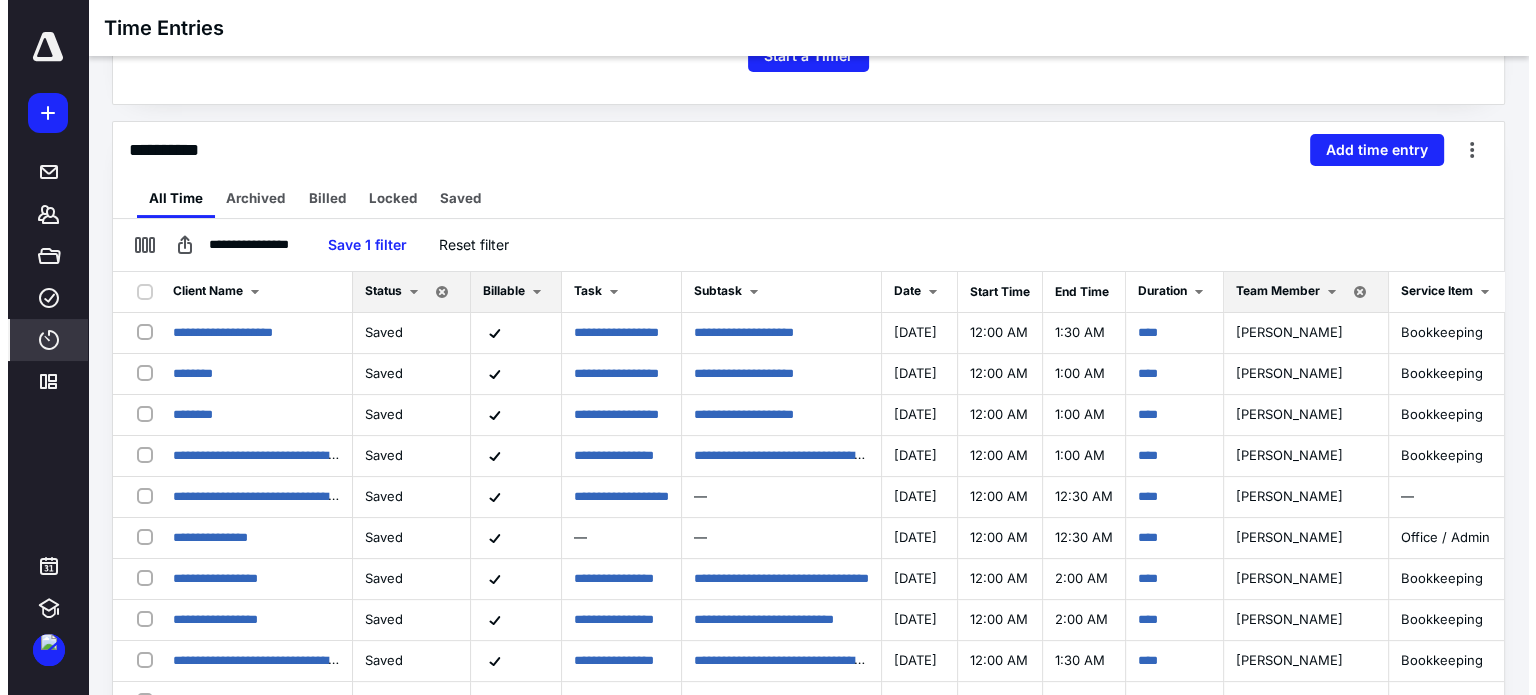scroll, scrollTop: 242, scrollLeft: 0, axis: vertical 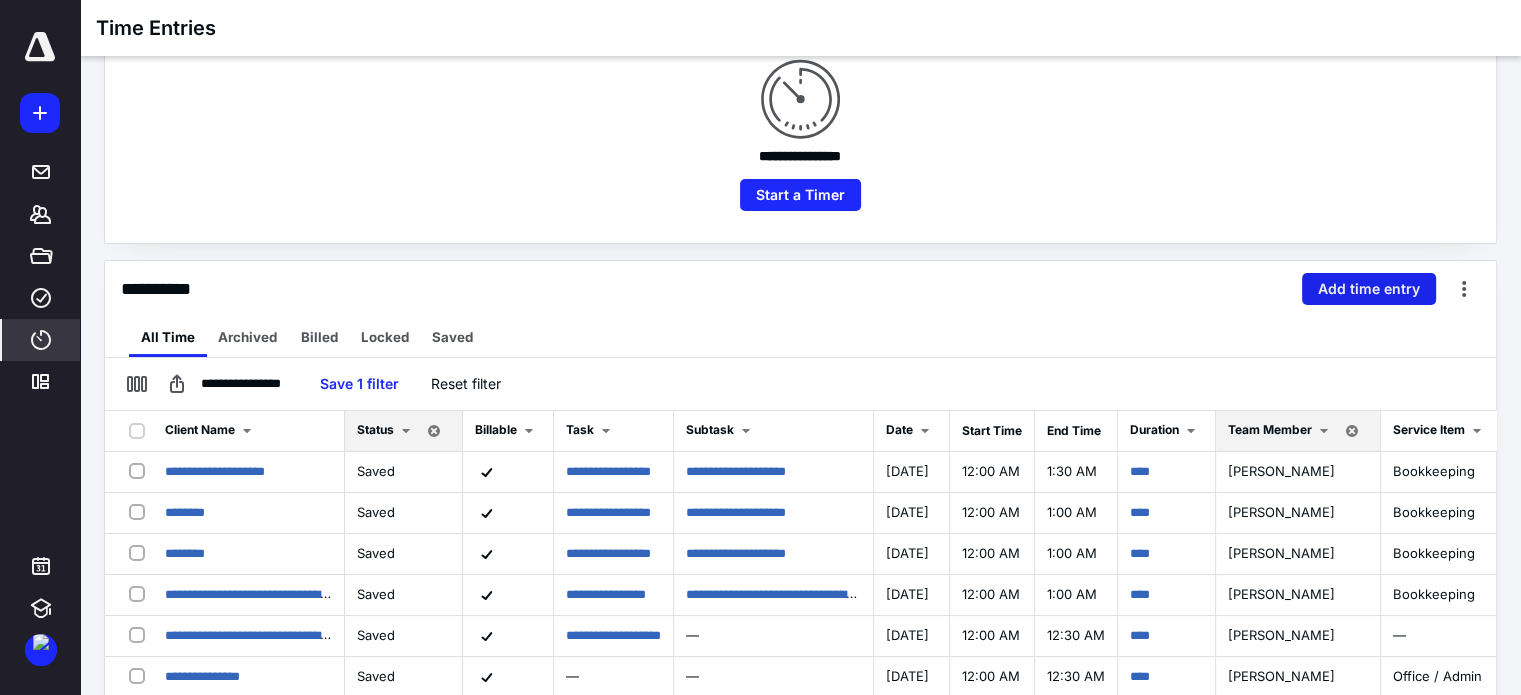 click on "Add time entry" at bounding box center (1369, 289) 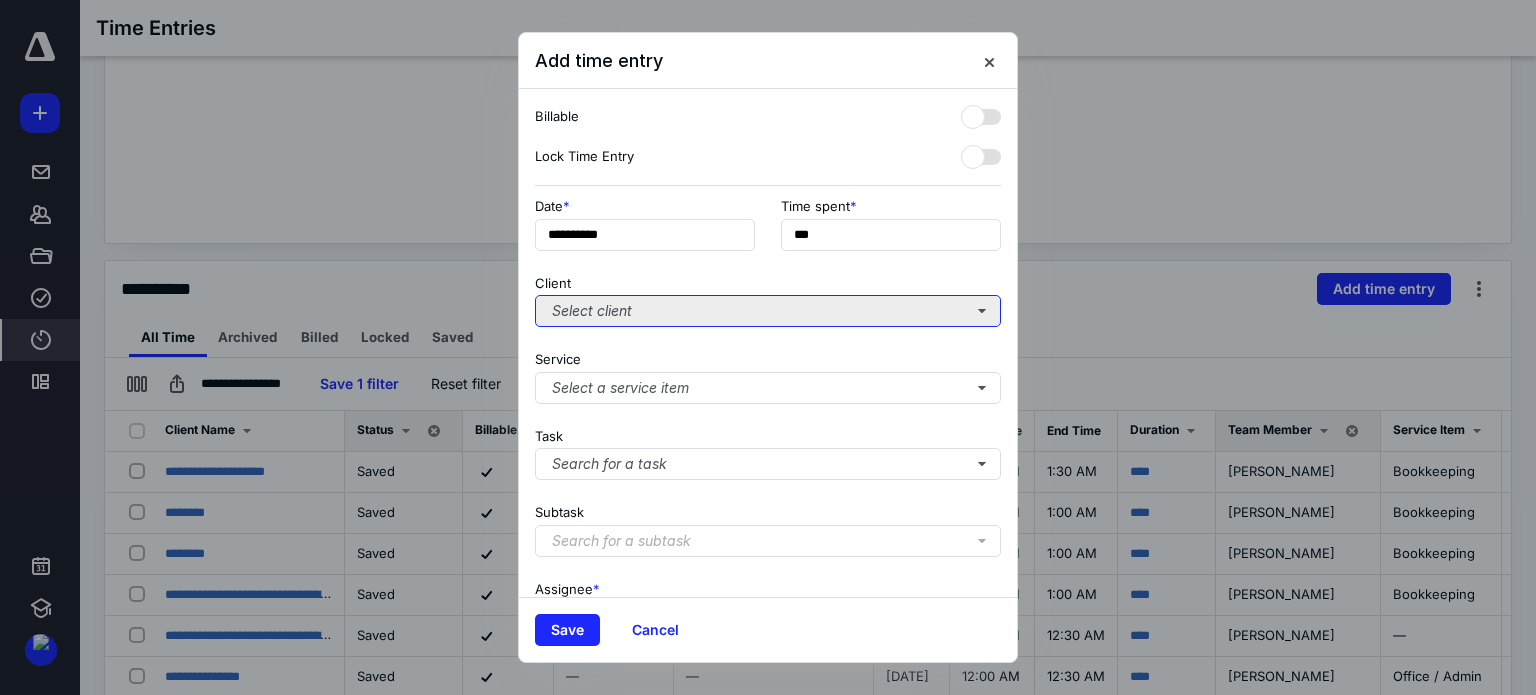 click on "Select client" at bounding box center [768, 311] 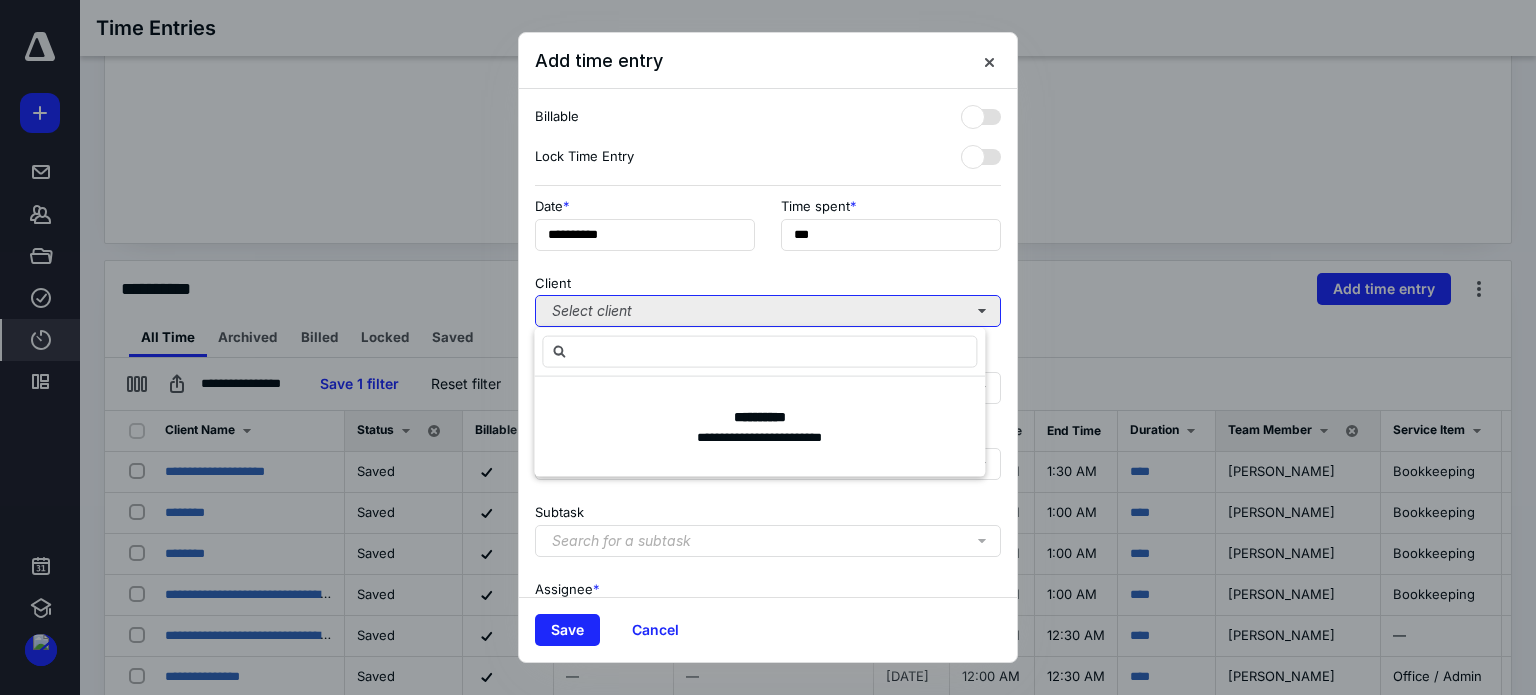 click on "Select client" at bounding box center (768, 311) 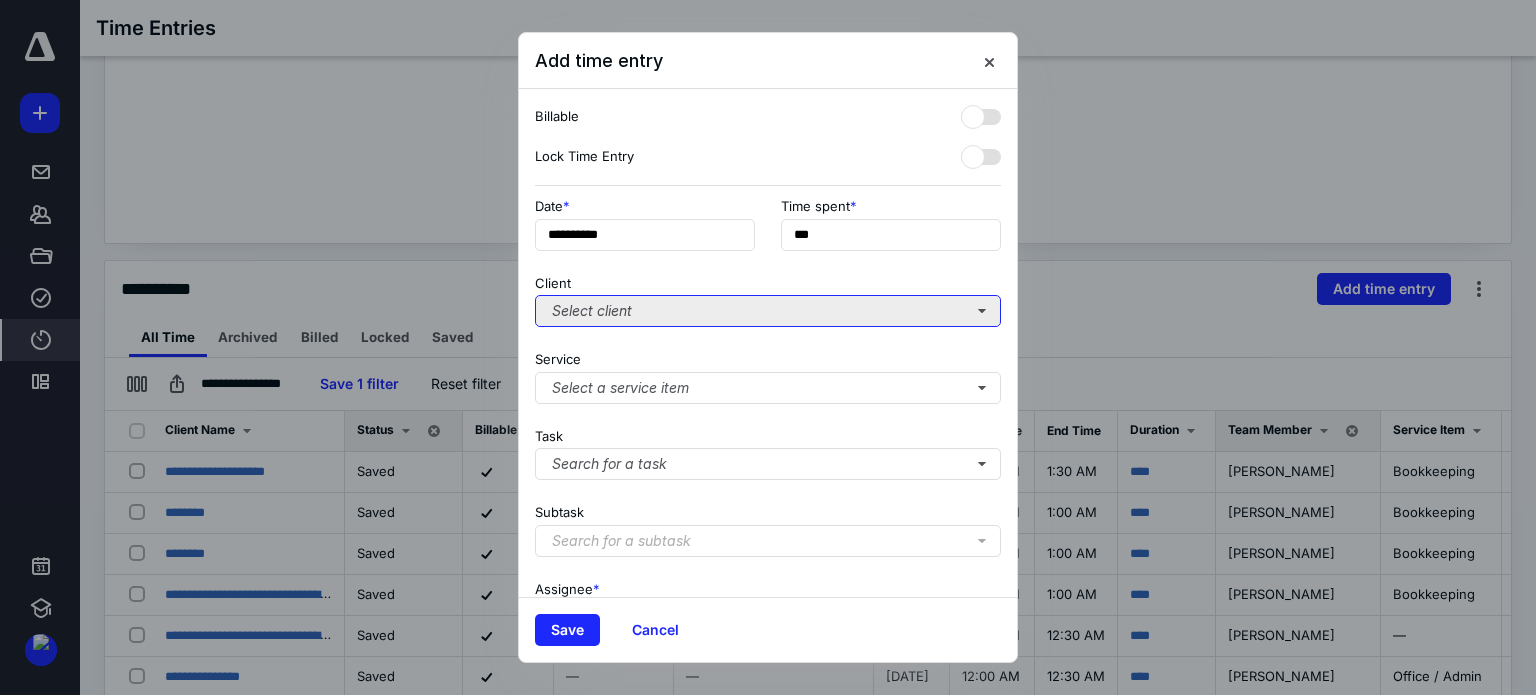 type 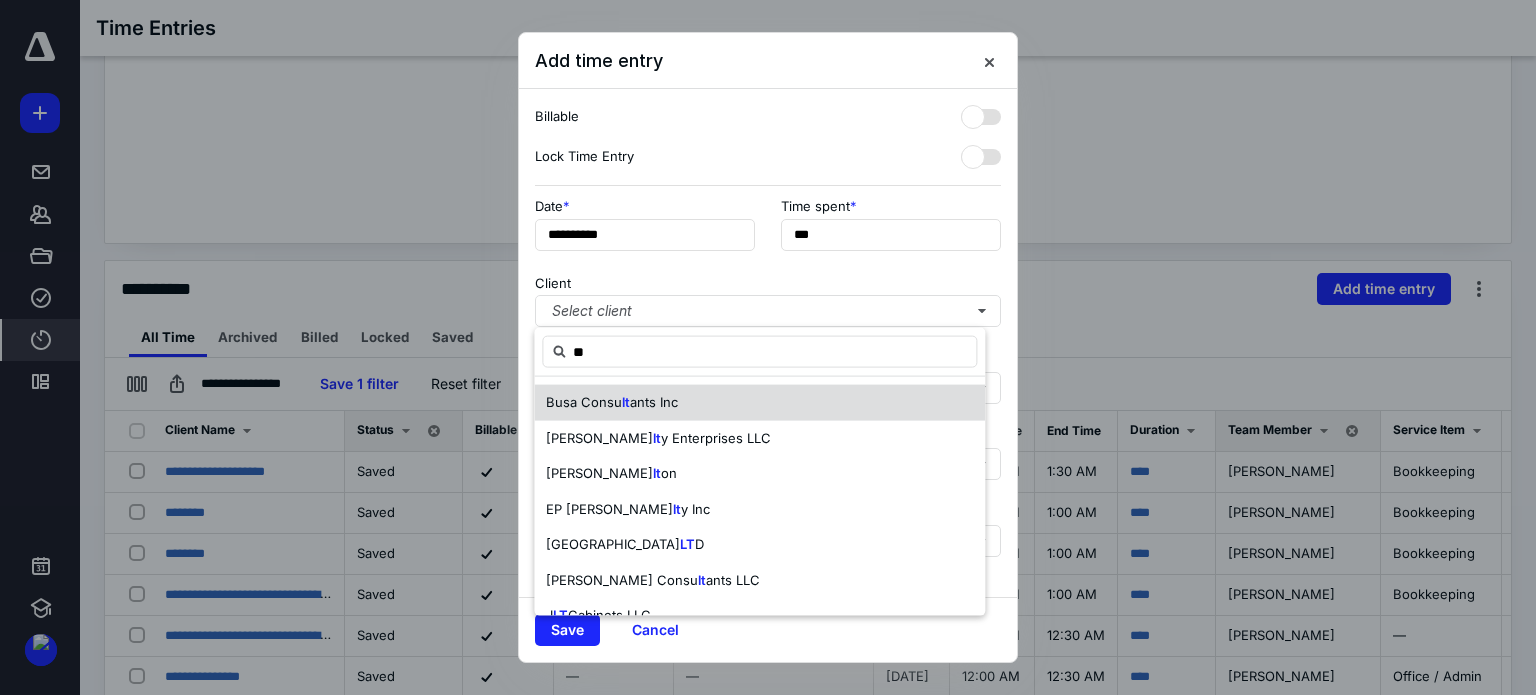 type on "*" 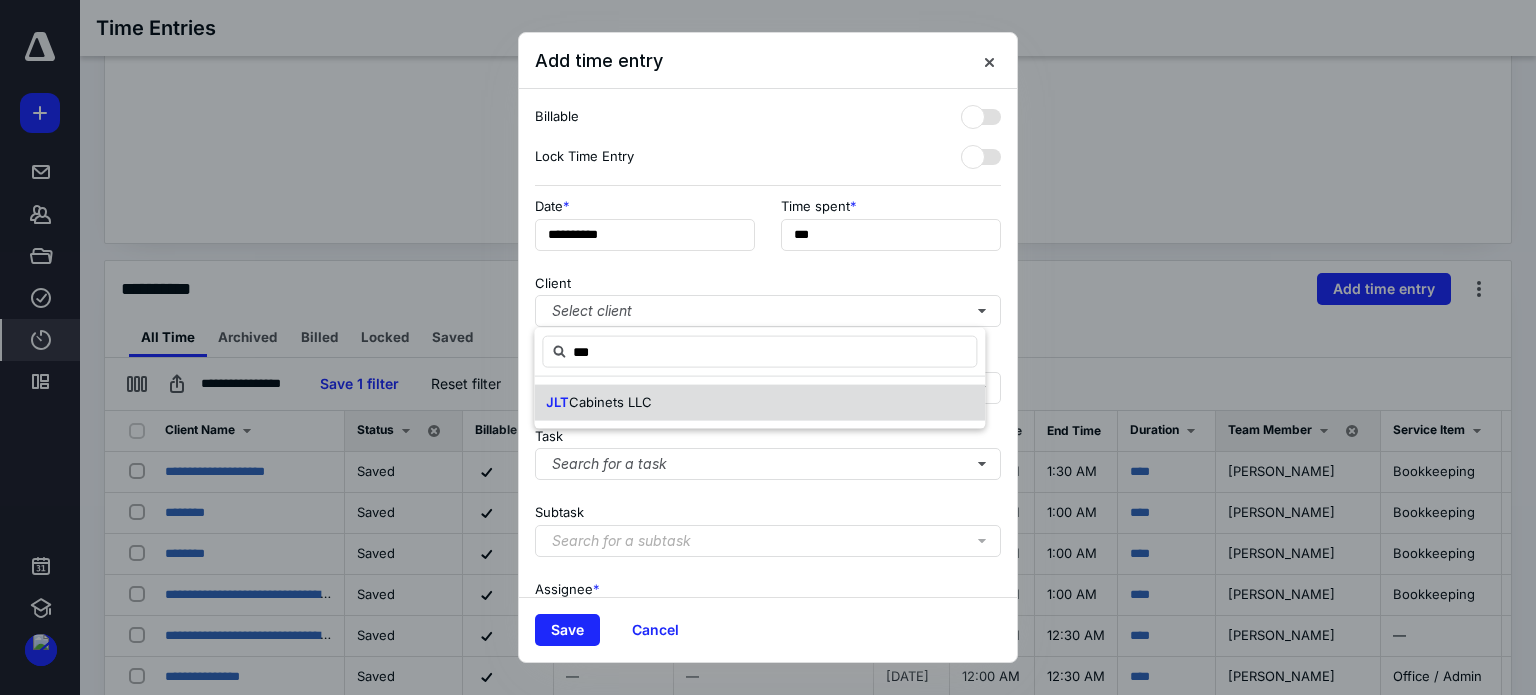 click on "JLT  Cabinets LLC" at bounding box center (759, 403) 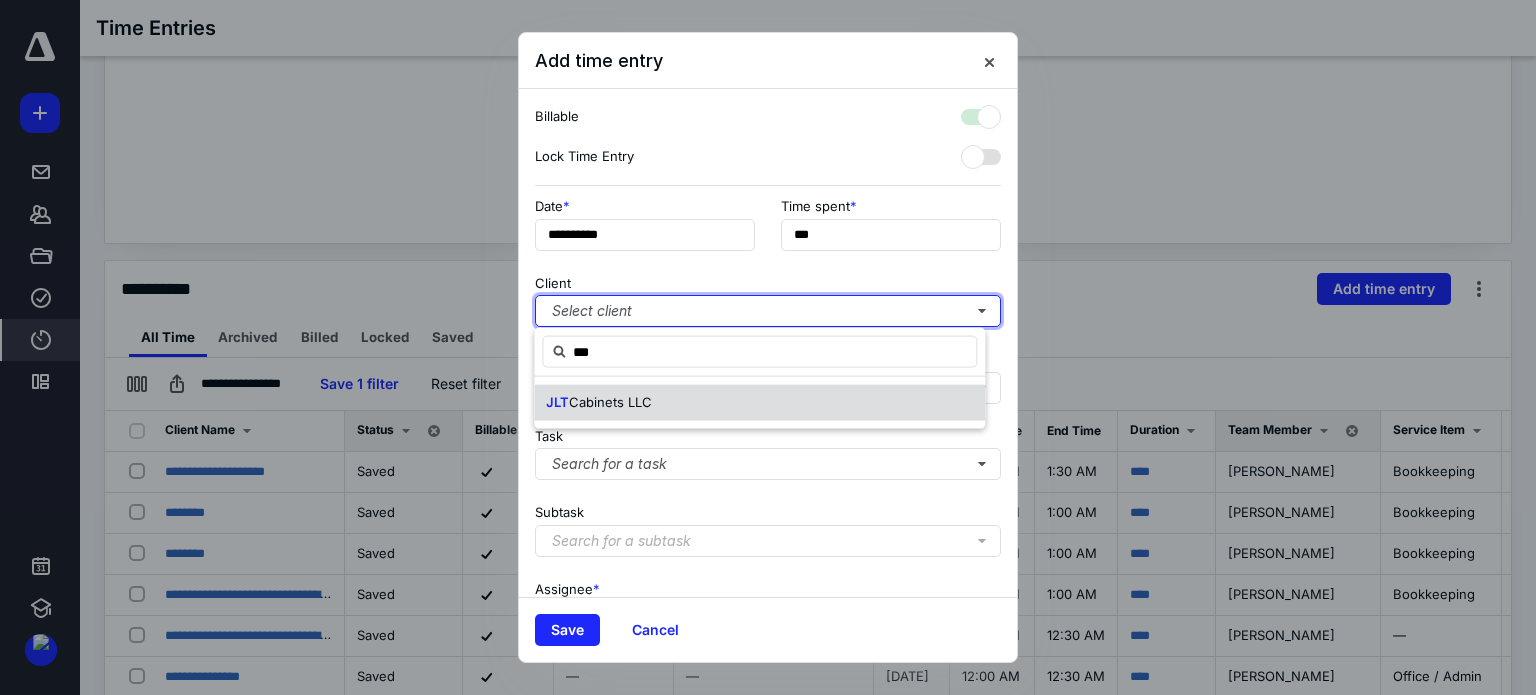 checkbox on "true" 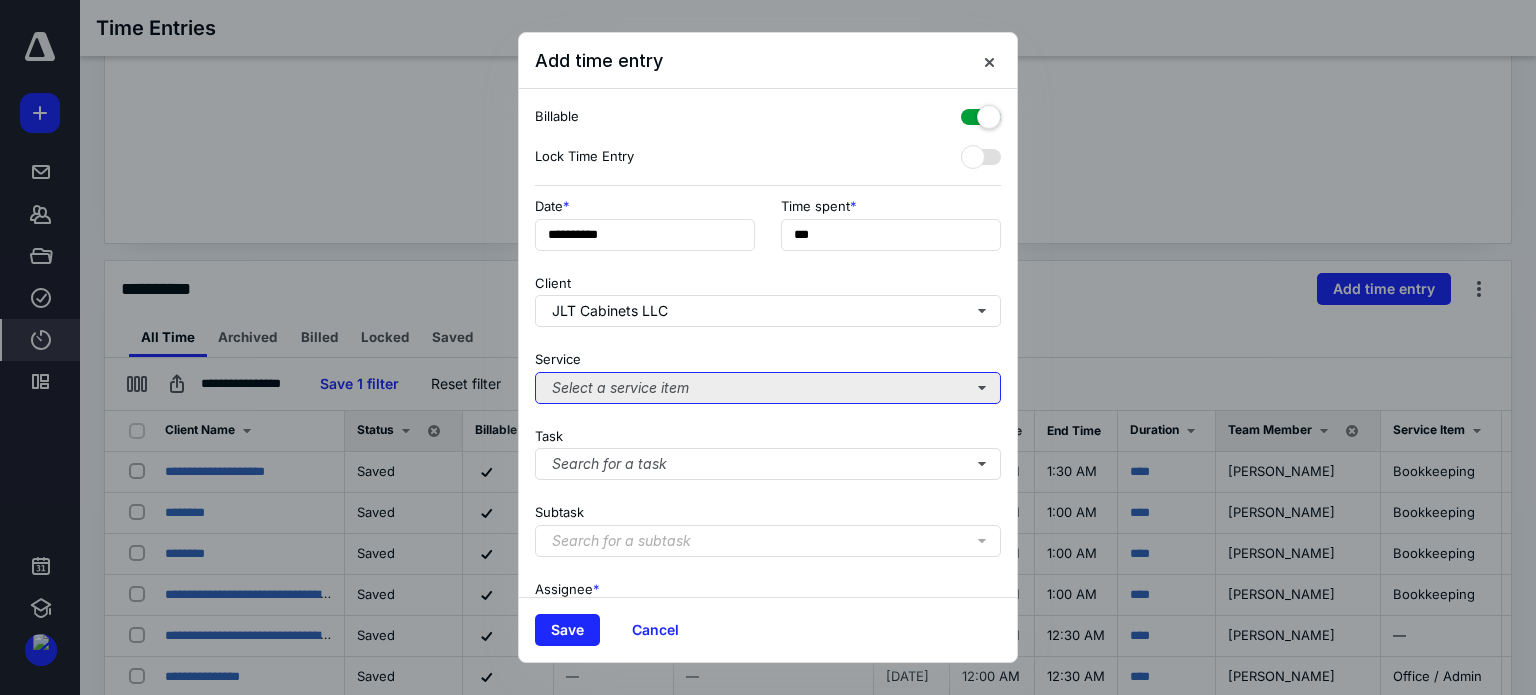 click on "Select a service item" at bounding box center [768, 388] 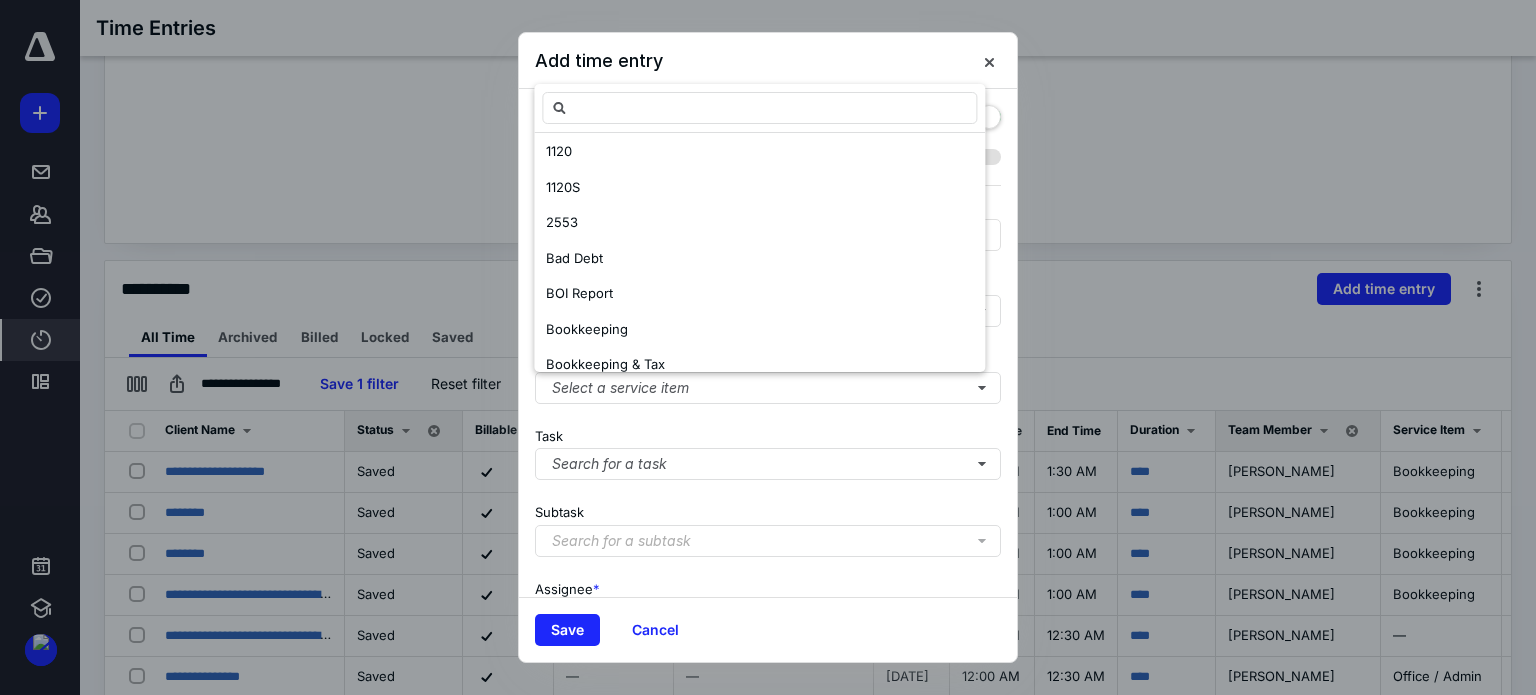 scroll, scrollTop: 106, scrollLeft: 0, axis: vertical 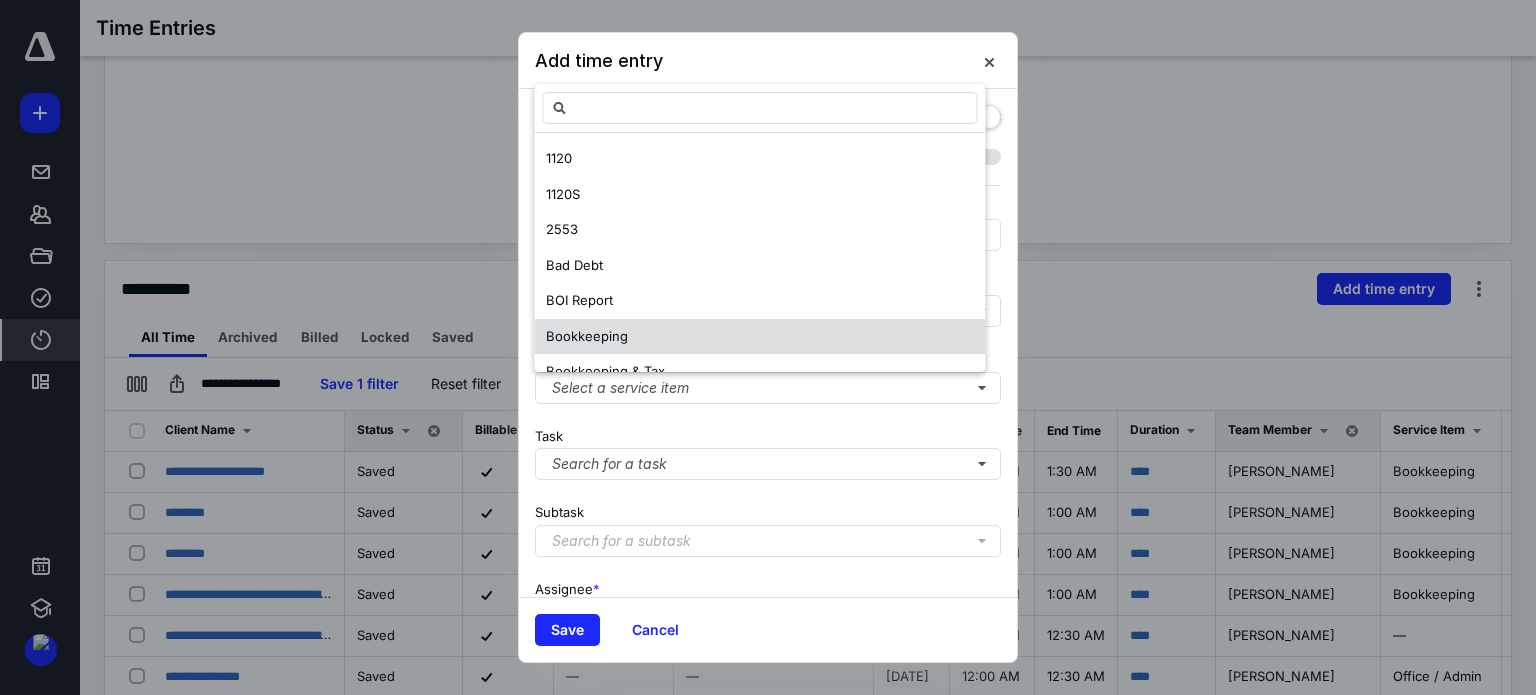 click on "Bookkeeping" at bounding box center (759, 337) 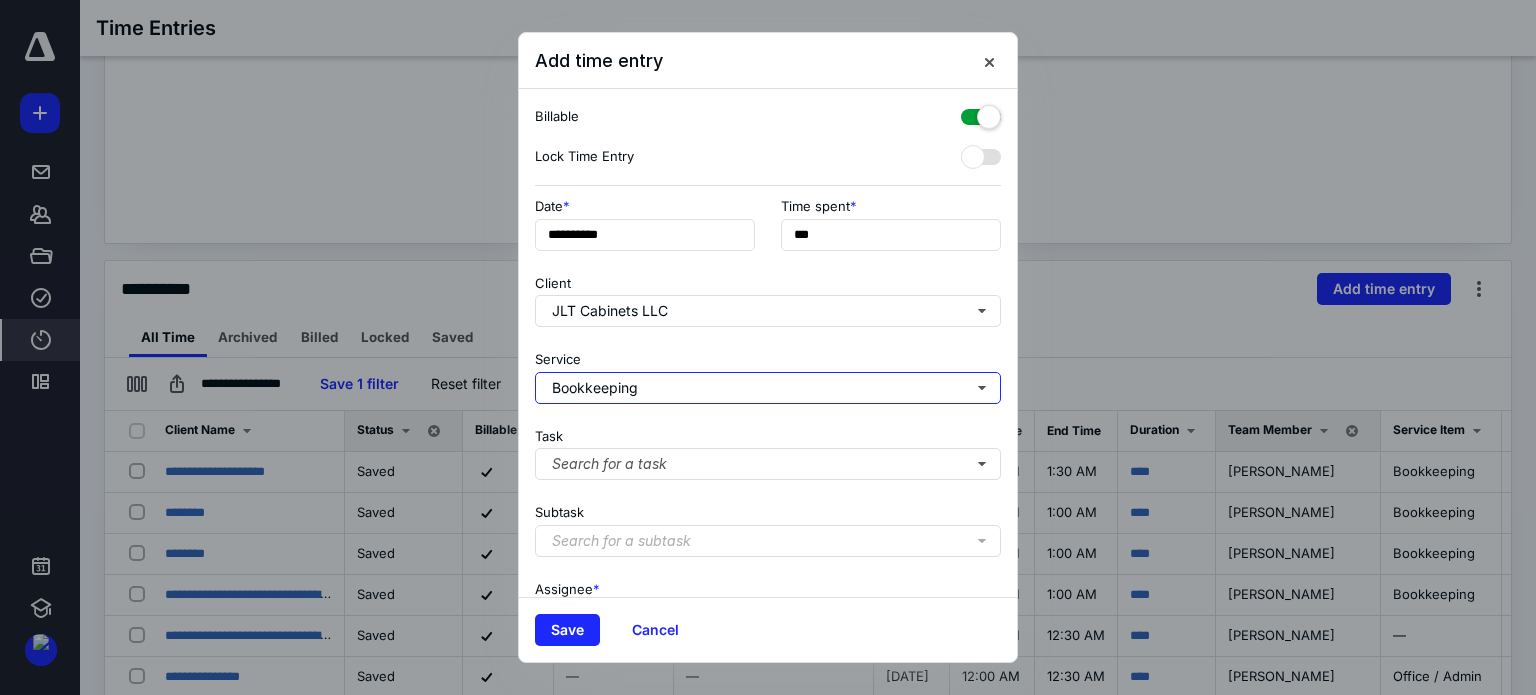 scroll, scrollTop: 0, scrollLeft: 0, axis: both 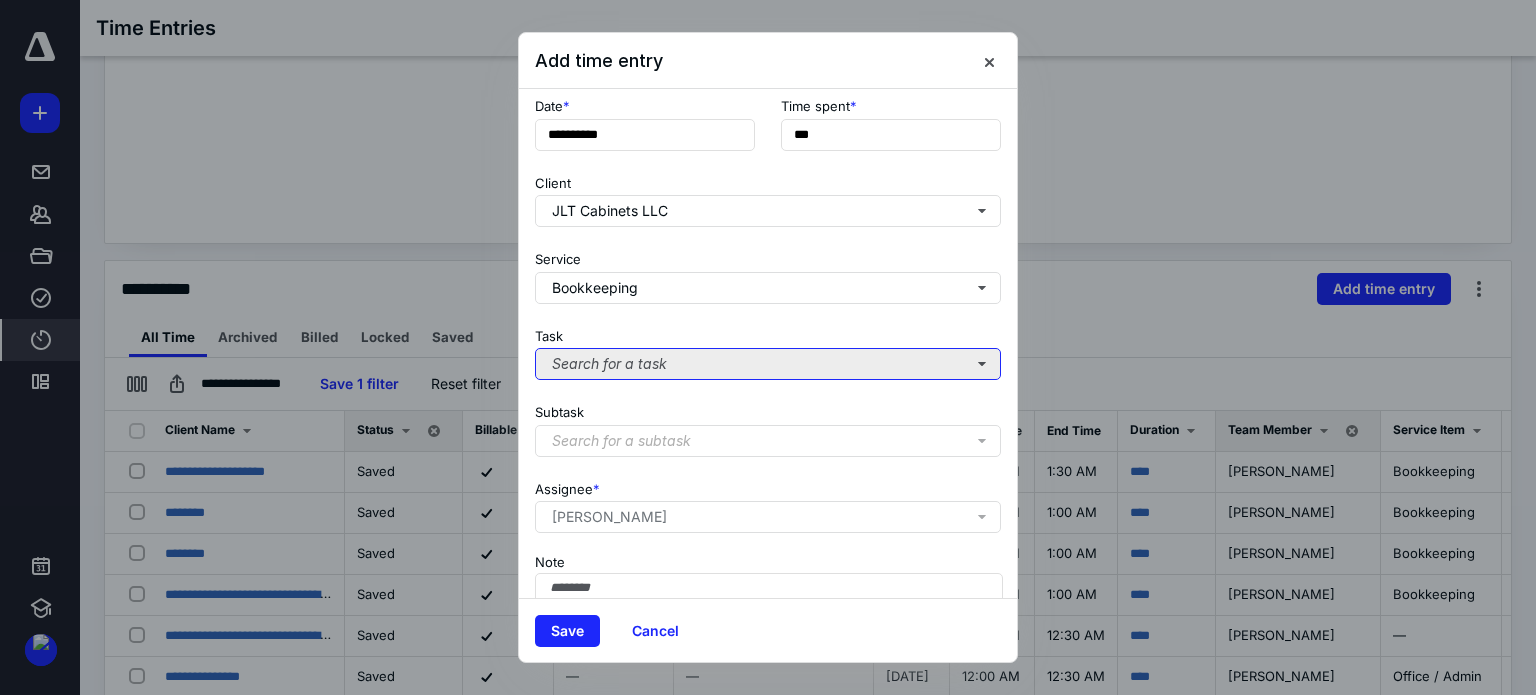 click on "Search for a task" at bounding box center (768, 364) 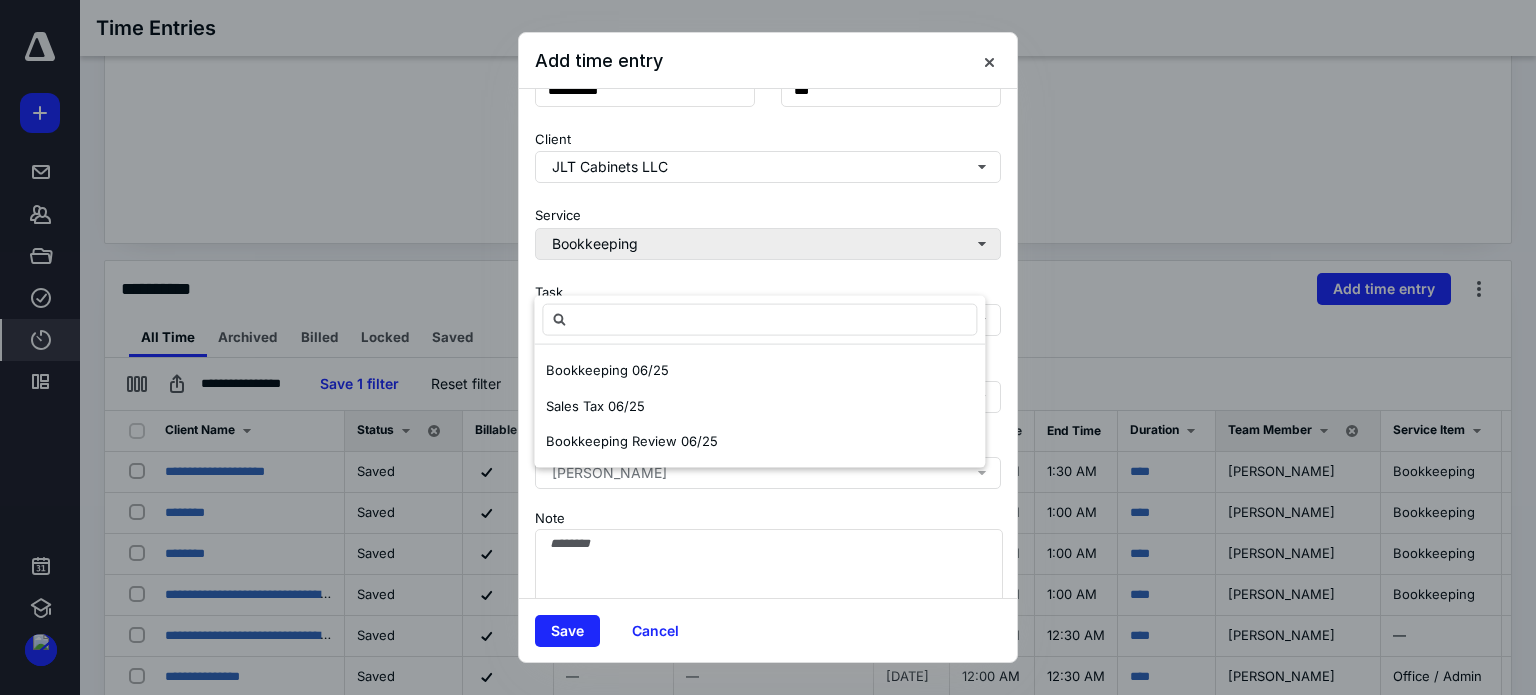 scroll, scrollTop: 205, scrollLeft: 0, axis: vertical 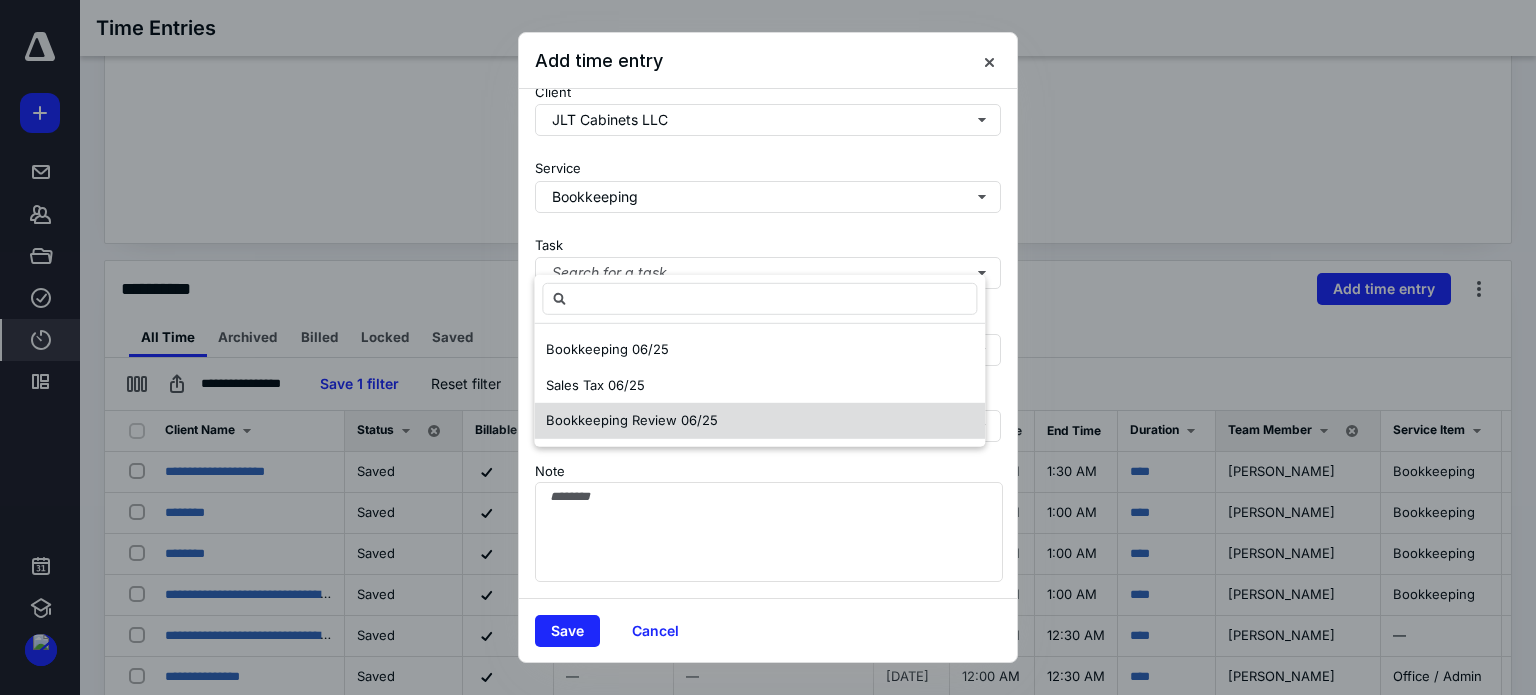 click on "Bookkeeping Review 06/25" at bounding box center (632, 420) 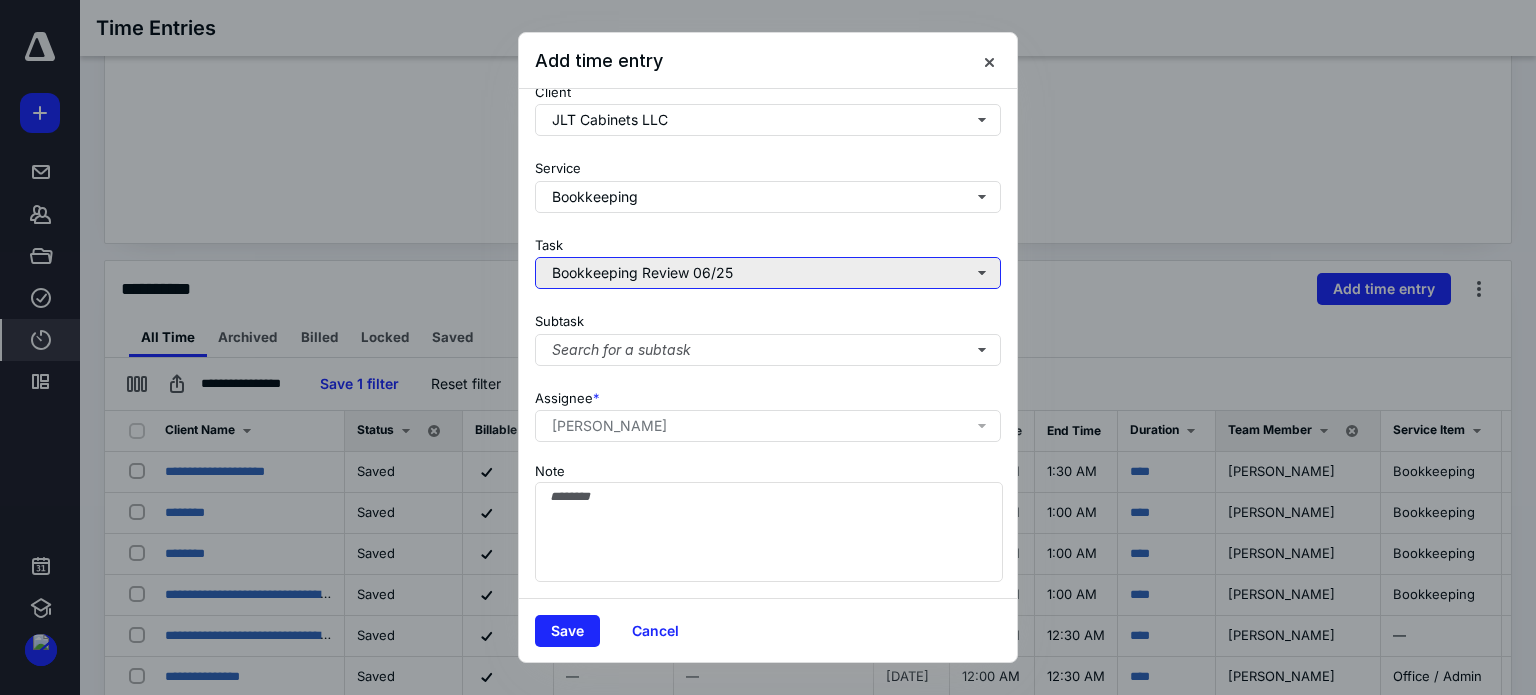 click on "Bookkeeping Review 06/25" at bounding box center (768, 273) 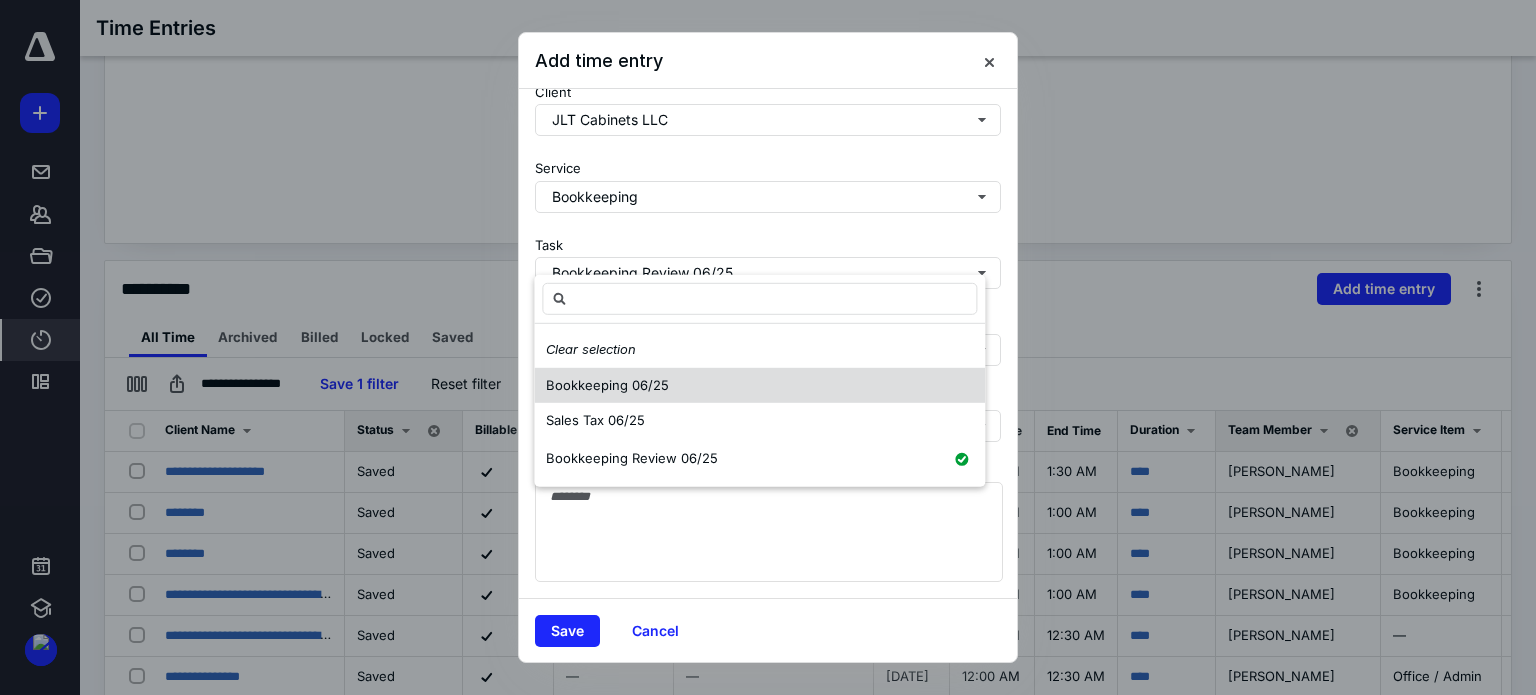 click on "Bookkeeping 06/25" at bounding box center [607, 384] 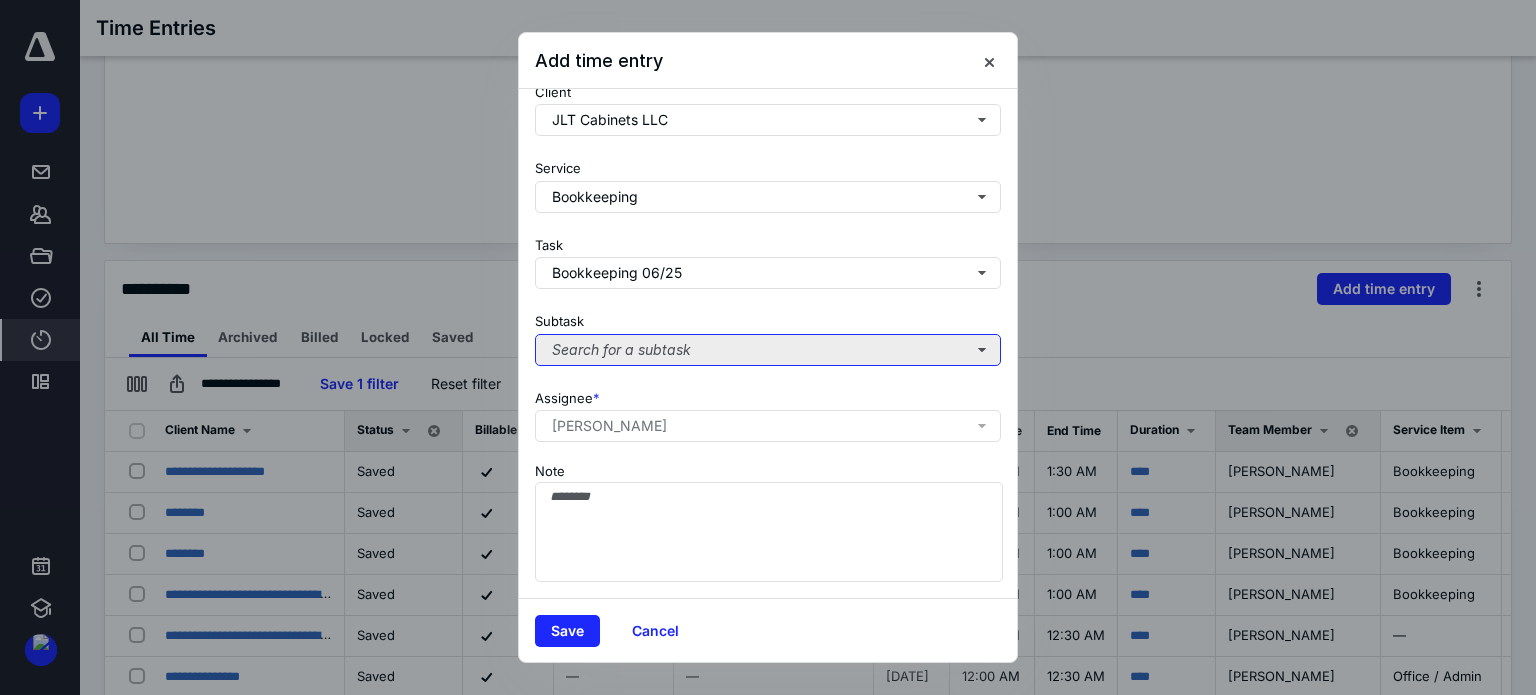 click on "Search for a subtask" at bounding box center (768, 350) 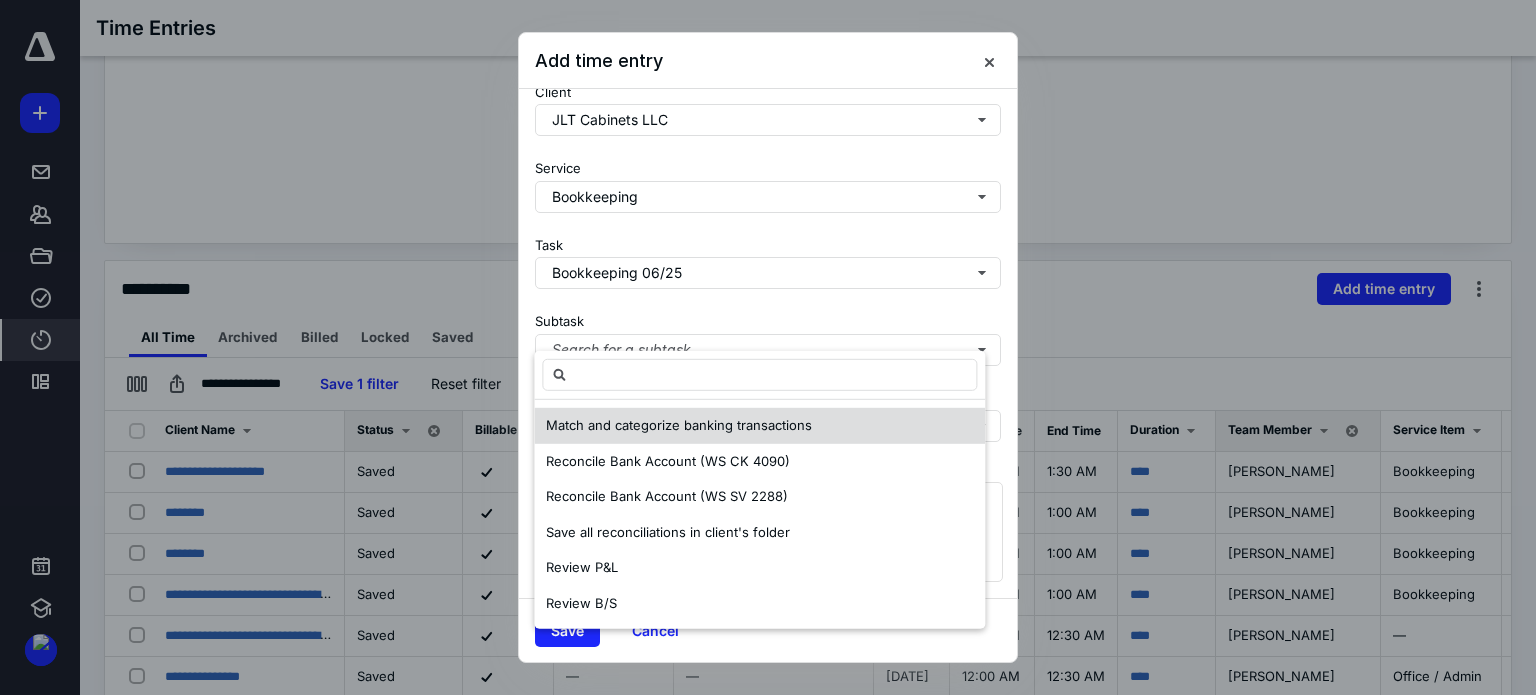 click on "Match and categorize banking transactions" at bounding box center [679, 425] 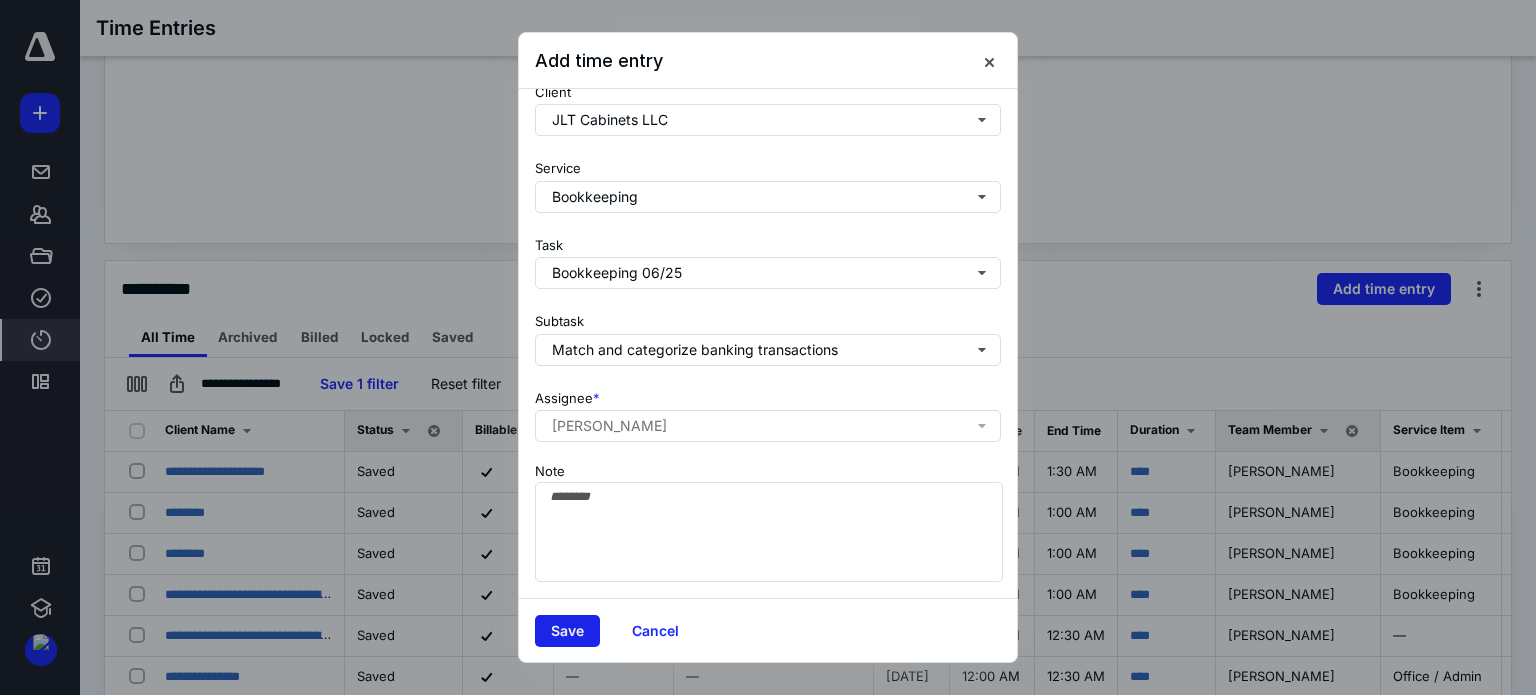 click on "Save" at bounding box center [567, 631] 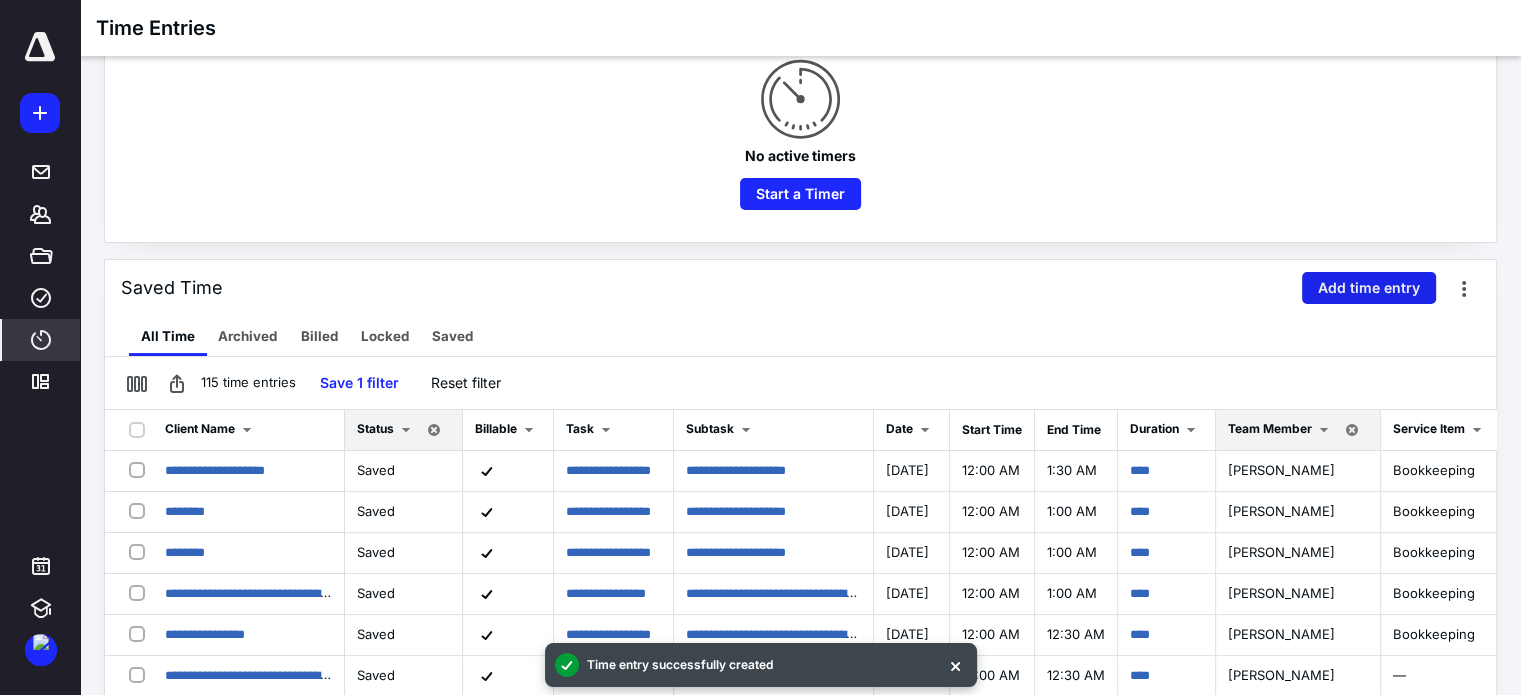 click on "Add time entry" at bounding box center [1369, 288] 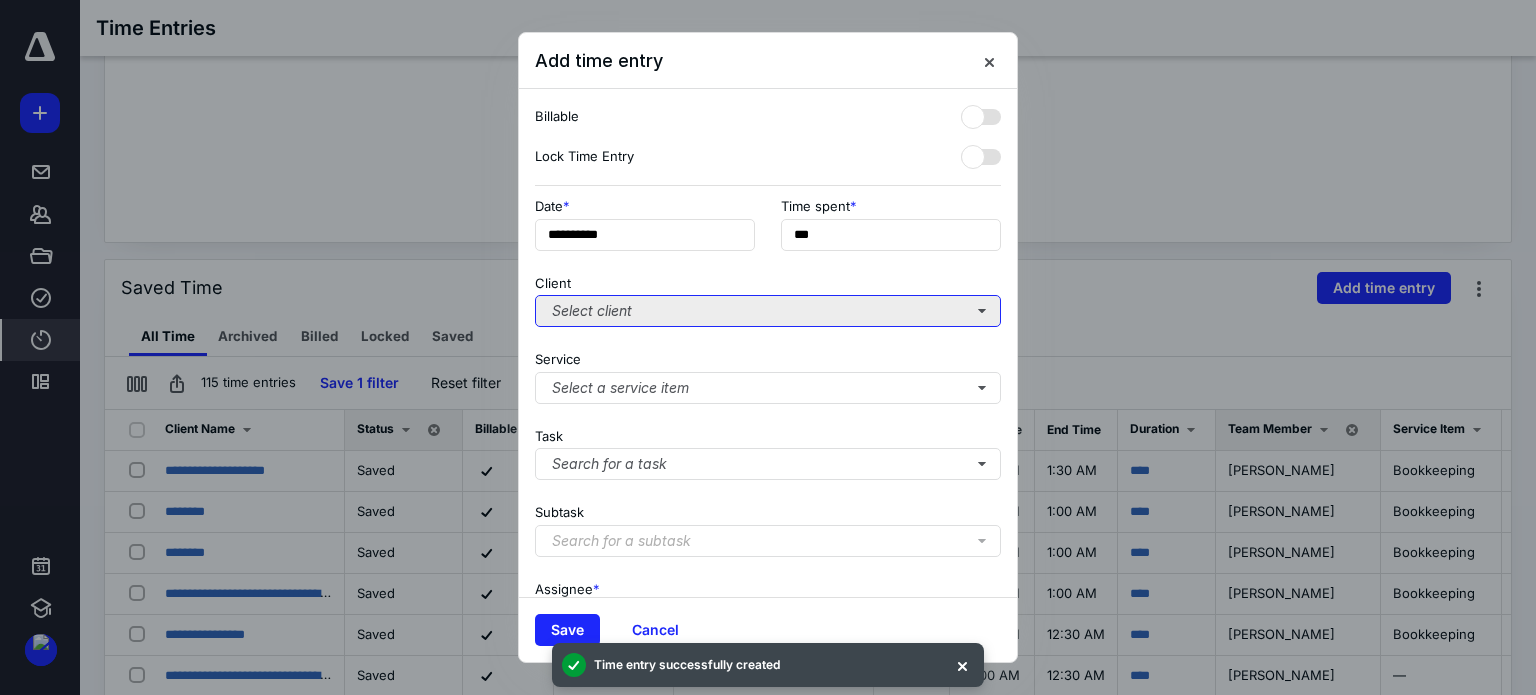 click on "Select client" at bounding box center [768, 311] 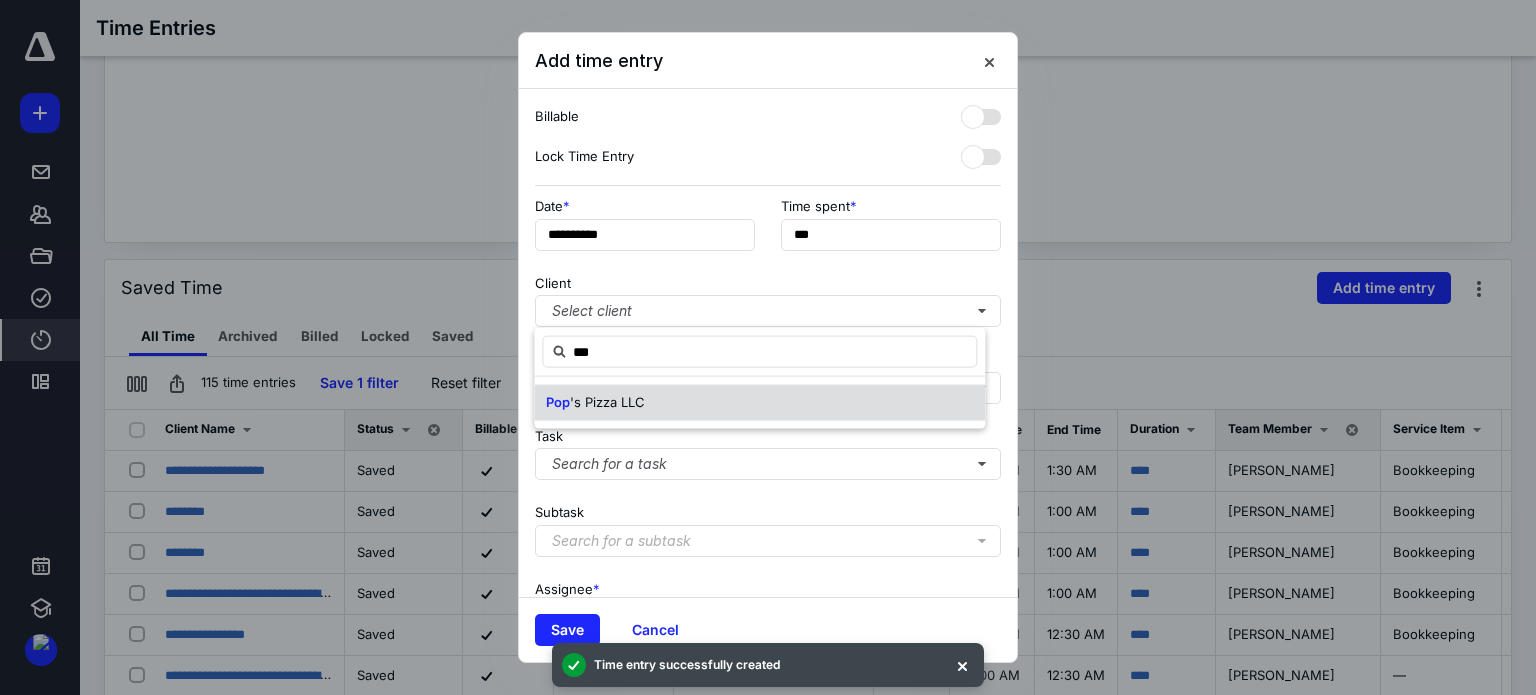 click on "Pop 's Pizza LLC" at bounding box center (759, 403) 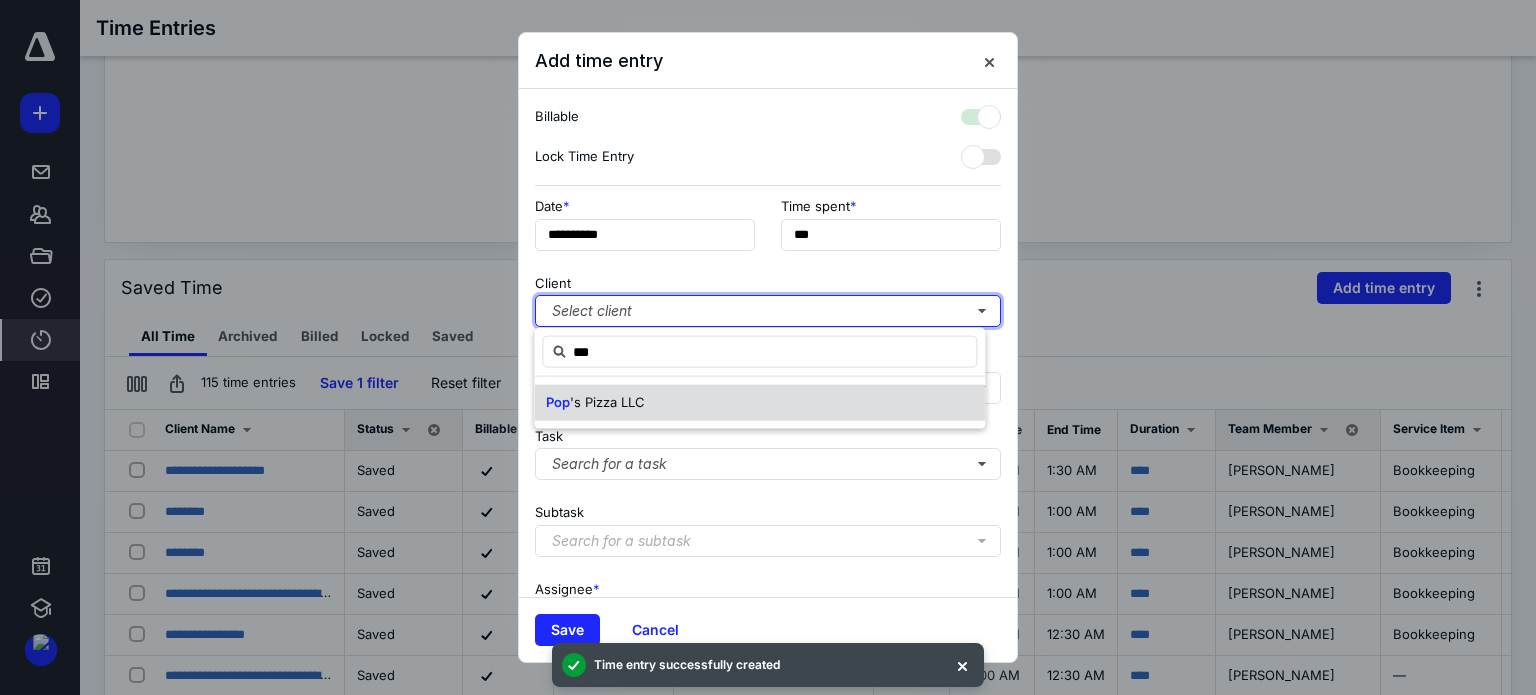 checkbox on "true" 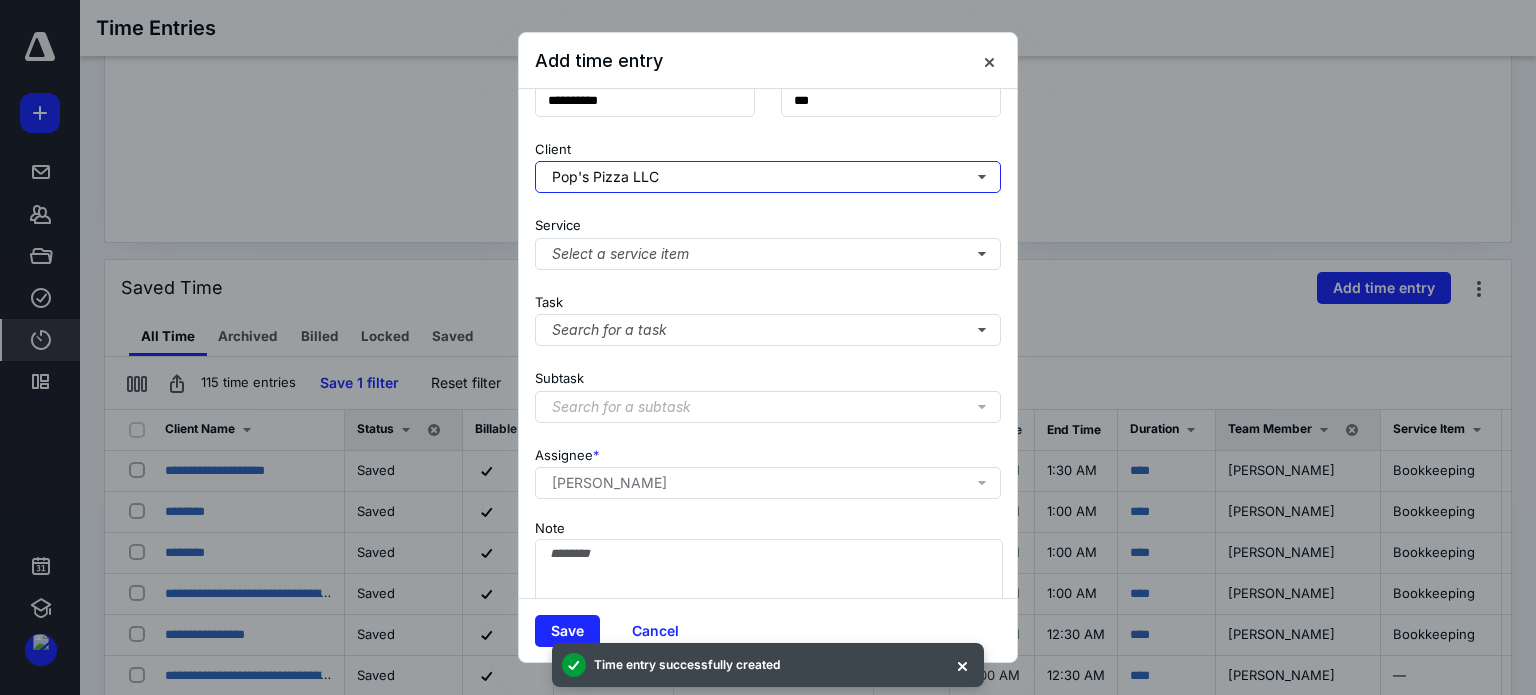 scroll, scrollTop: 200, scrollLeft: 0, axis: vertical 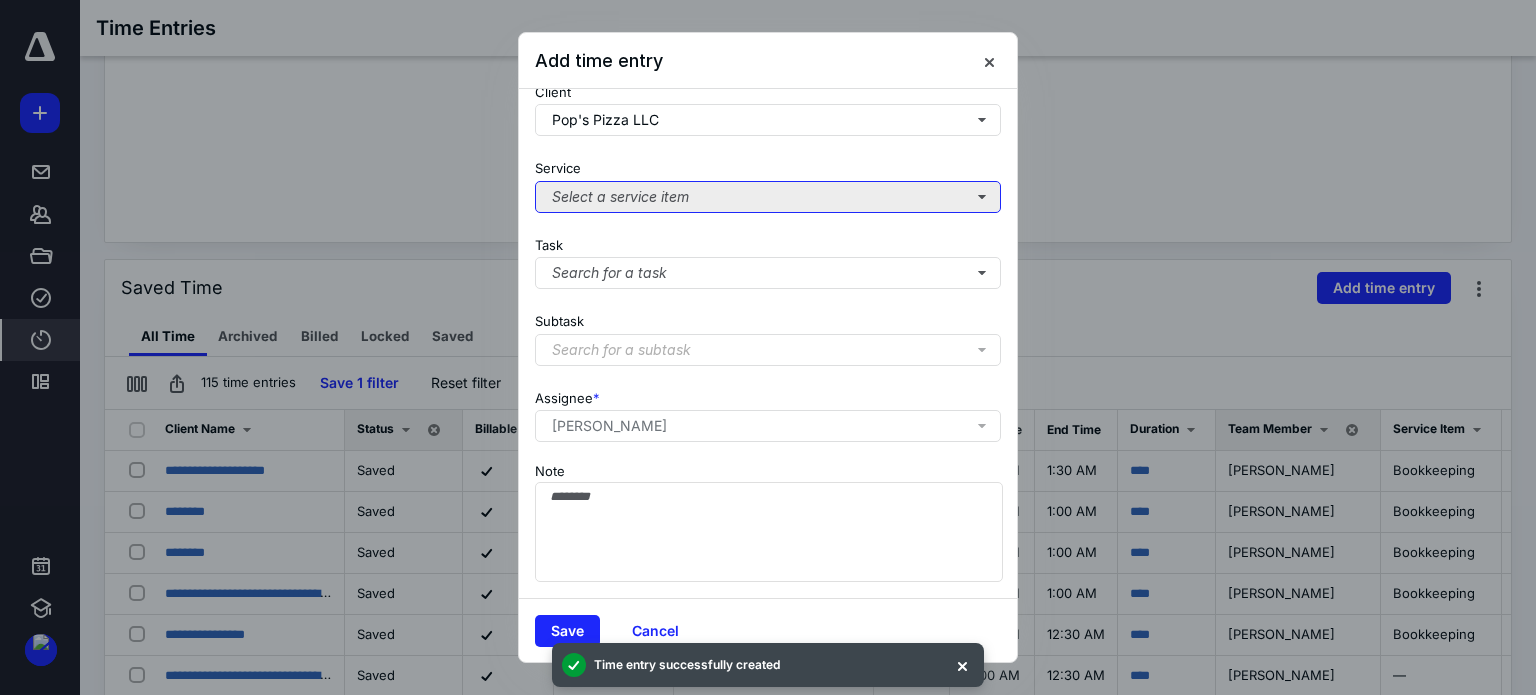 click on "Select a service item" at bounding box center [768, 197] 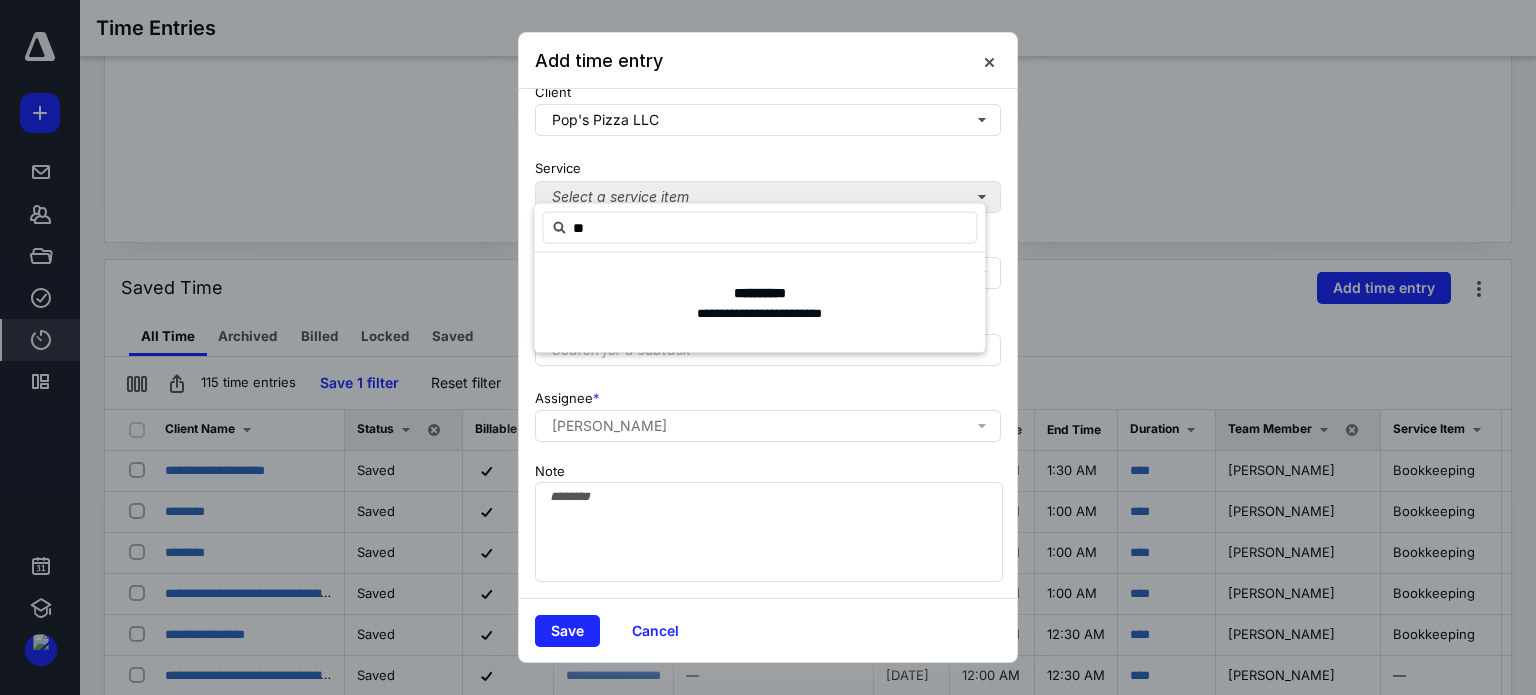 type on "*" 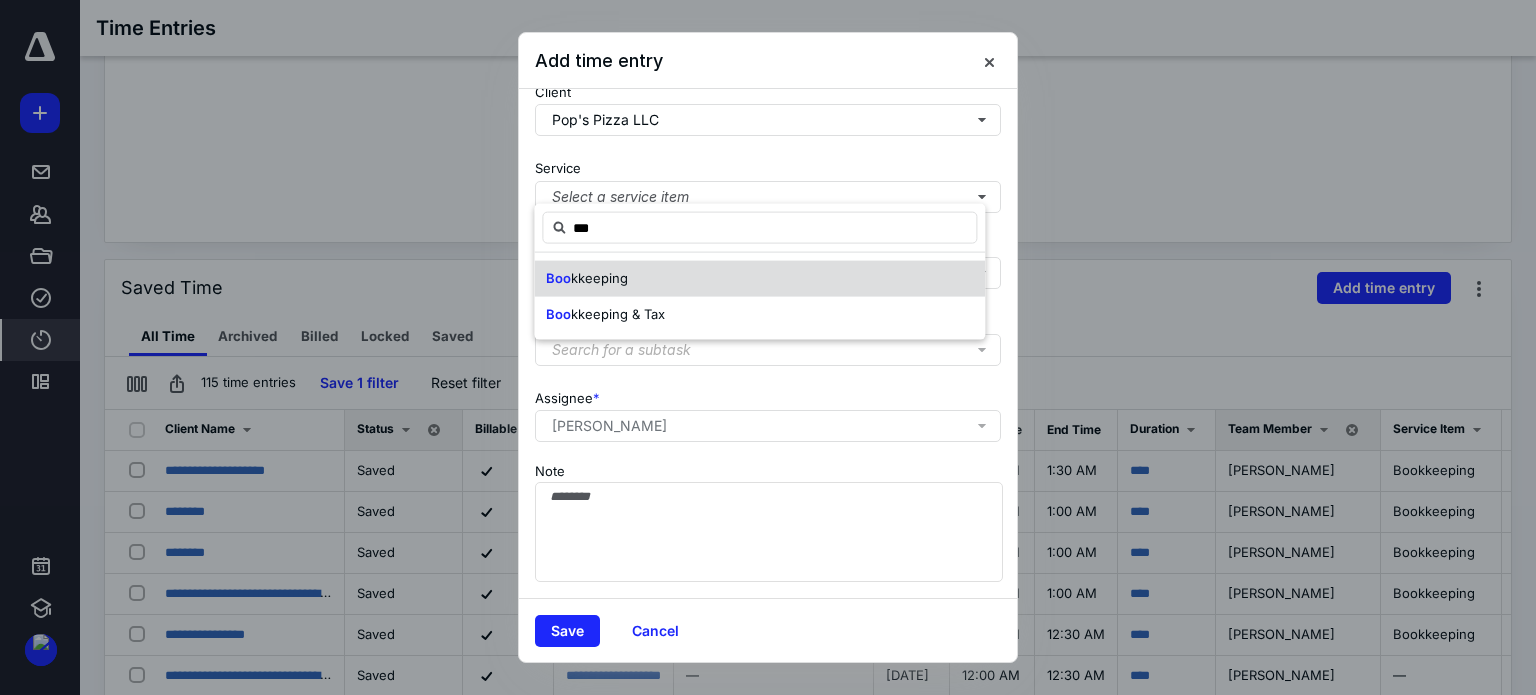 click on "Boo kkeeping" at bounding box center [759, 278] 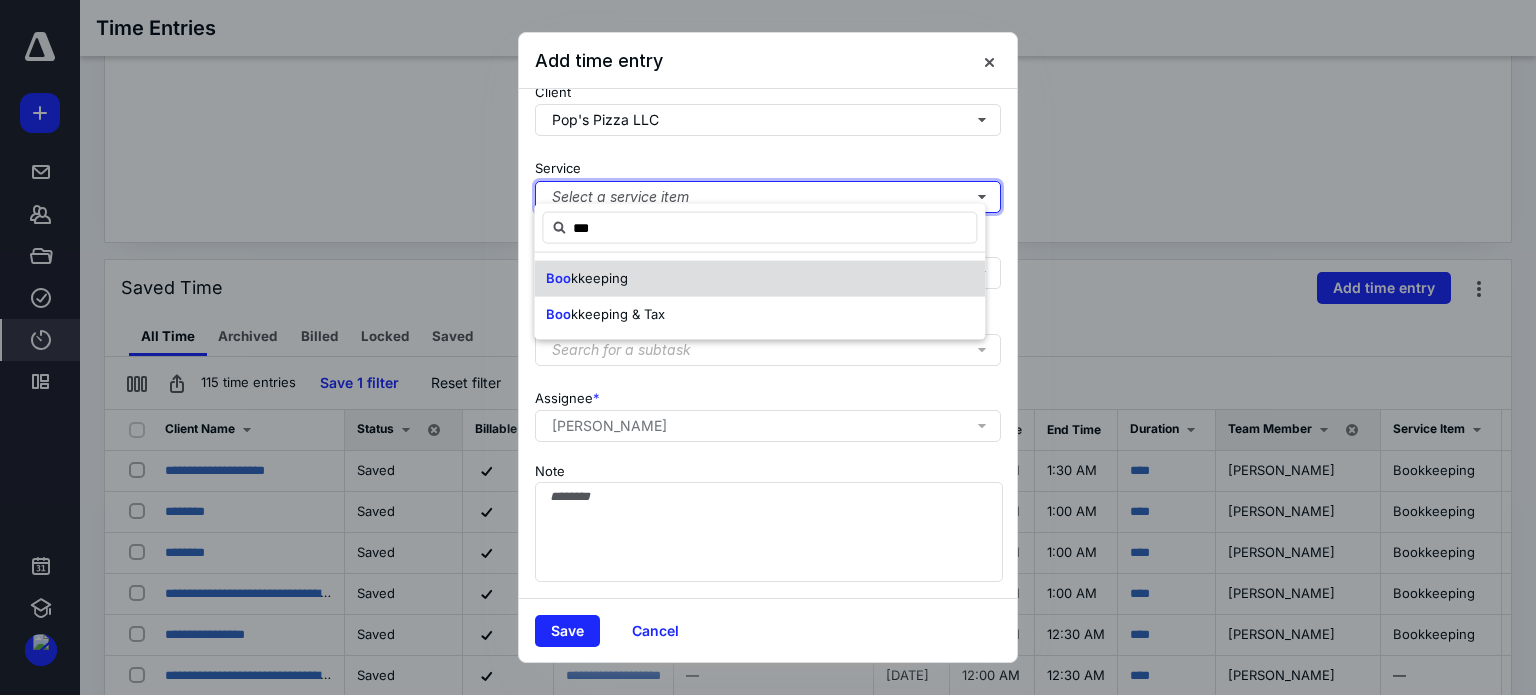 type 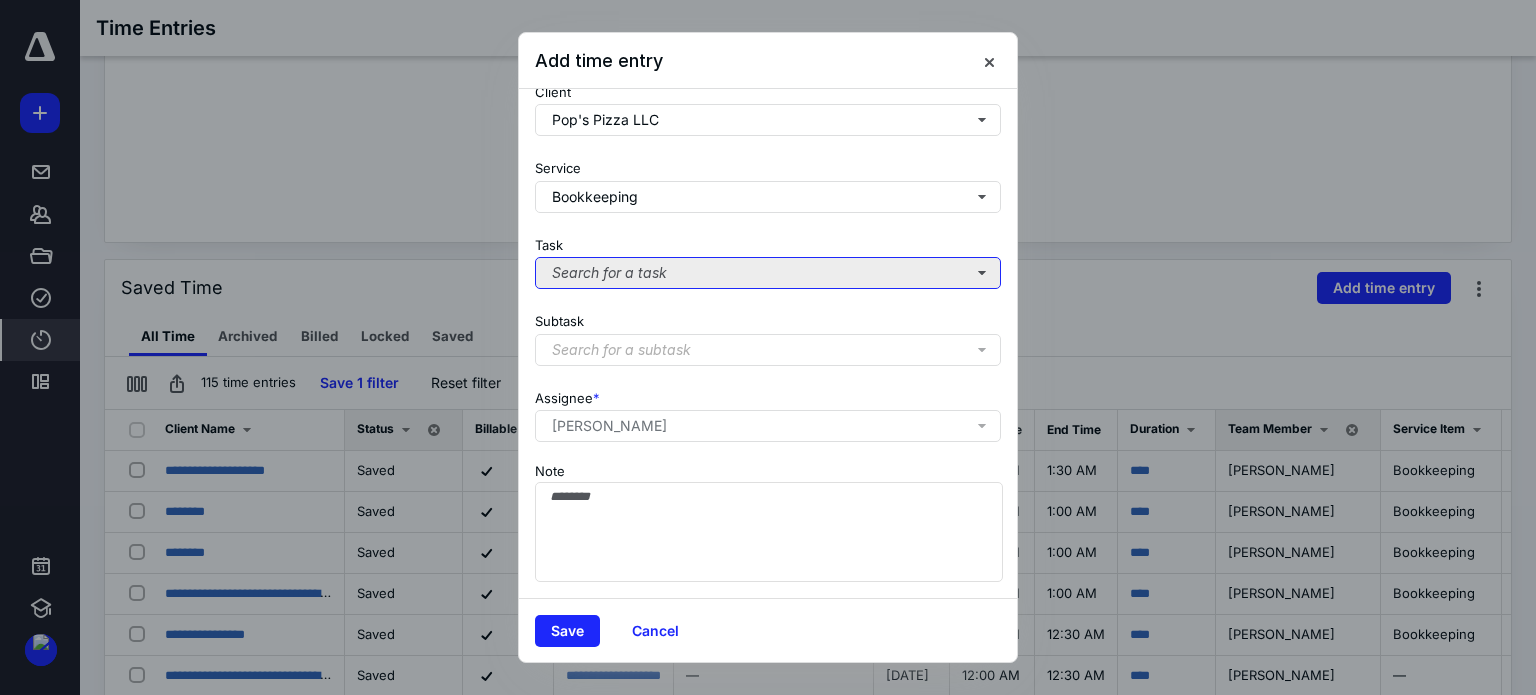 click on "Search for a task" at bounding box center [768, 273] 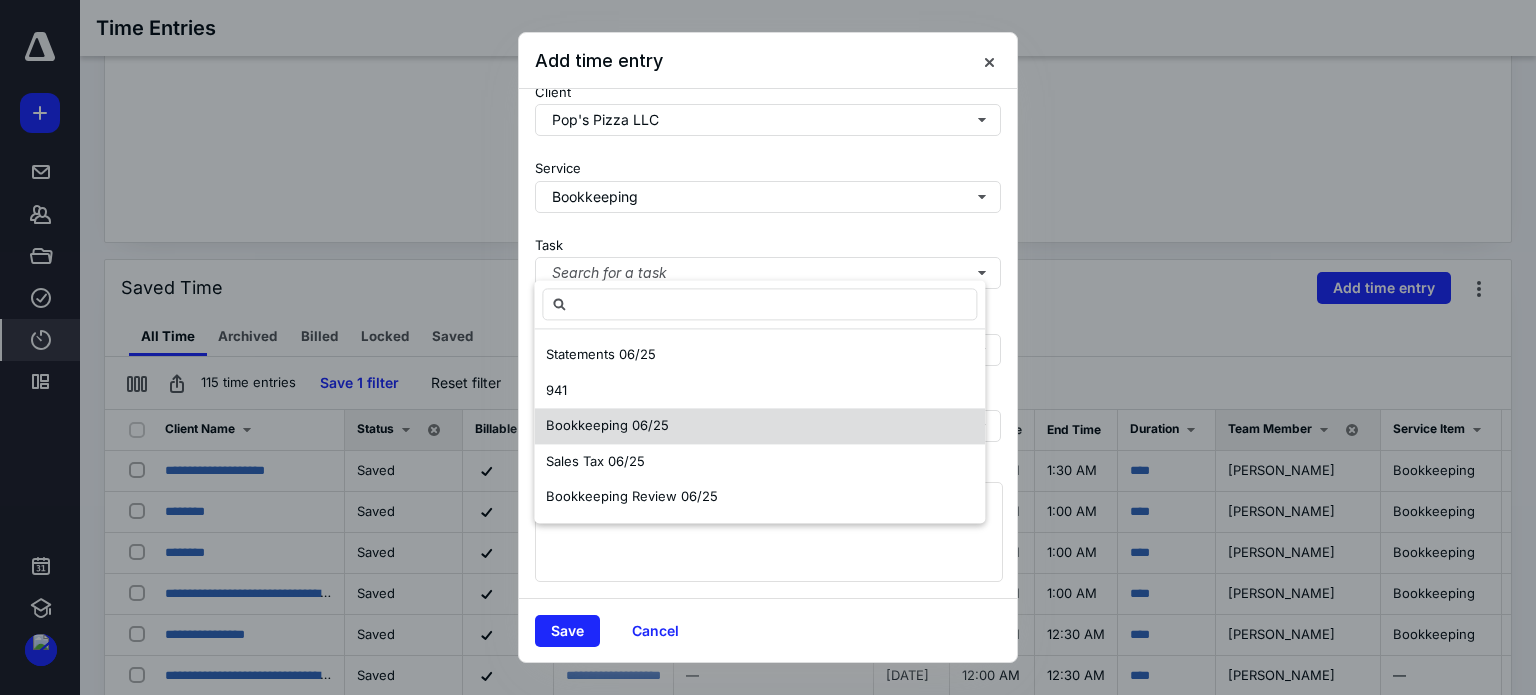 click on "Bookkeeping 06/25" at bounding box center [607, 426] 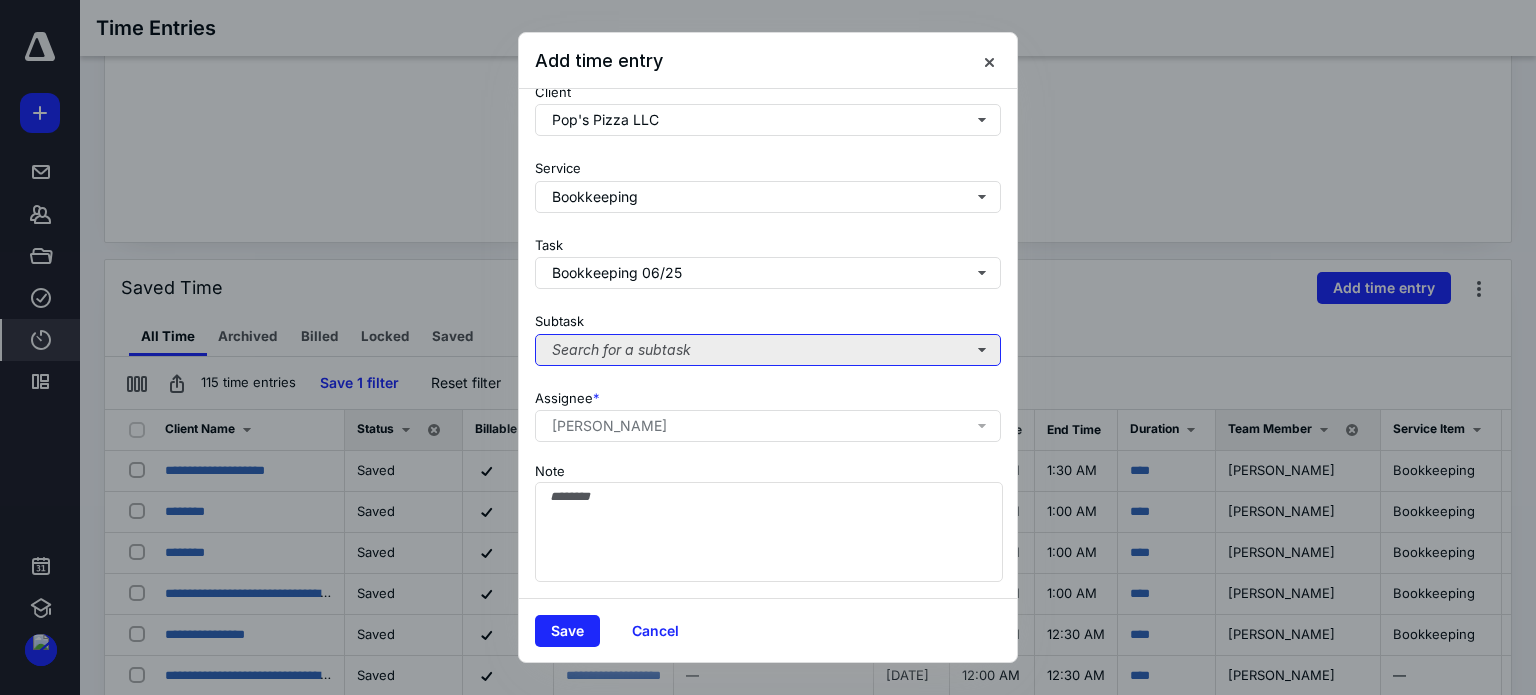 click on "Search for a subtask" at bounding box center (768, 350) 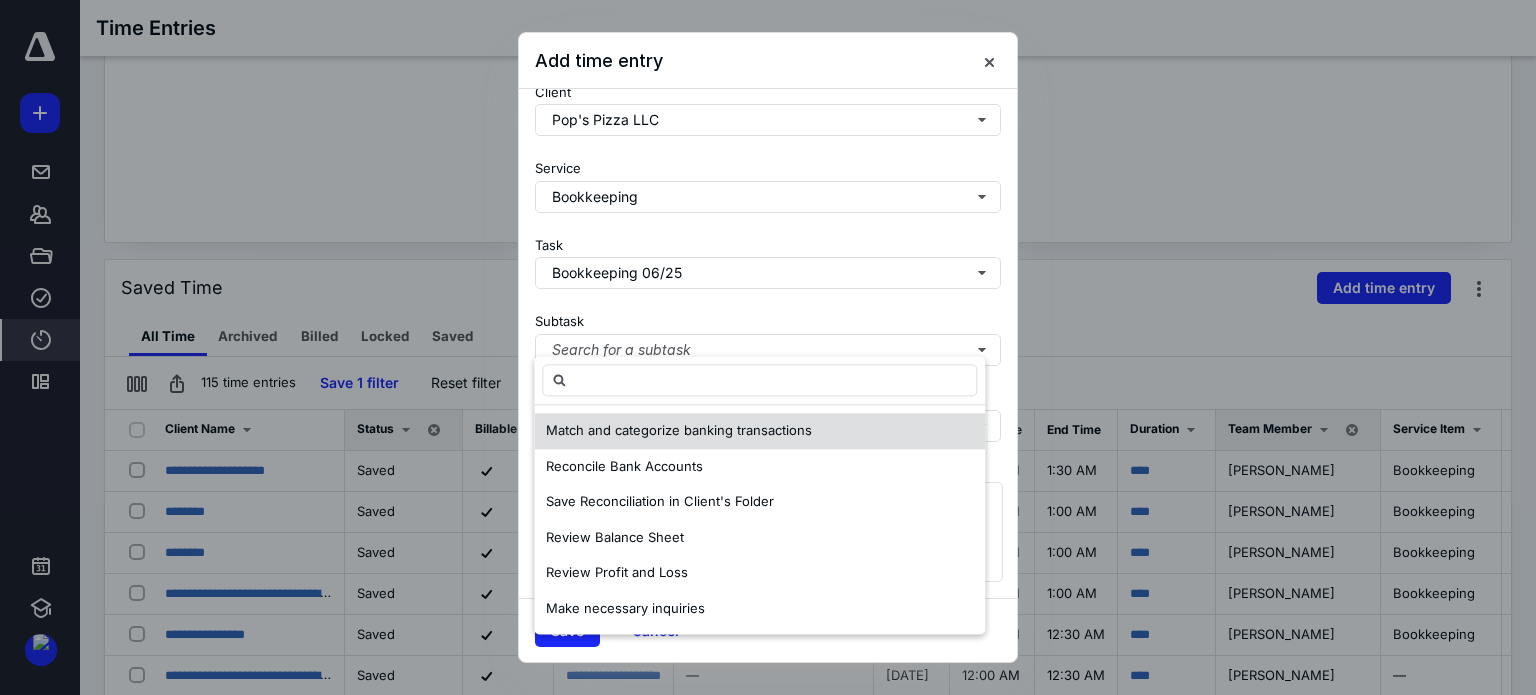click on "Match and categorize banking transactions" at bounding box center (679, 431) 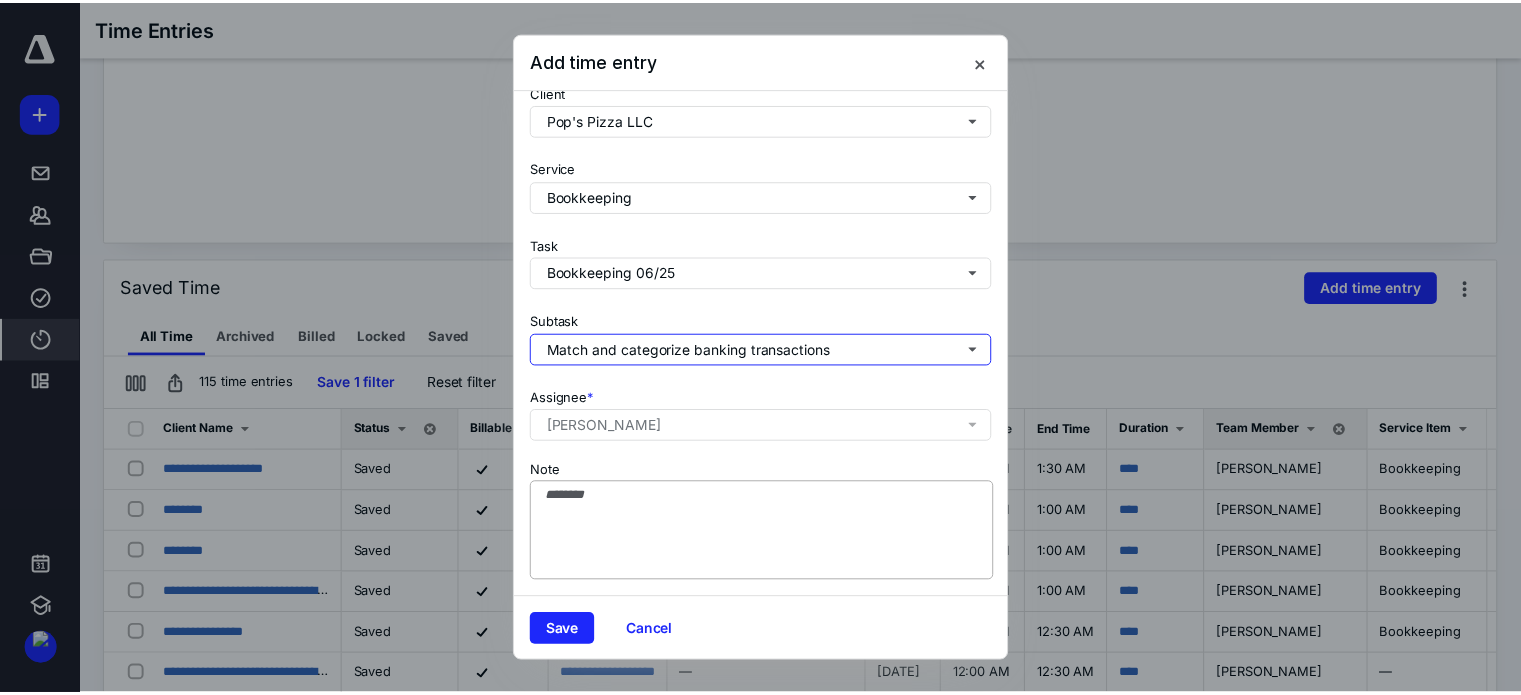 scroll, scrollTop: 205, scrollLeft: 0, axis: vertical 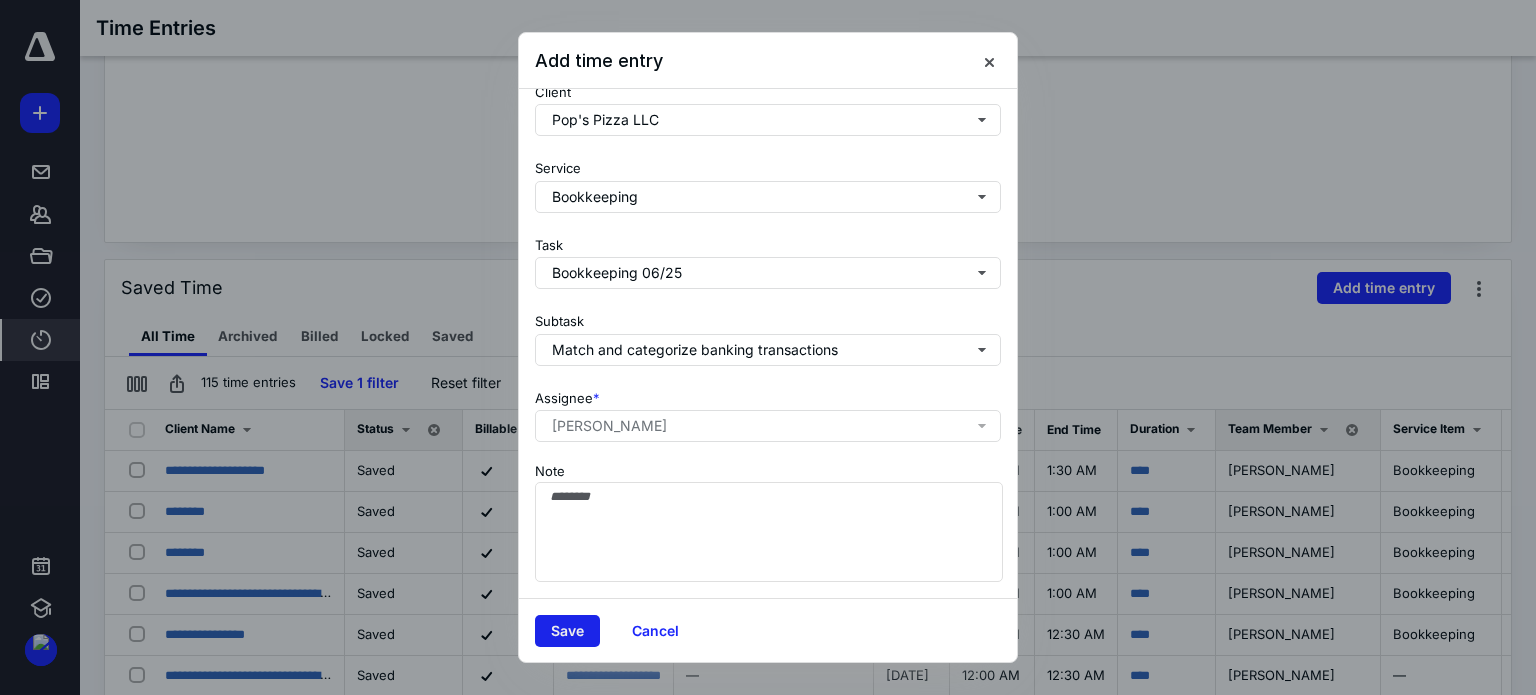 click on "Save" at bounding box center (567, 631) 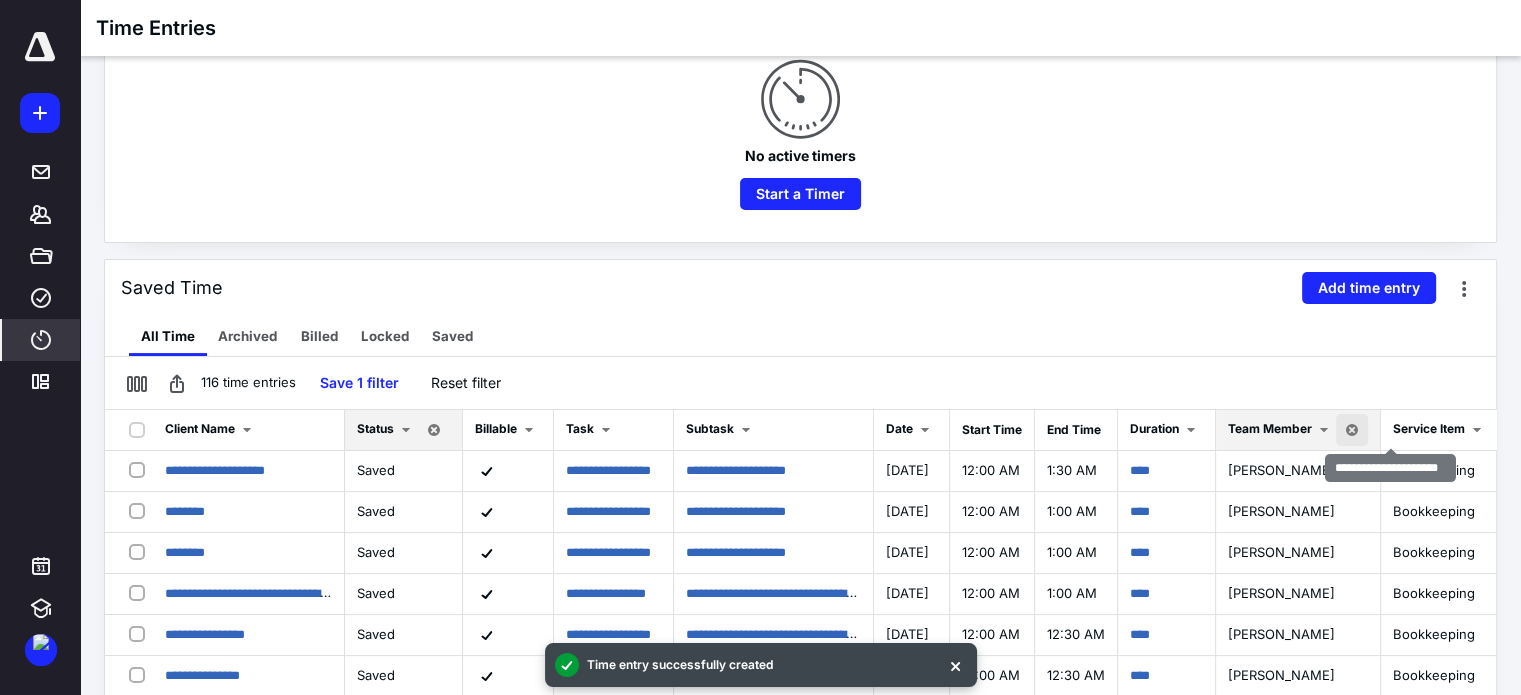 click at bounding box center [1352, 430] 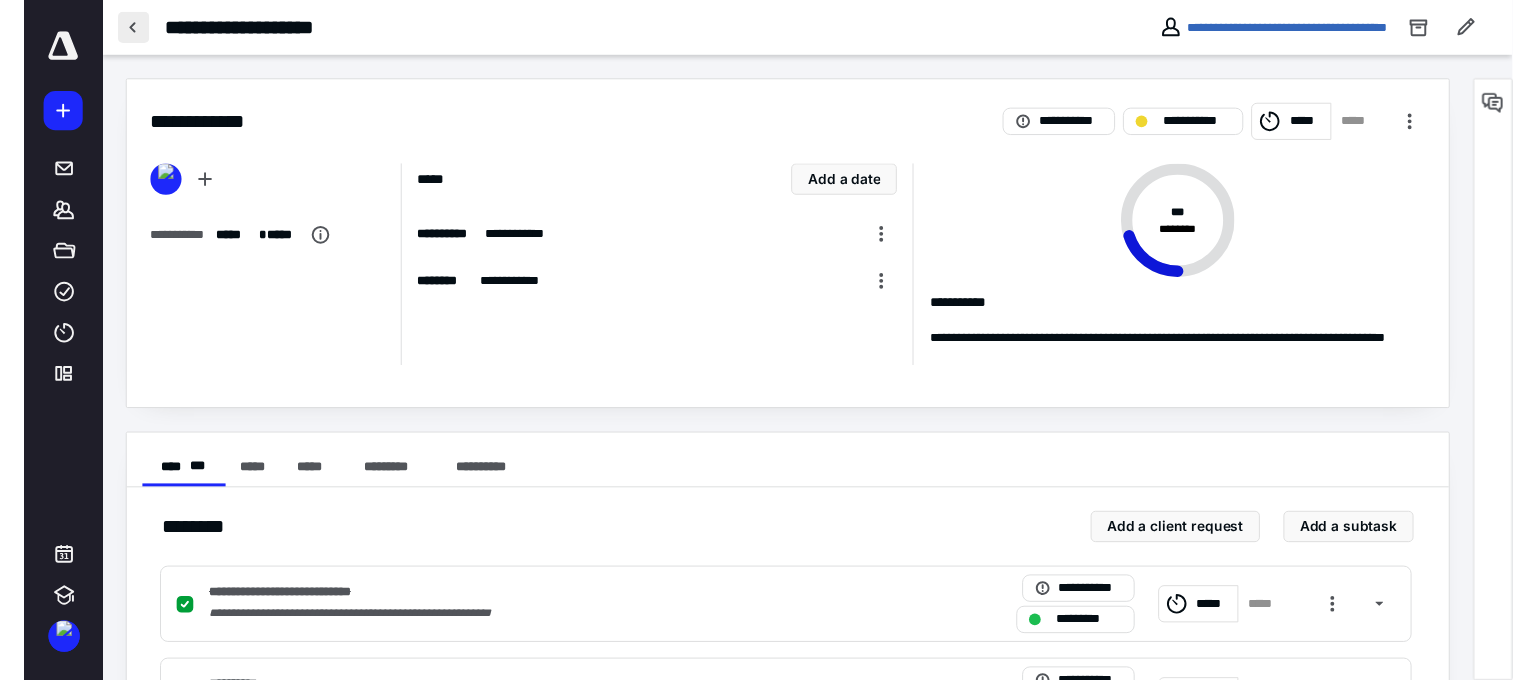 scroll, scrollTop: 0, scrollLeft: 0, axis: both 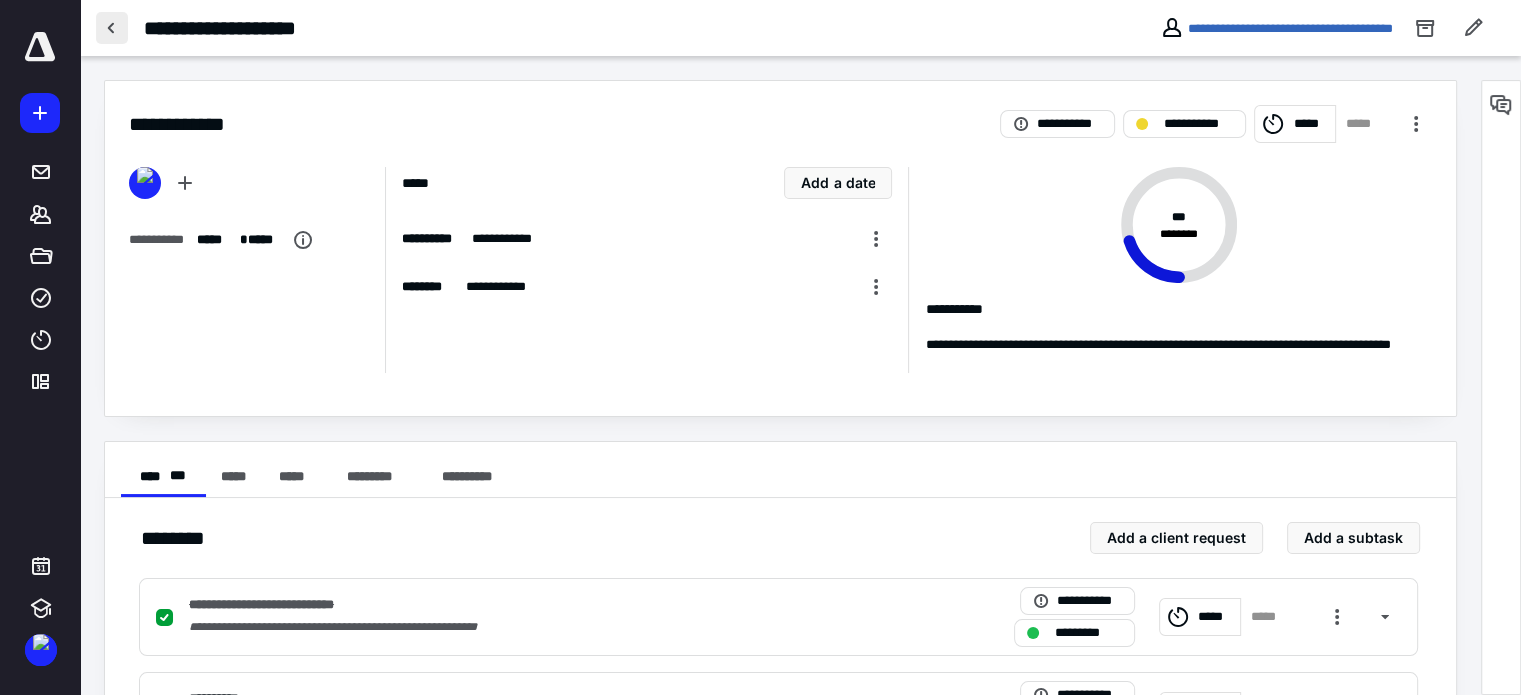 click at bounding box center [112, 28] 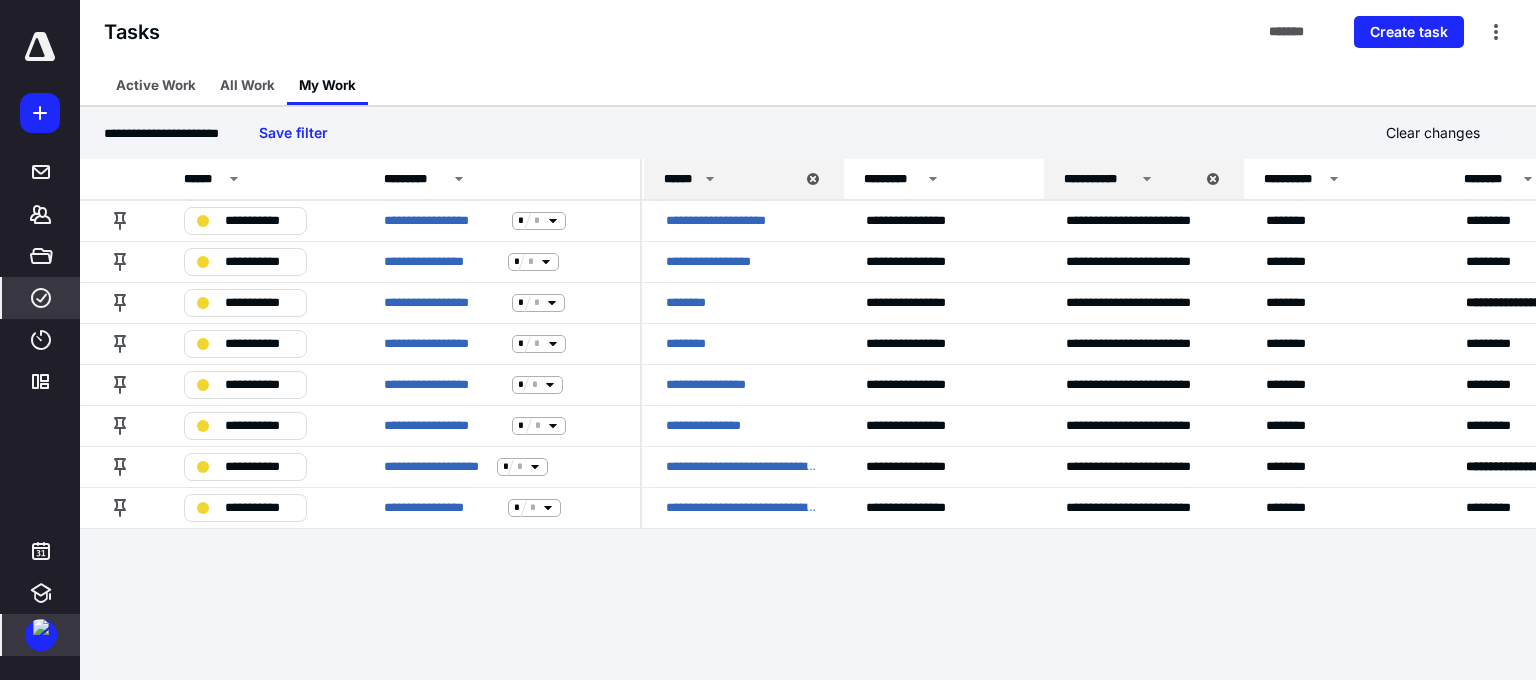 click at bounding box center [41, 635] 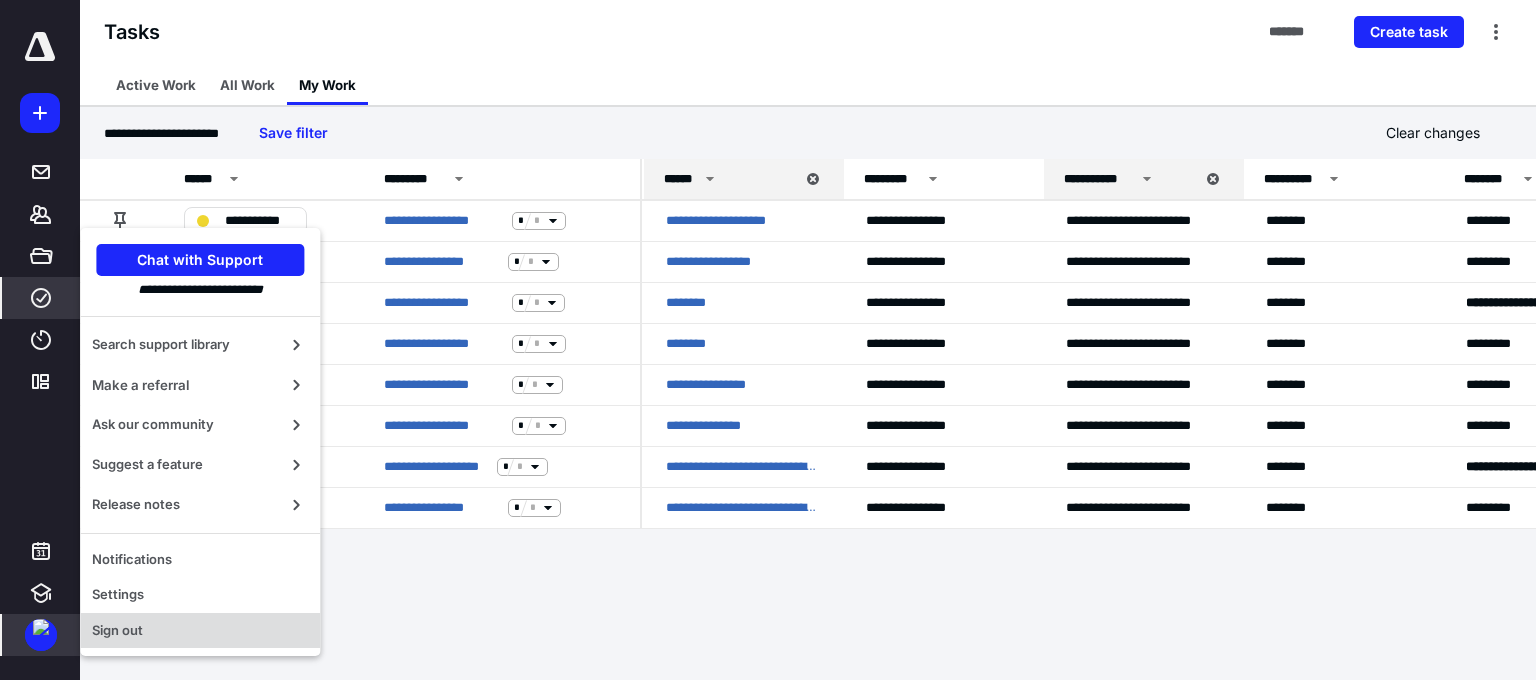 click on "Sign out" at bounding box center (200, 631) 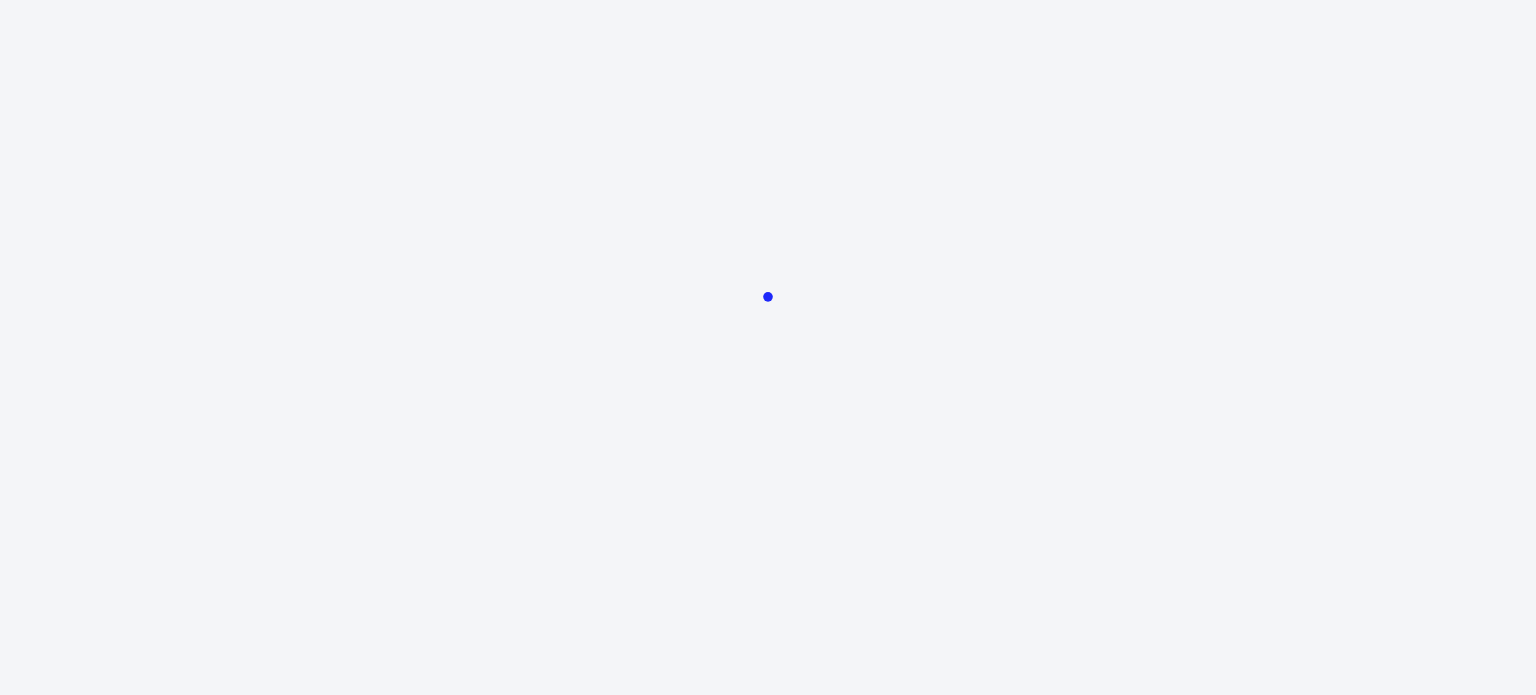 scroll, scrollTop: 0, scrollLeft: 0, axis: both 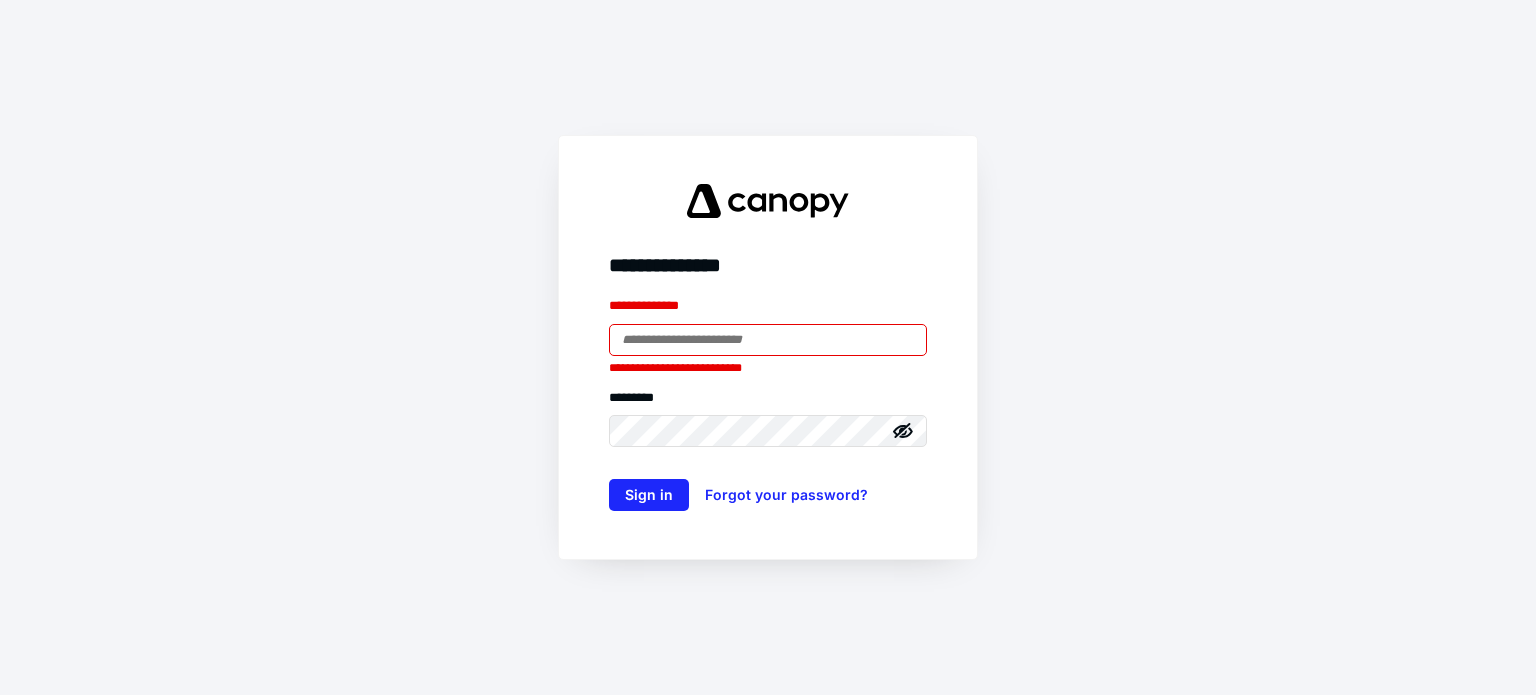 click at bounding box center [768, 340] 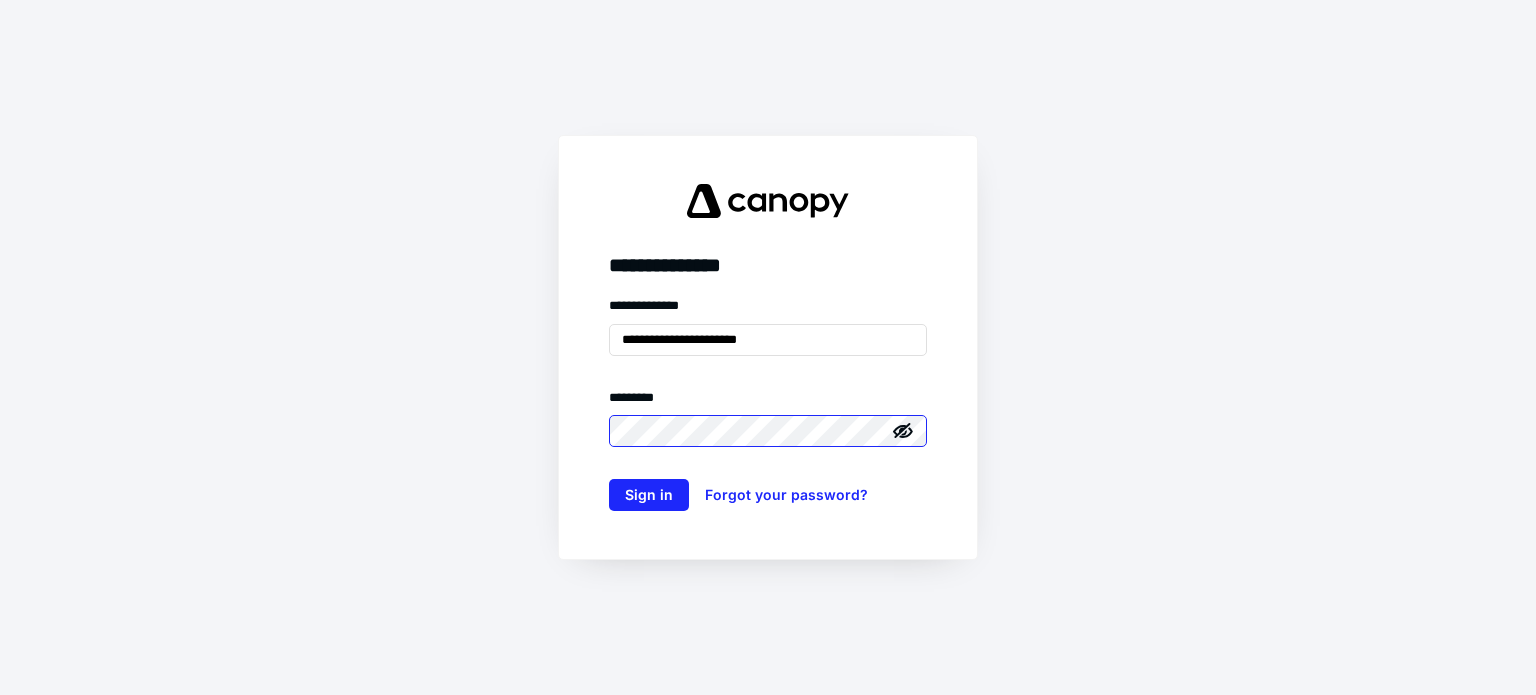 click on "Sign in" at bounding box center [649, 495] 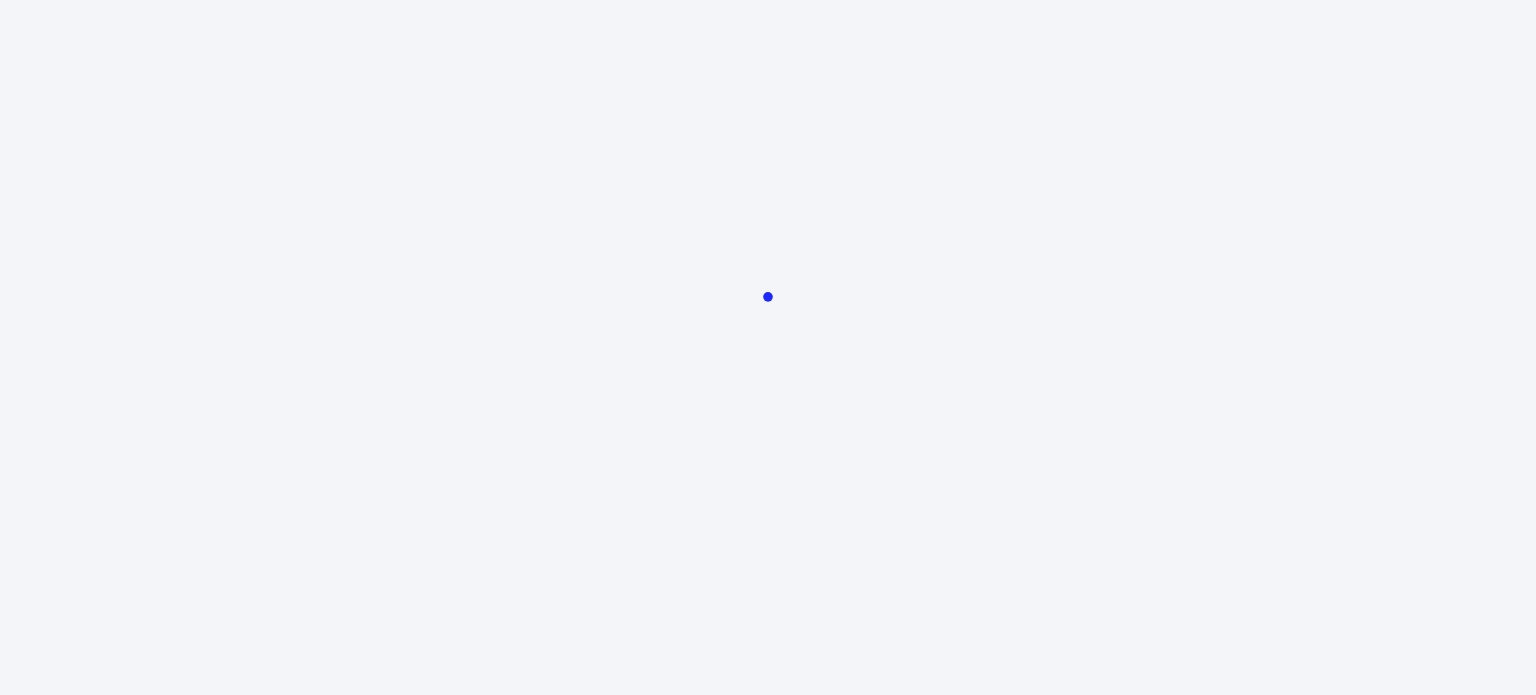 scroll, scrollTop: 0, scrollLeft: 0, axis: both 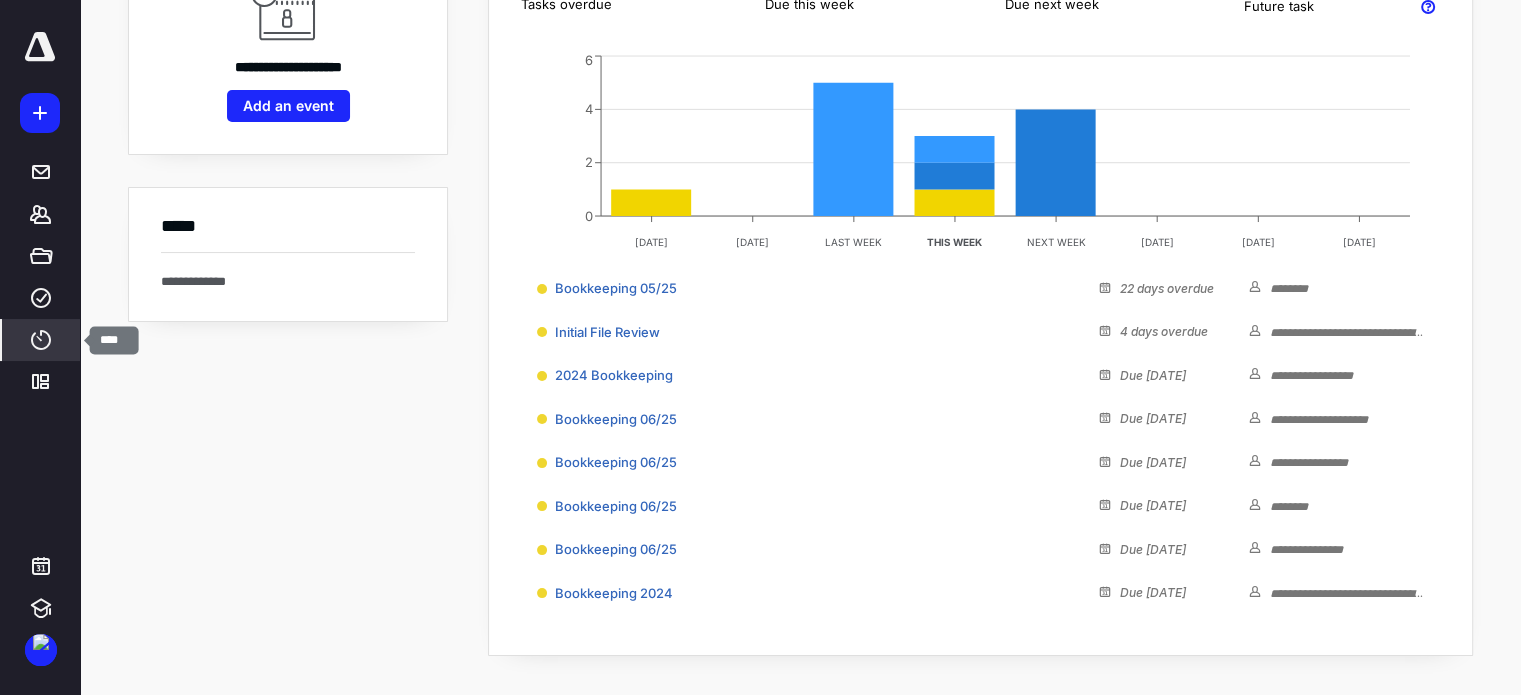 click 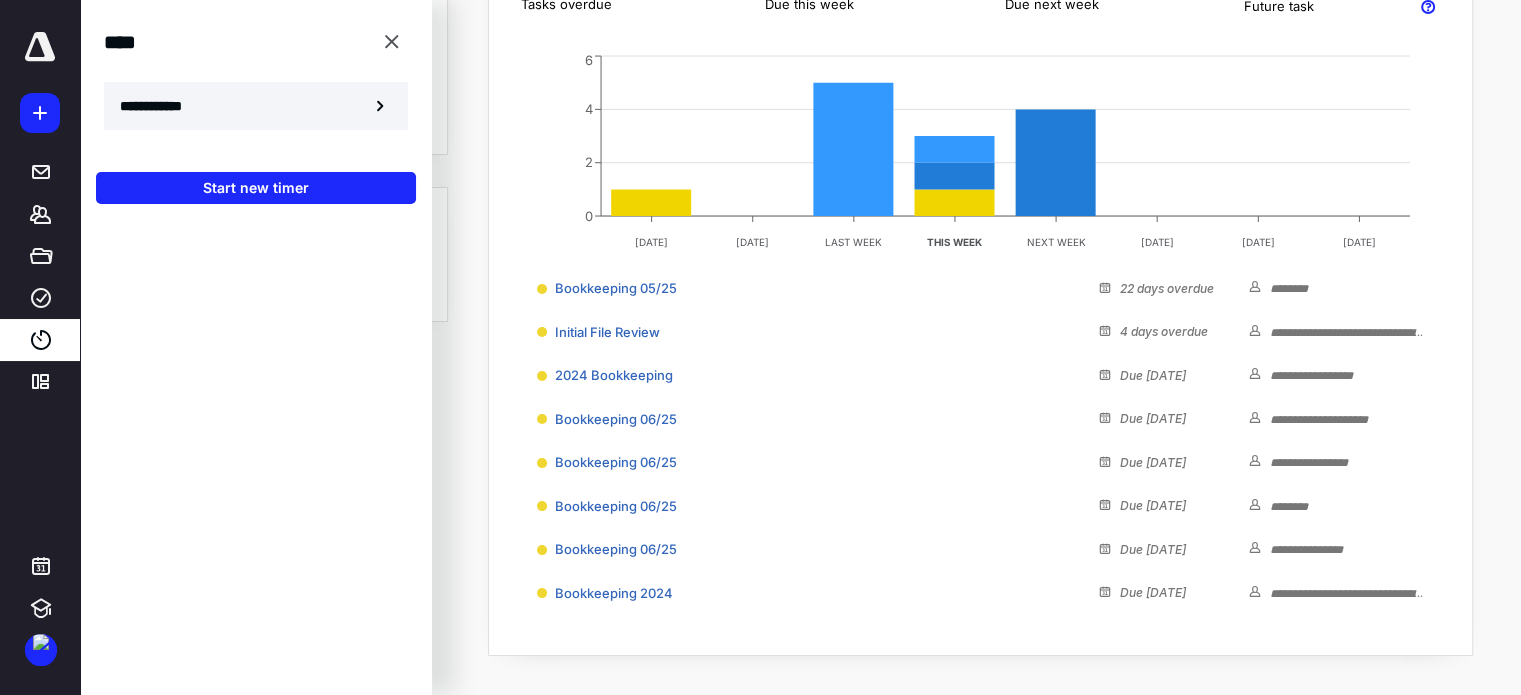 click on "**********" at bounding box center [256, 106] 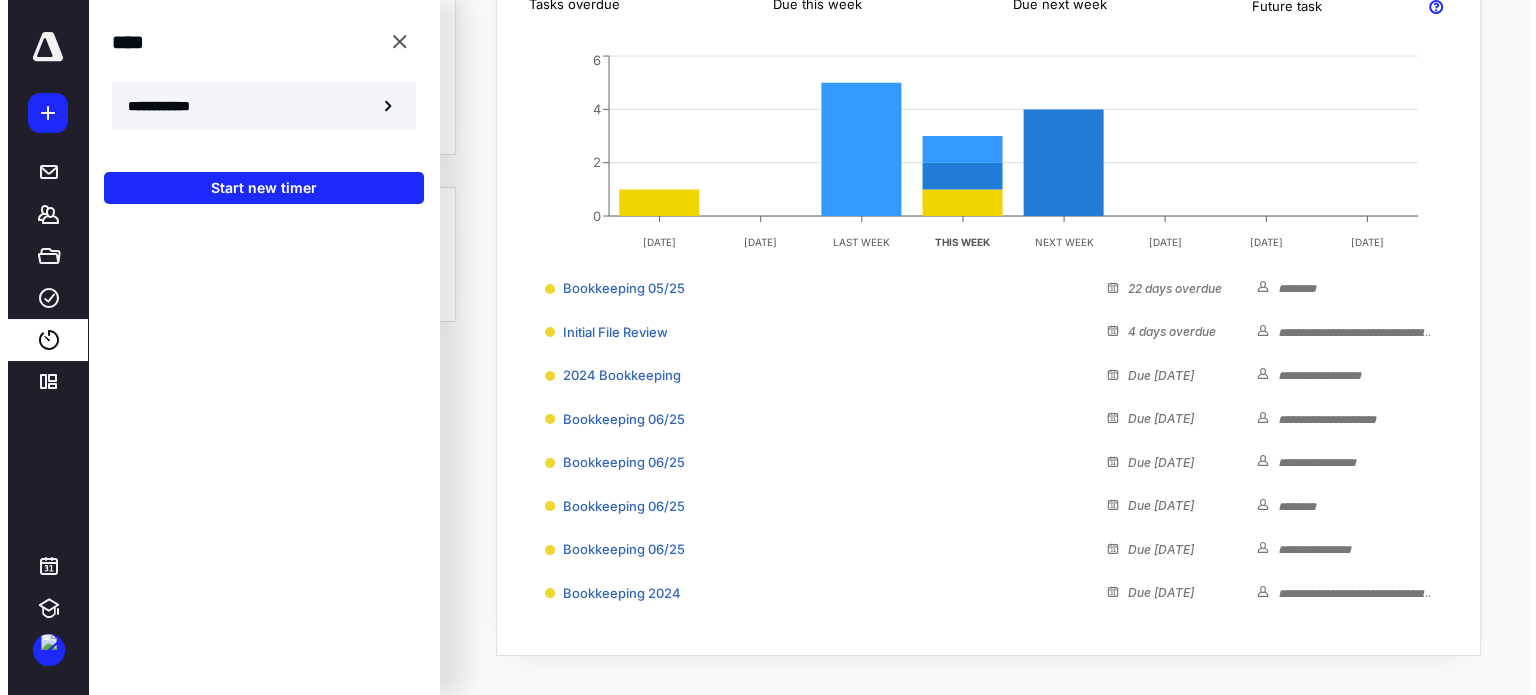 scroll, scrollTop: 0, scrollLeft: 0, axis: both 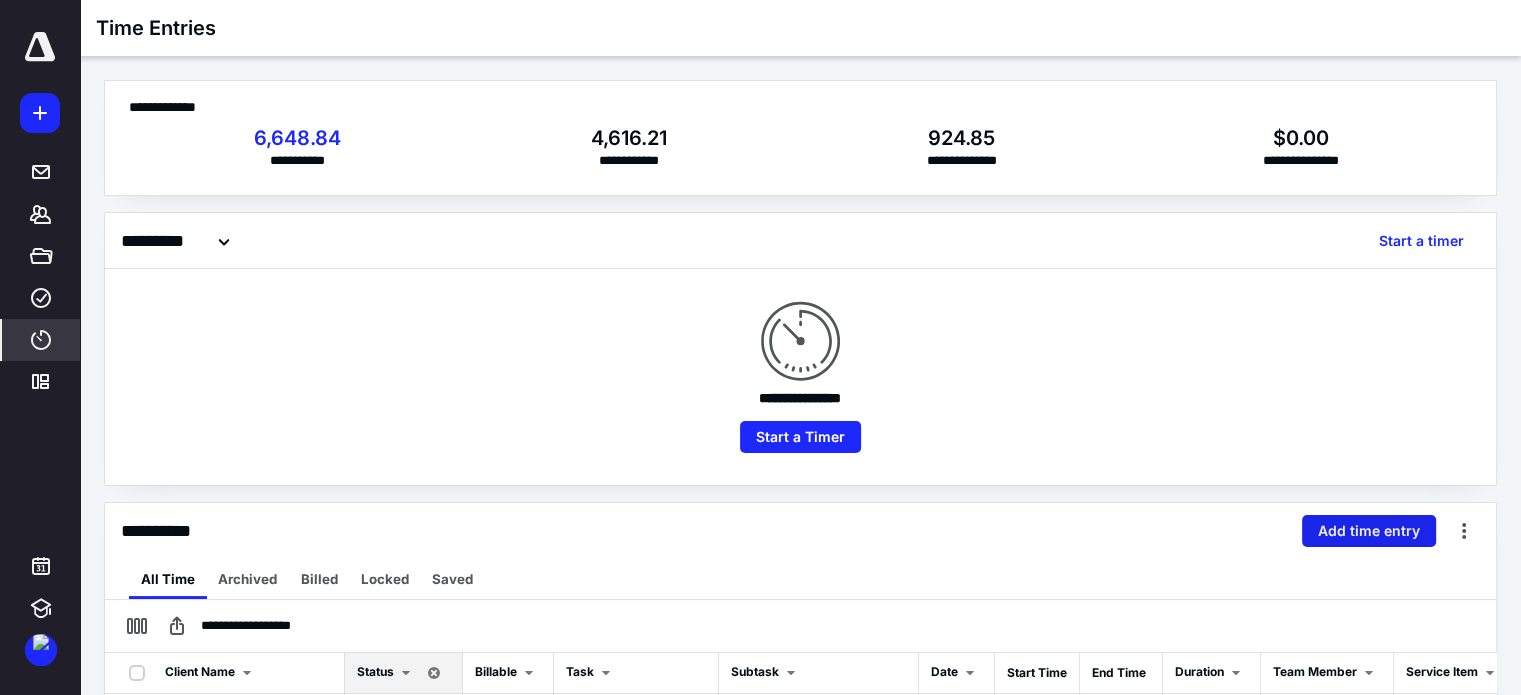 click on "Add time entry" at bounding box center (1369, 531) 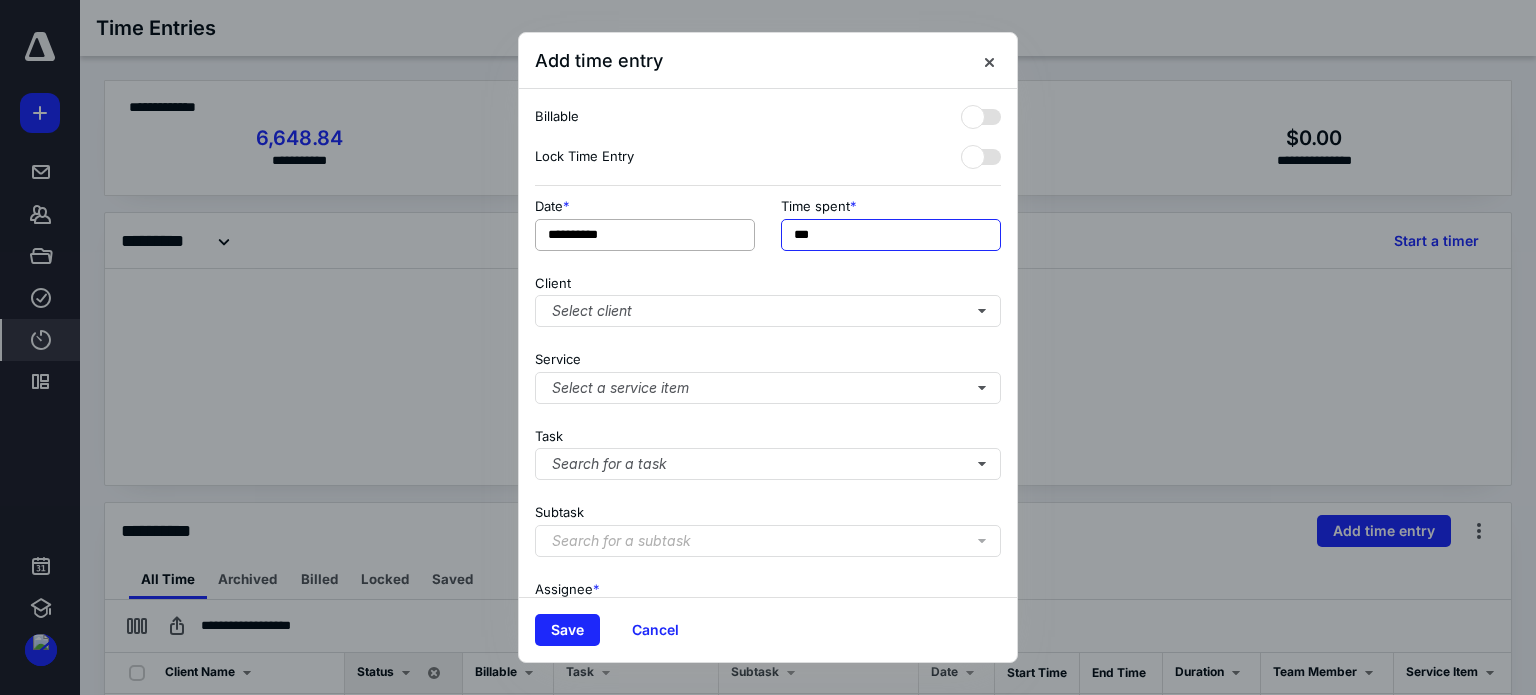 drag, startPoint x: 842, startPoint y: 225, endPoint x: 732, endPoint y: 241, distance: 111.15755 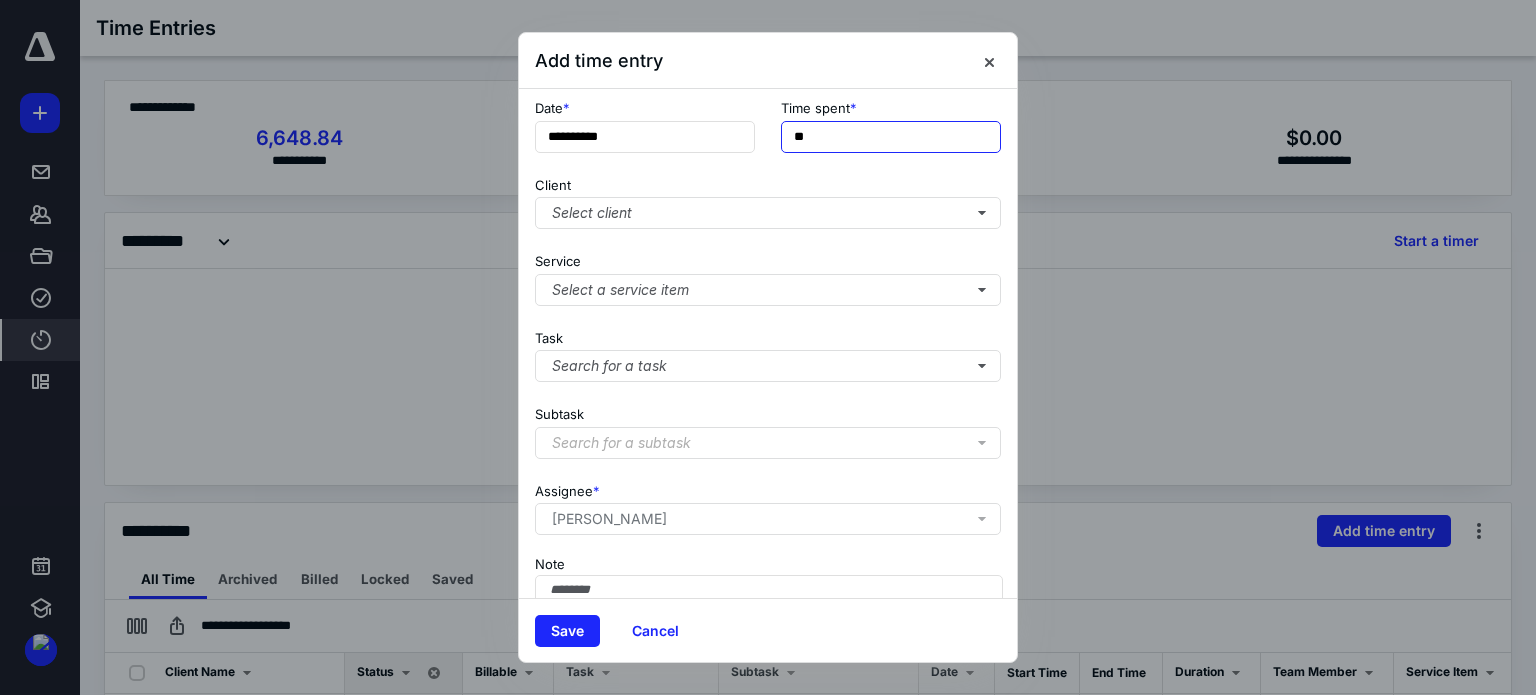 scroll, scrollTop: 100, scrollLeft: 0, axis: vertical 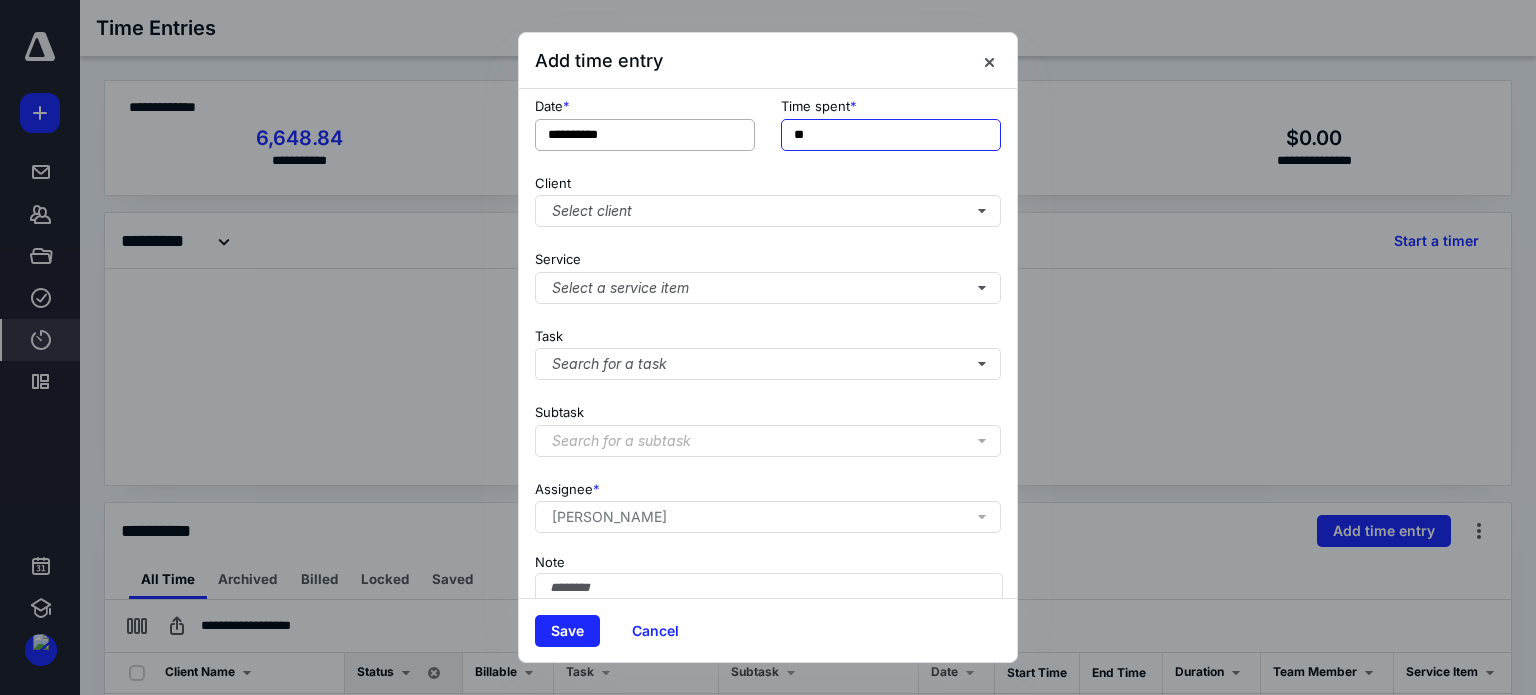 drag, startPoint x: 725, startPoint y: 140, endPoint x: 706, endPoint y: 143, distance: 19.235384 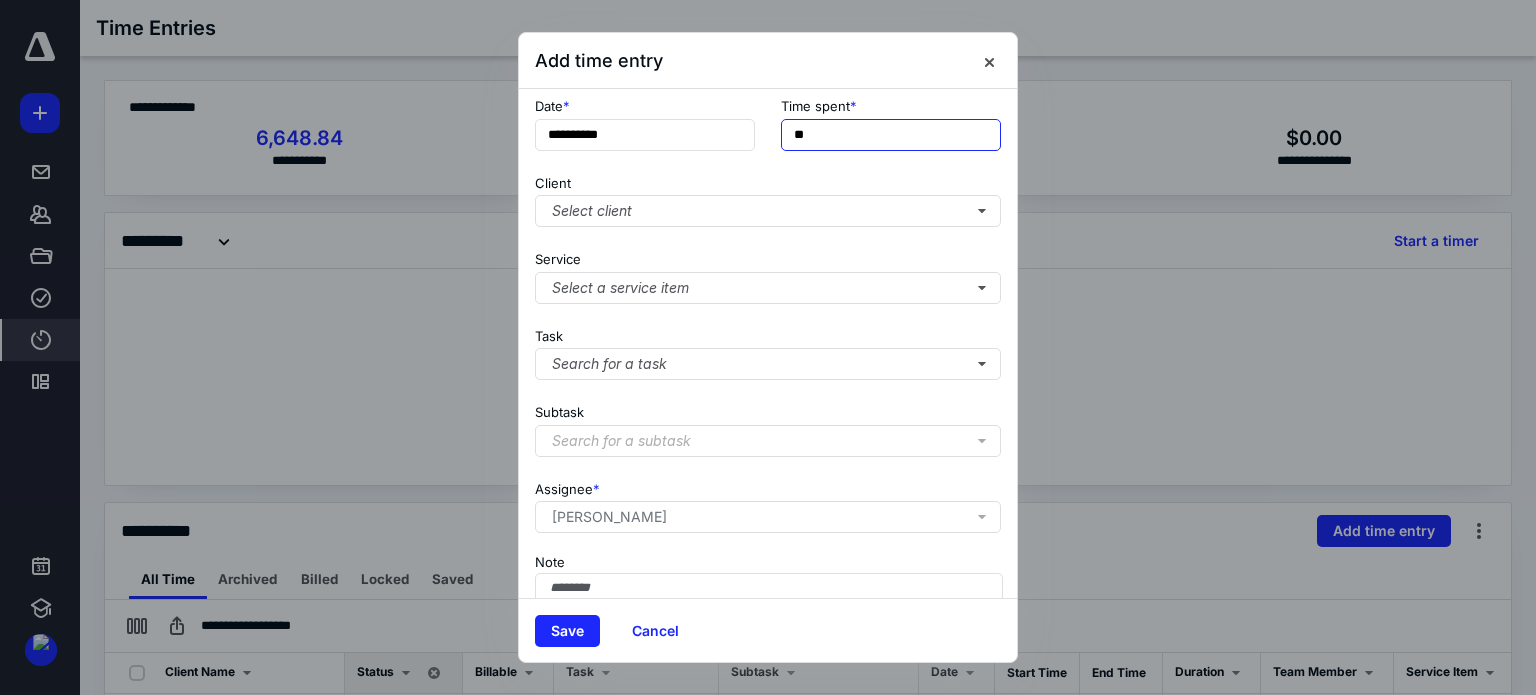 type on "***" 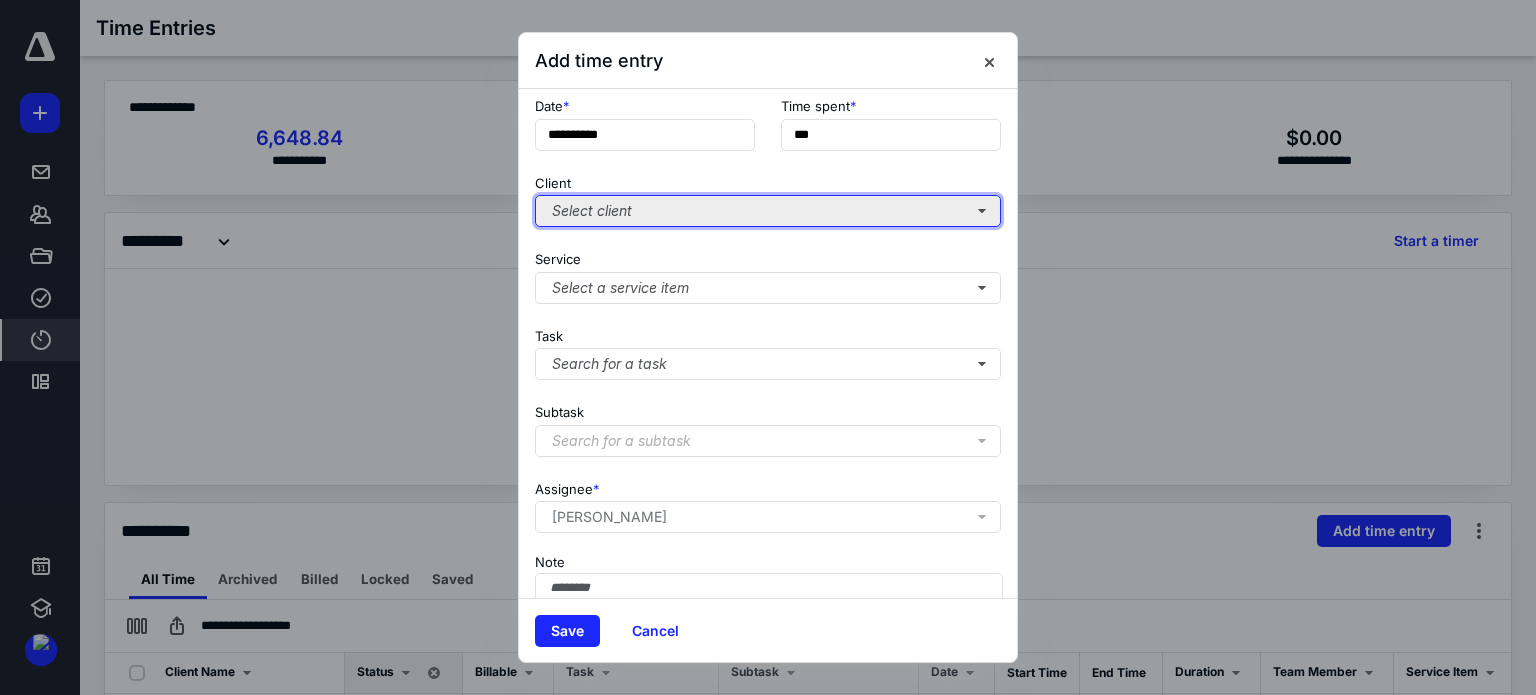 click on "Select client" at bounding box center [768, 211] 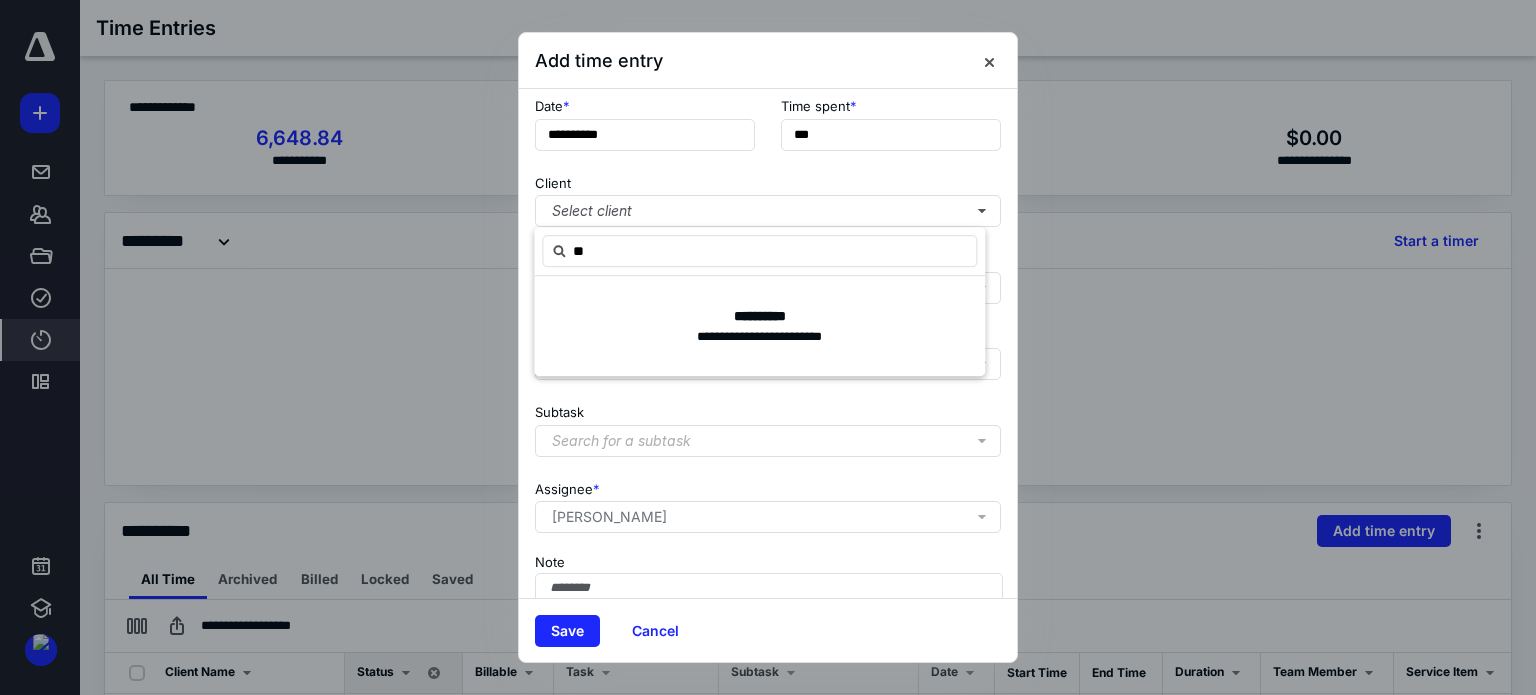 type on "*" 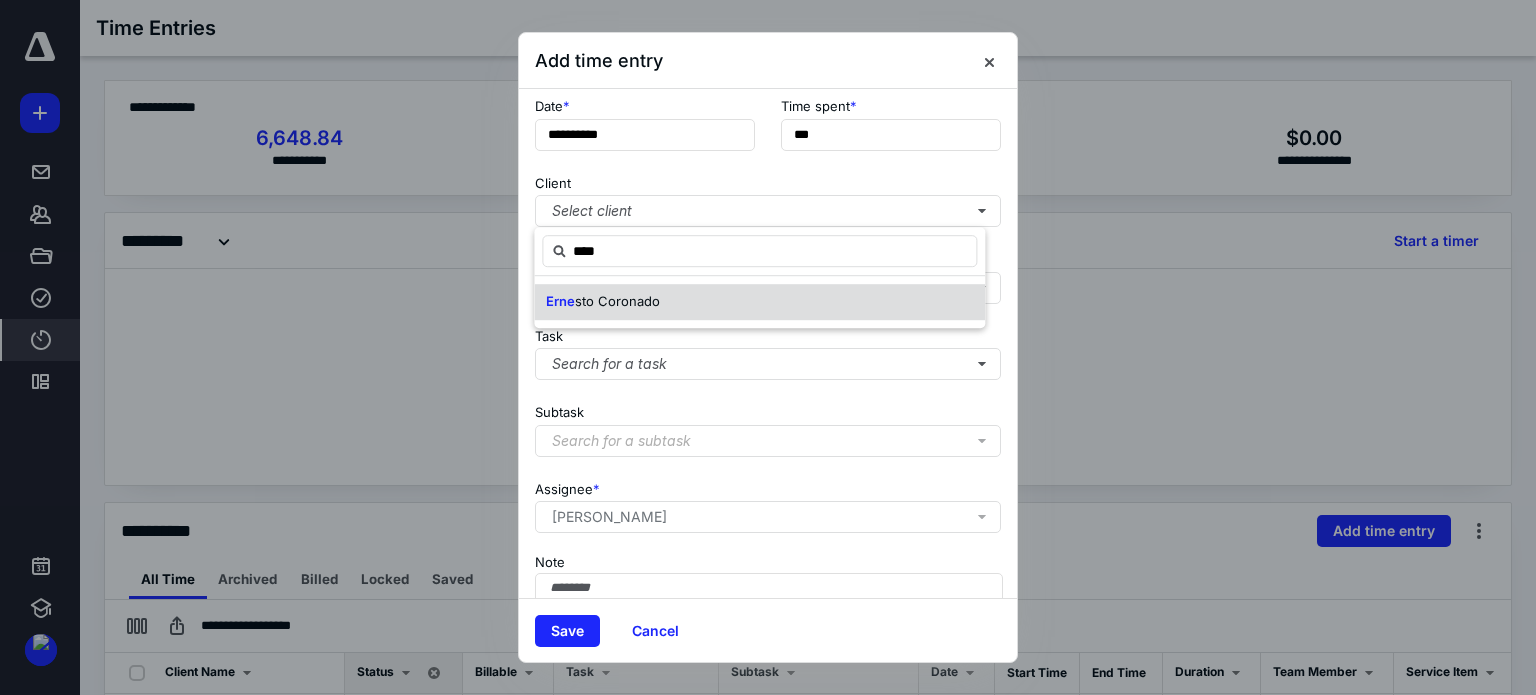click on "Erne sto Coronado" at bounding box center (759, 302) 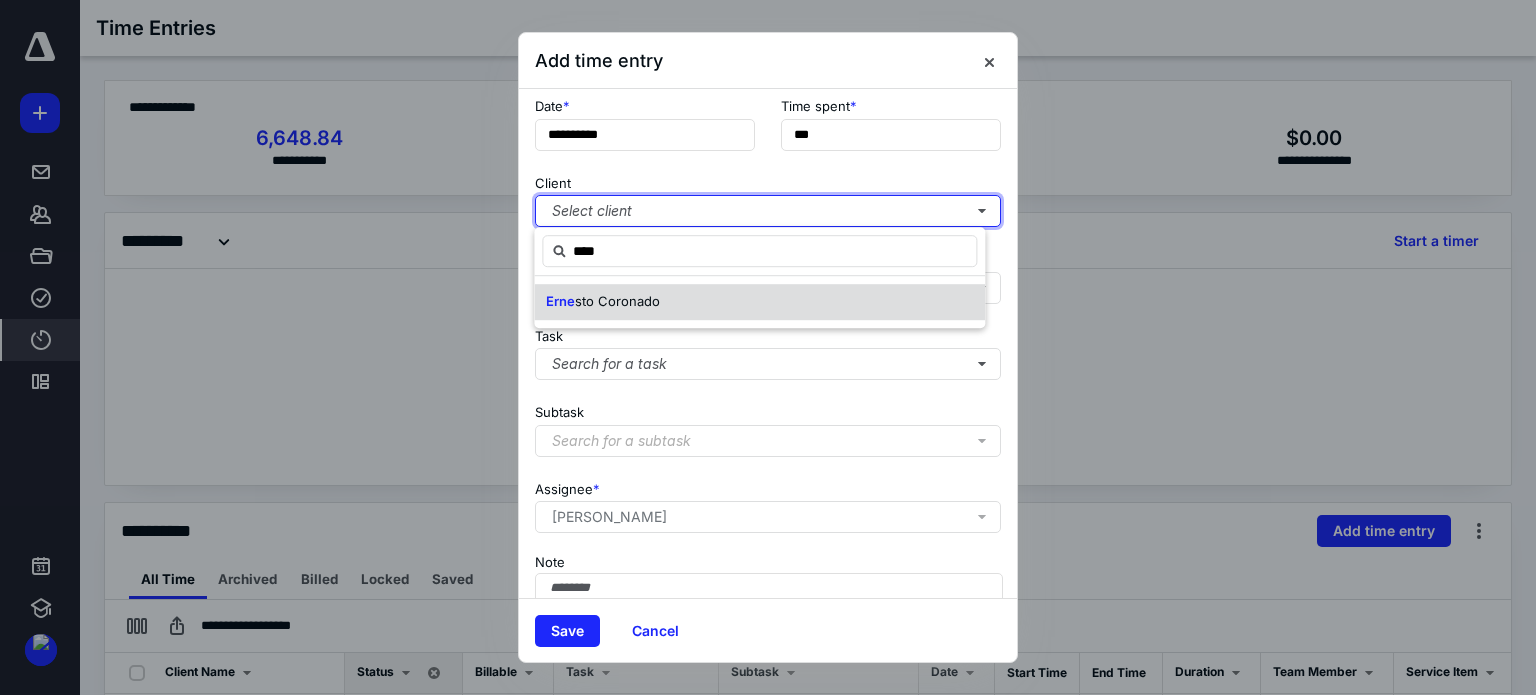 checkbox on "true" 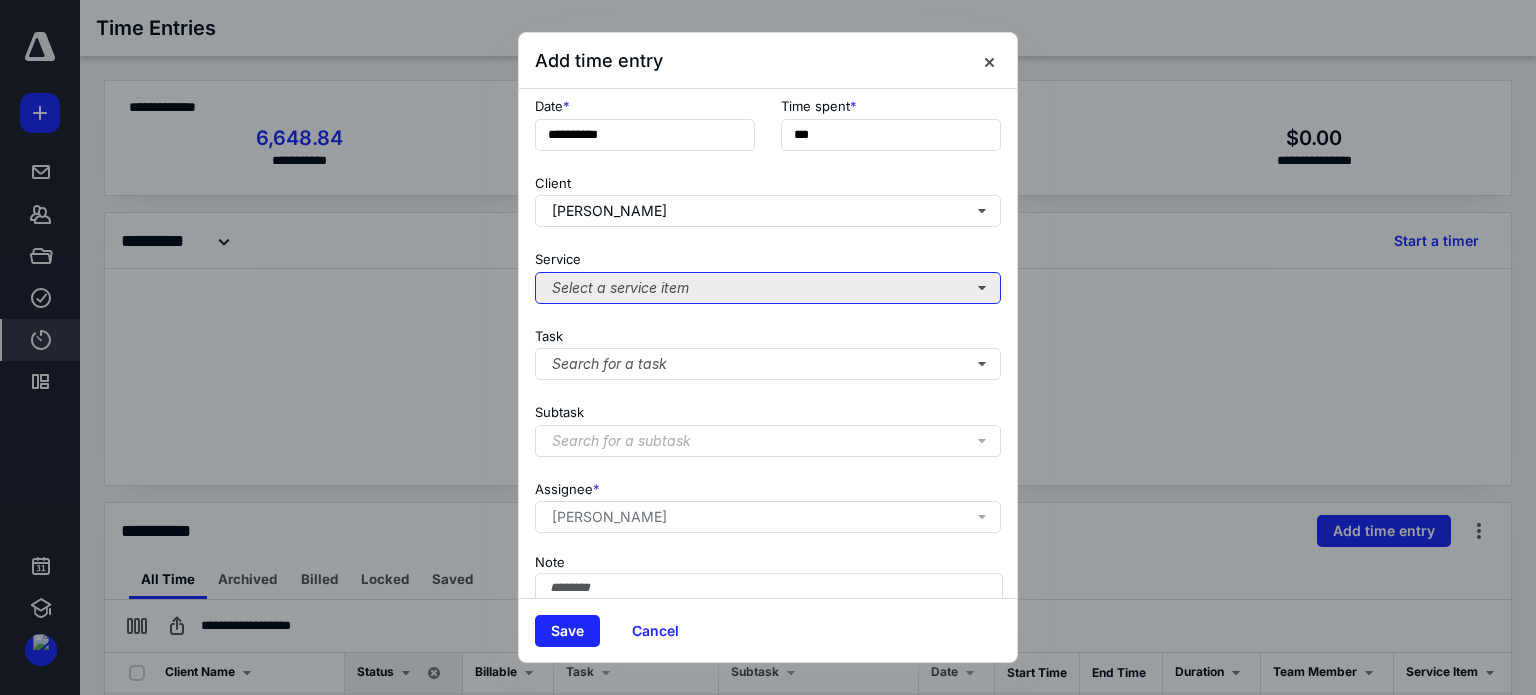 click on "Select a service item" at bounding box center (768, 288) 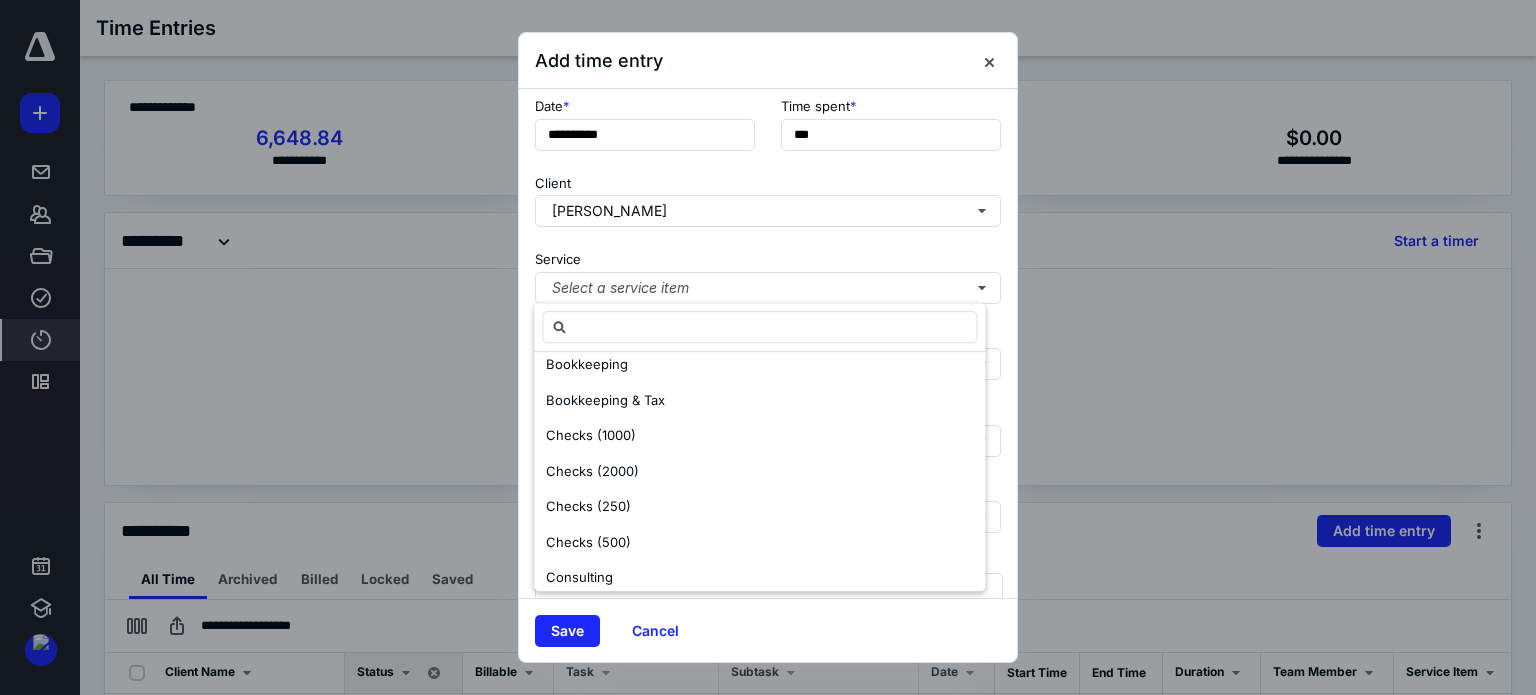 scroll, scrollTop: 300, scrollLeft: 0, axis: vertical 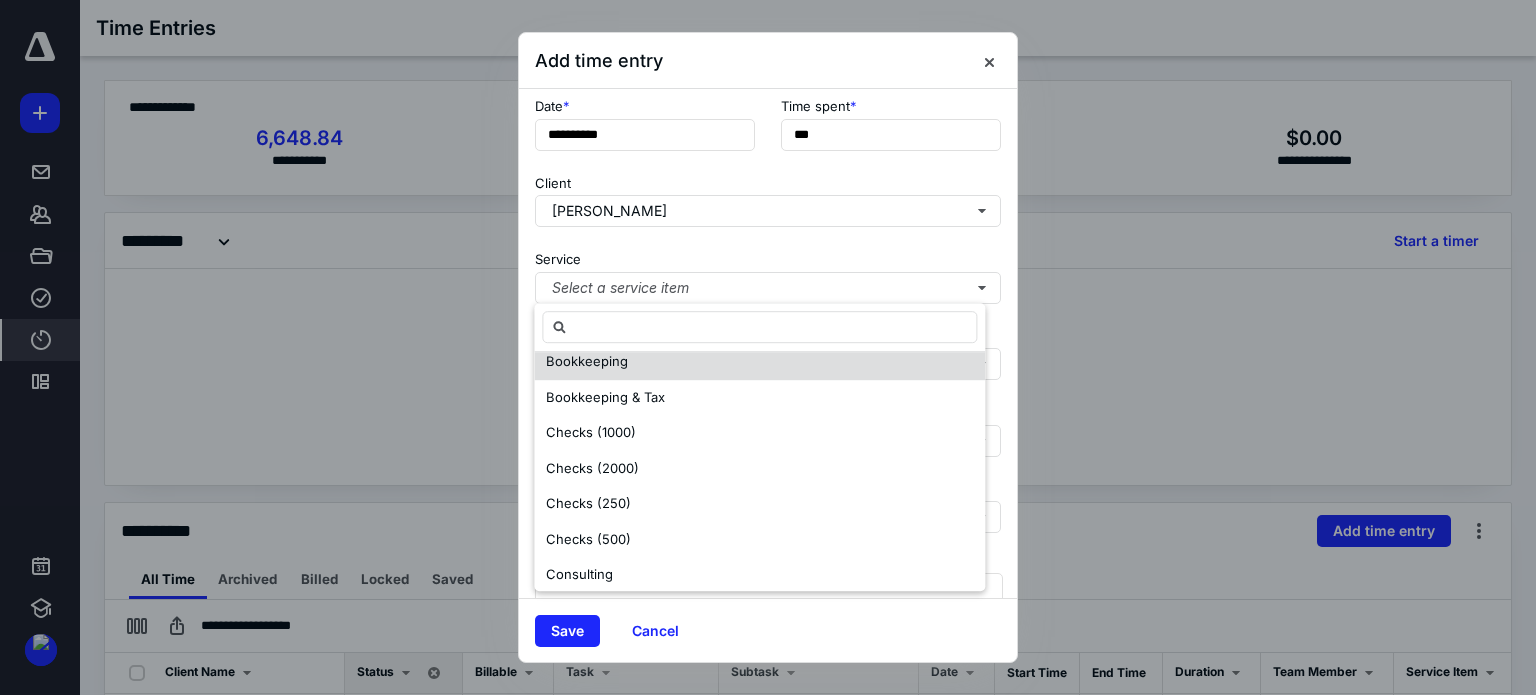 click on "Bookkeeping" at bounding box center (759, 362) 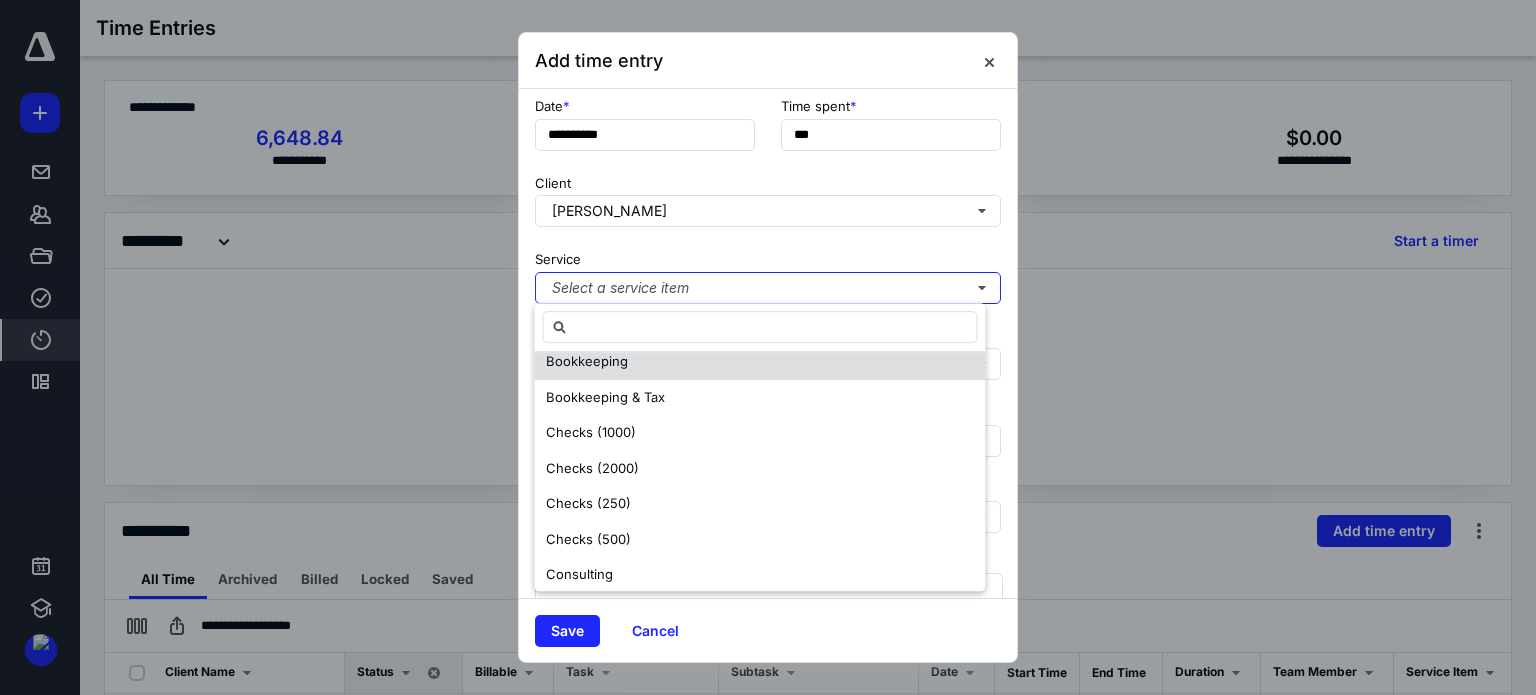 scroll, scrollTop: 0, scrollLeft: 0, axis: both 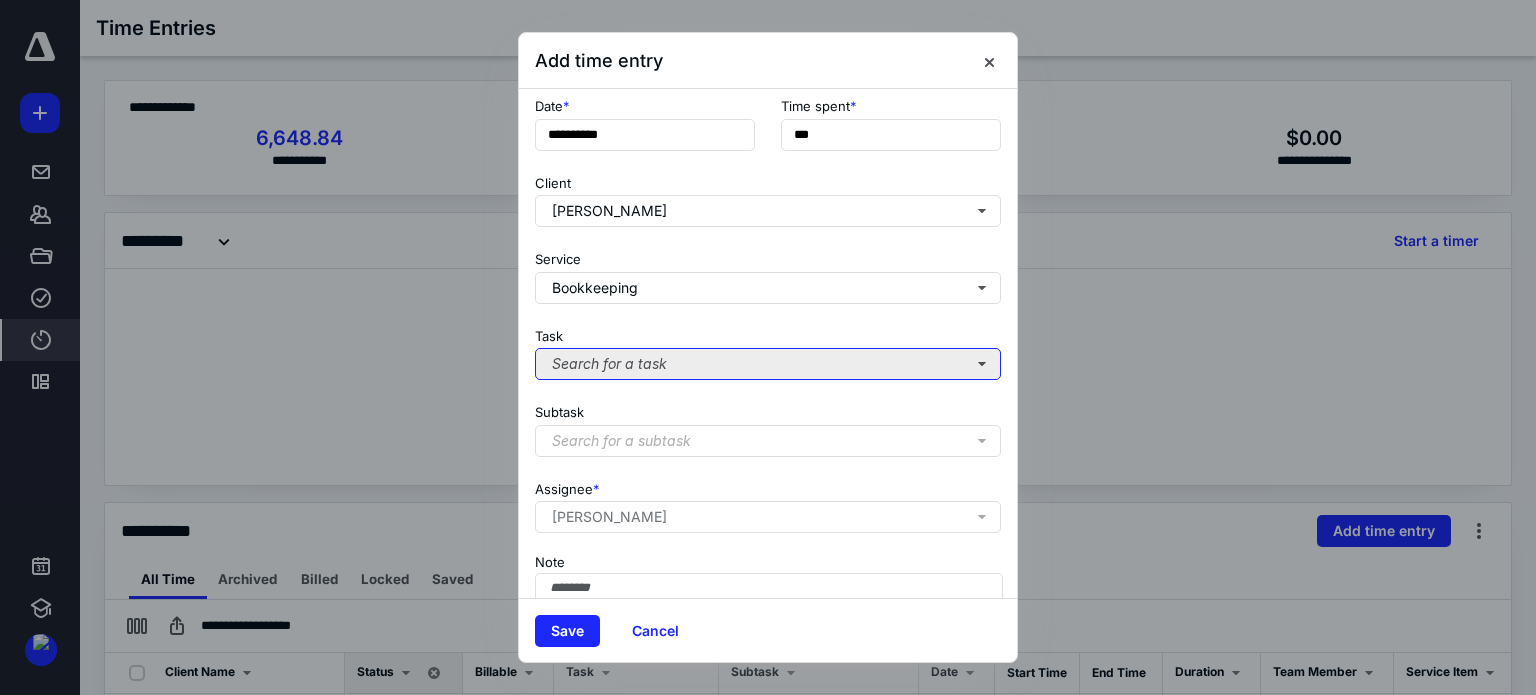 click on "Search for a task" at bounding box center (768, 364) 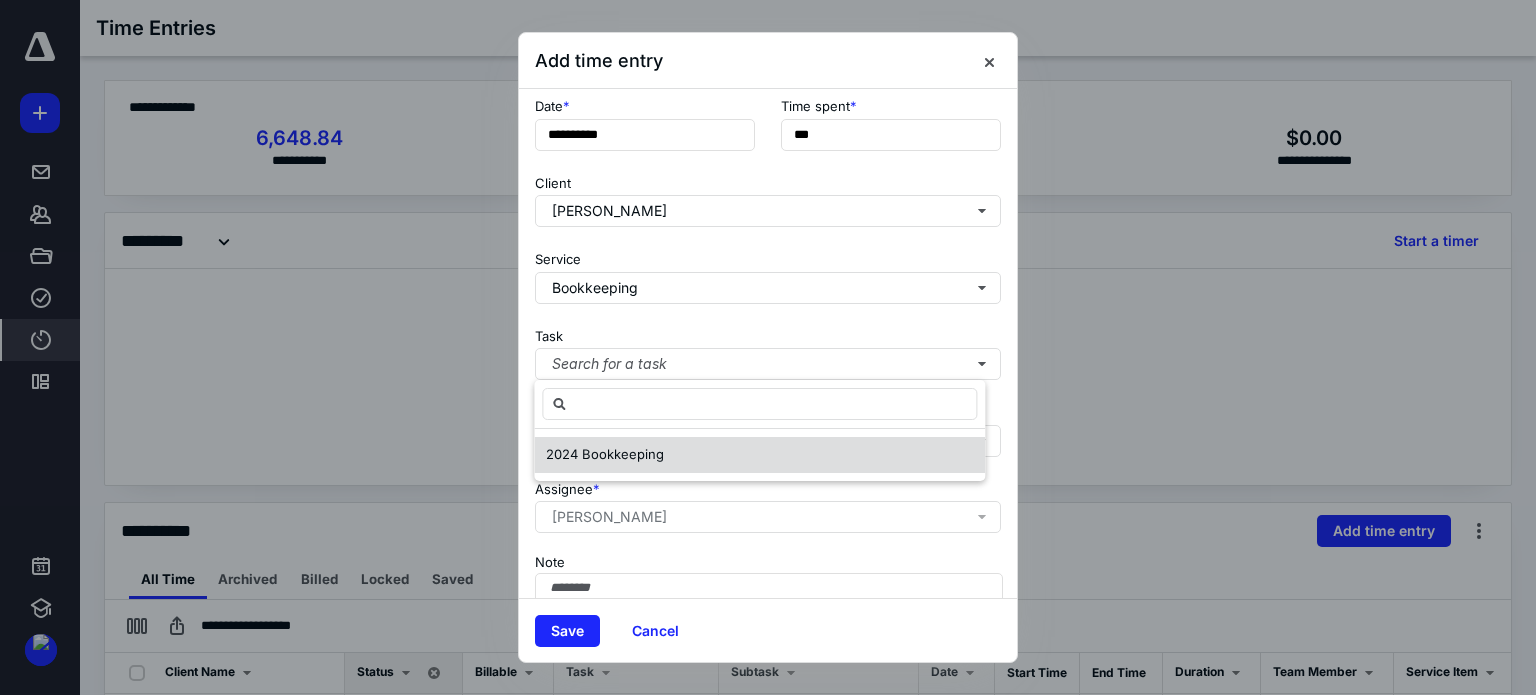 click on "2024 Bookkeeping" at bounding box center [759, 455] 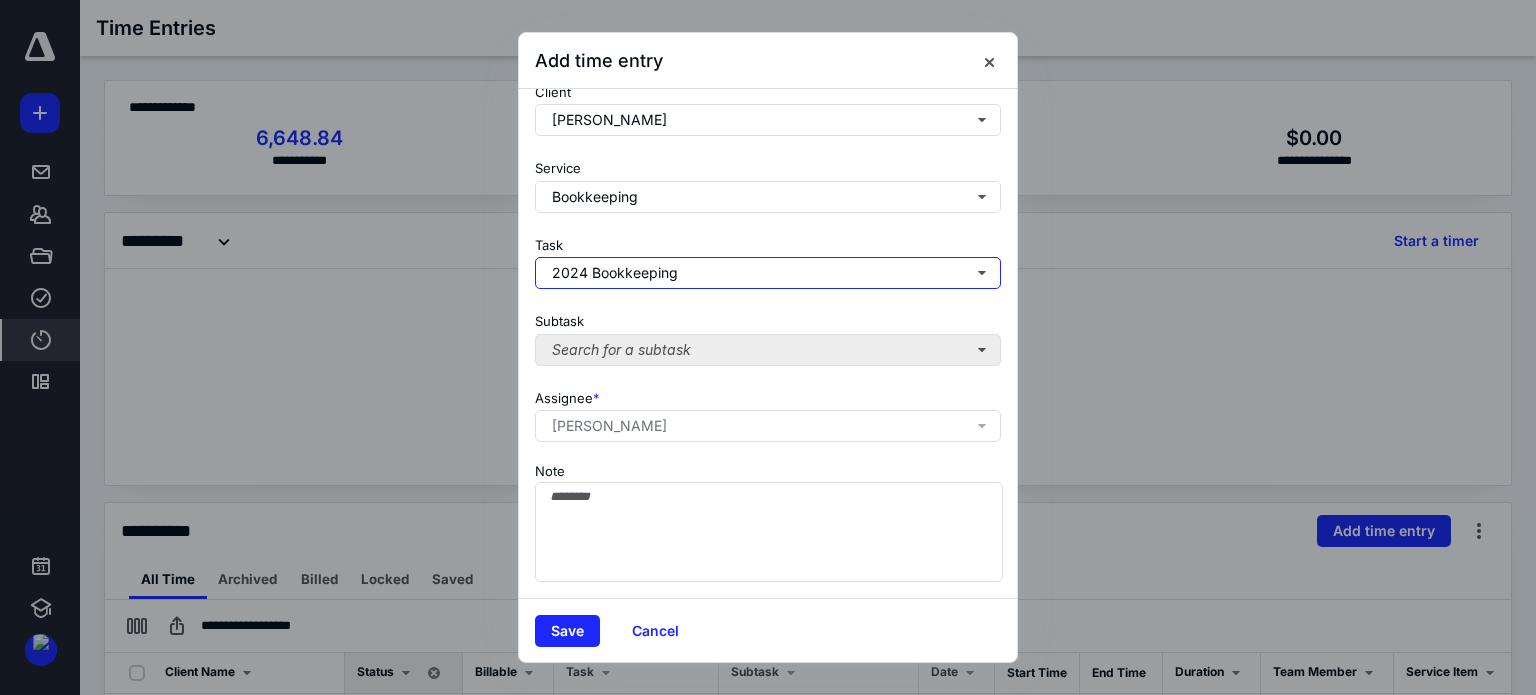 scroll, scrollTop: 200, scrollLeft: 0, axis: vertical 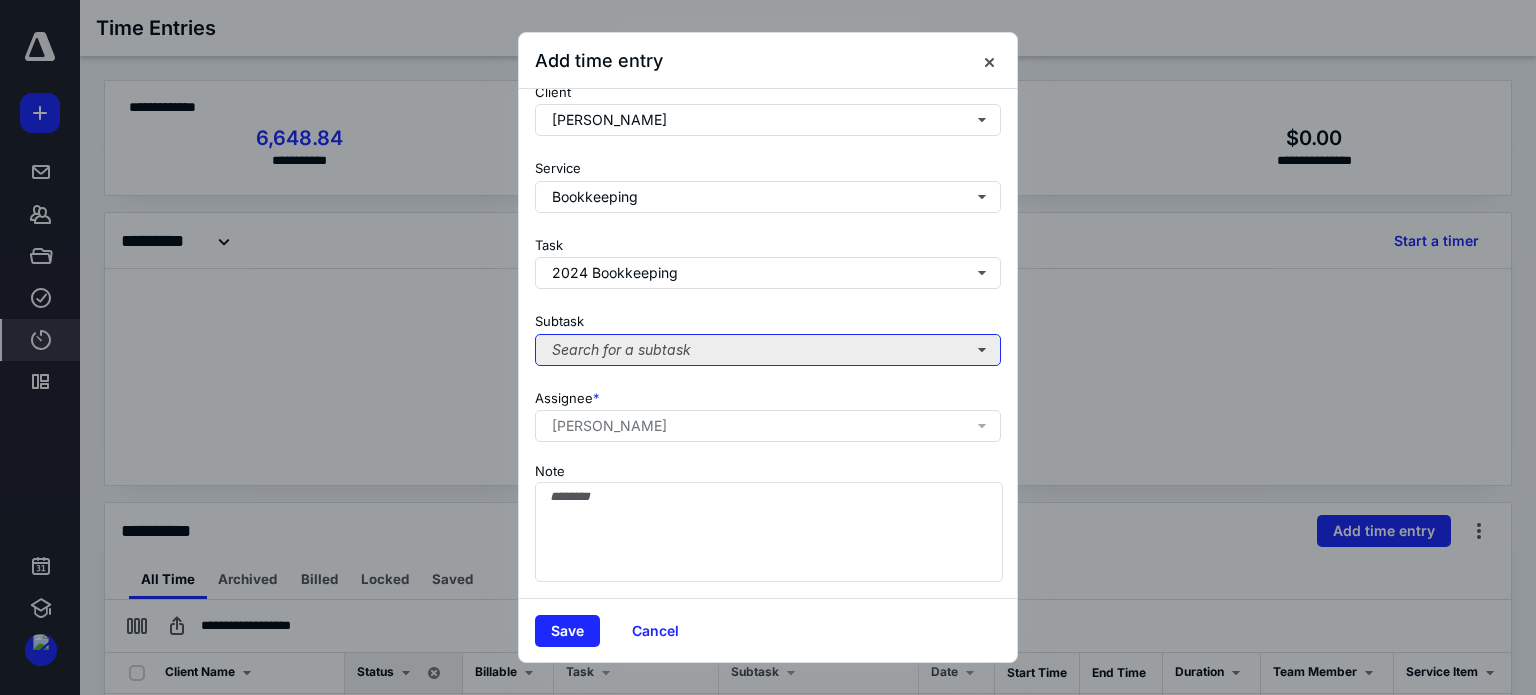 click on "Search for a subtask" at bounding box center (768, 350) 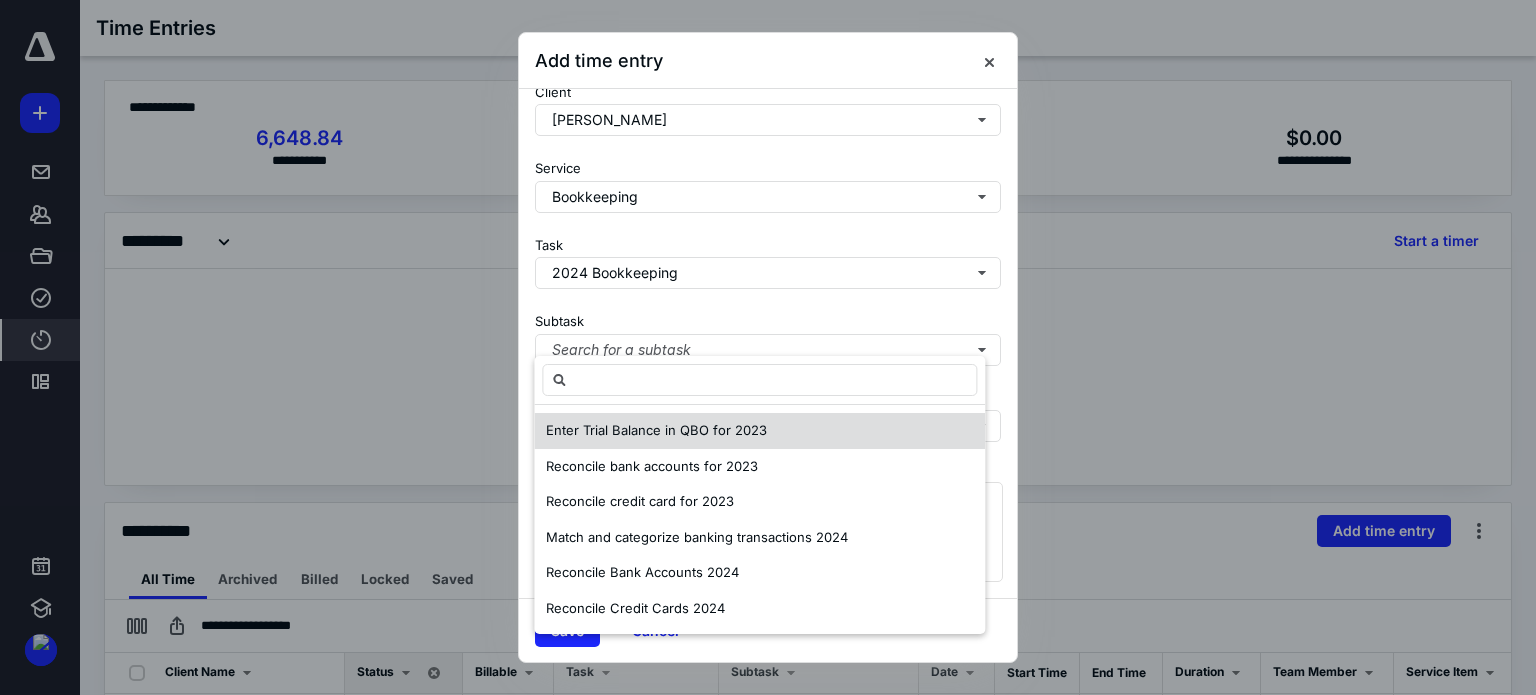 click on "Enter Trial Balance in QBO for 2023" at bounding box center [656, 430] 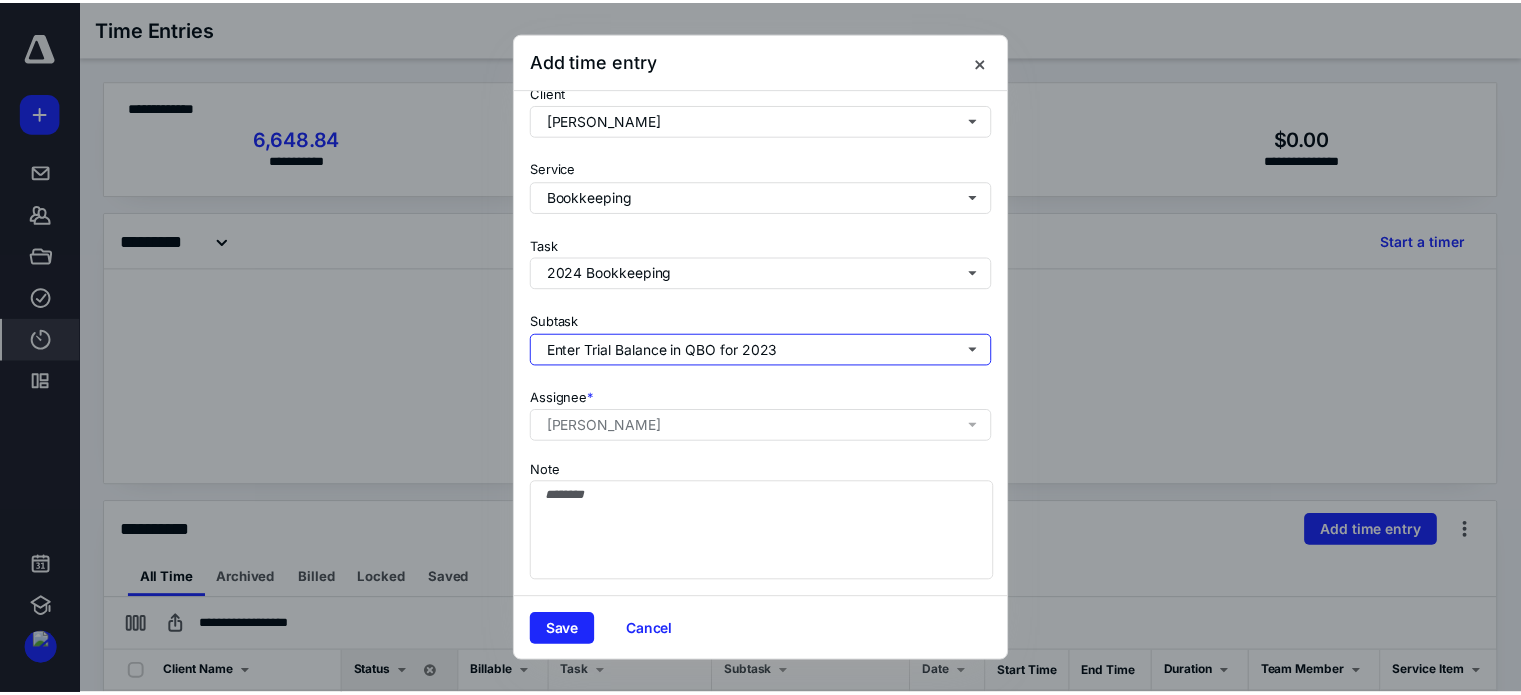 scroll, scrollTop: 205, scrollLeft: 0, axis: vertical 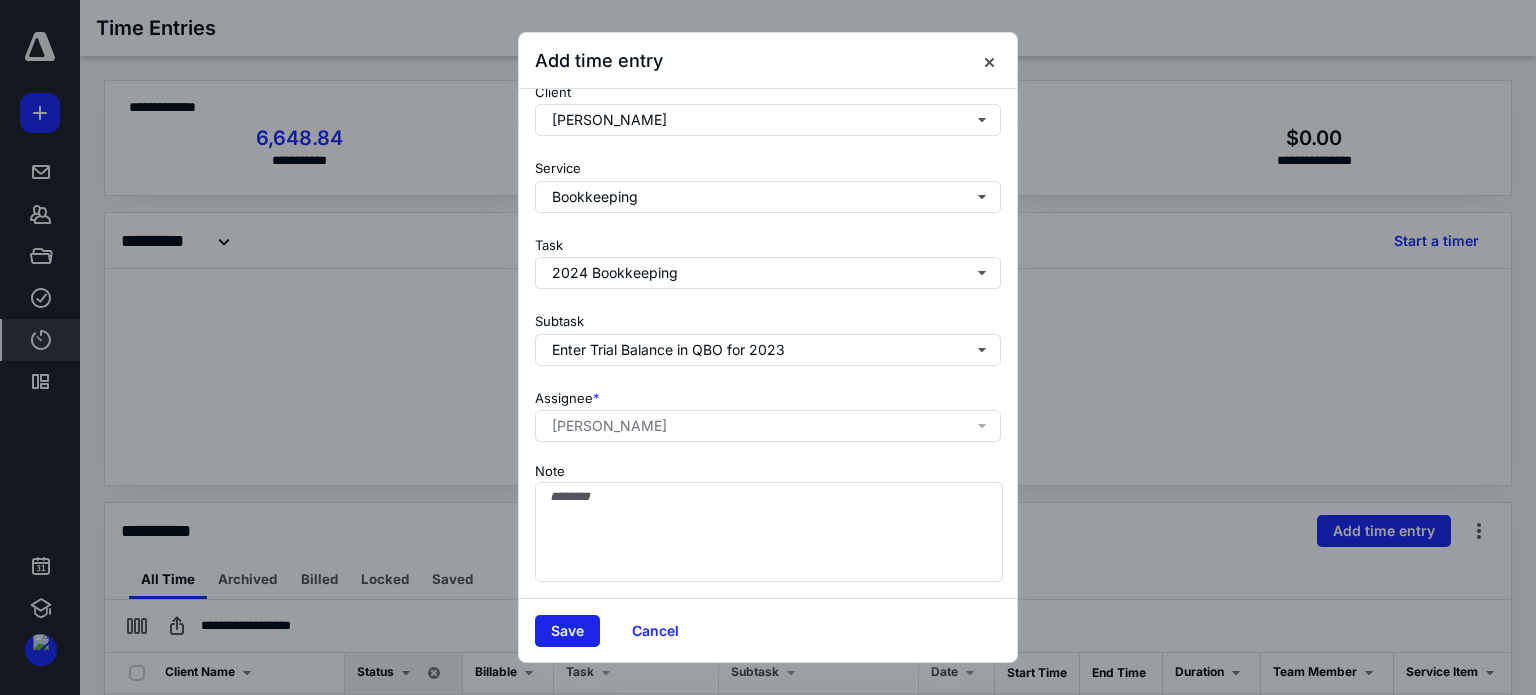 click on "Save" at bounding box center (567, 631) 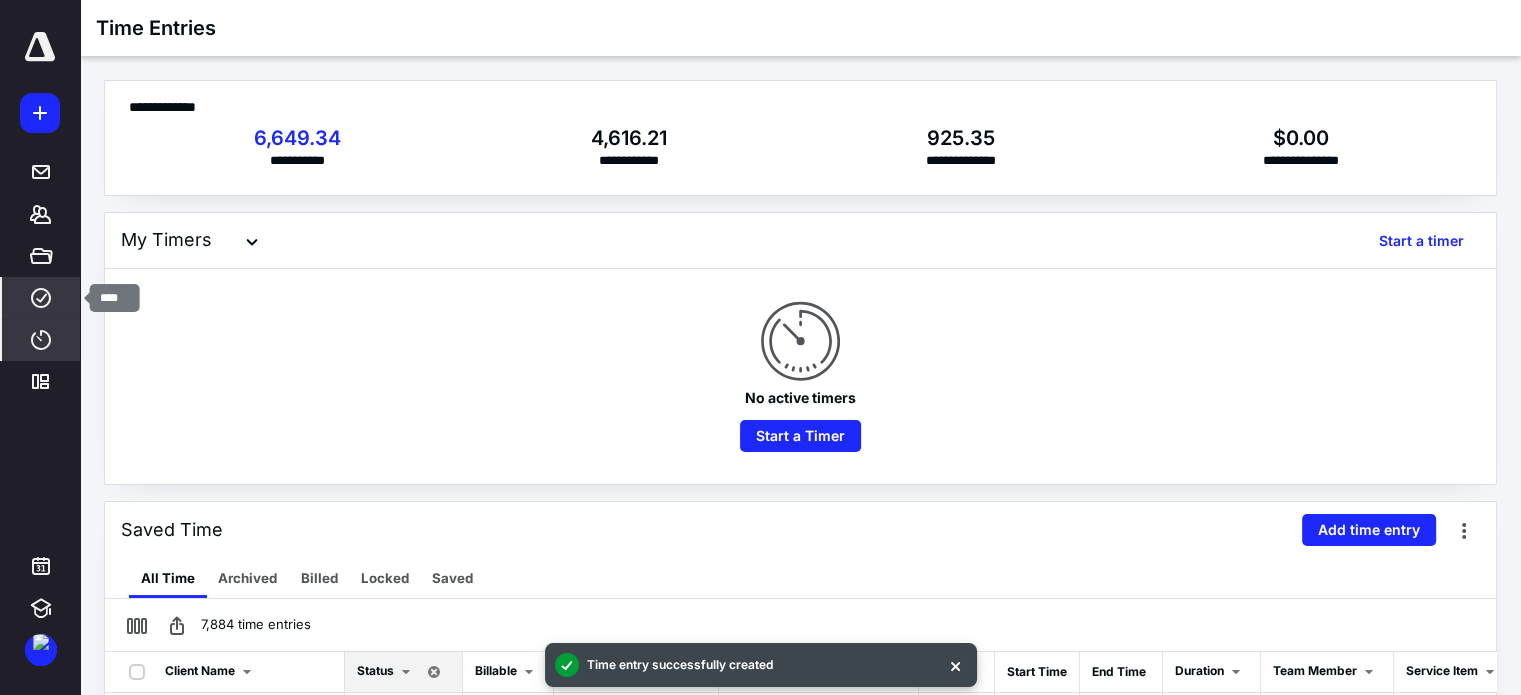 click 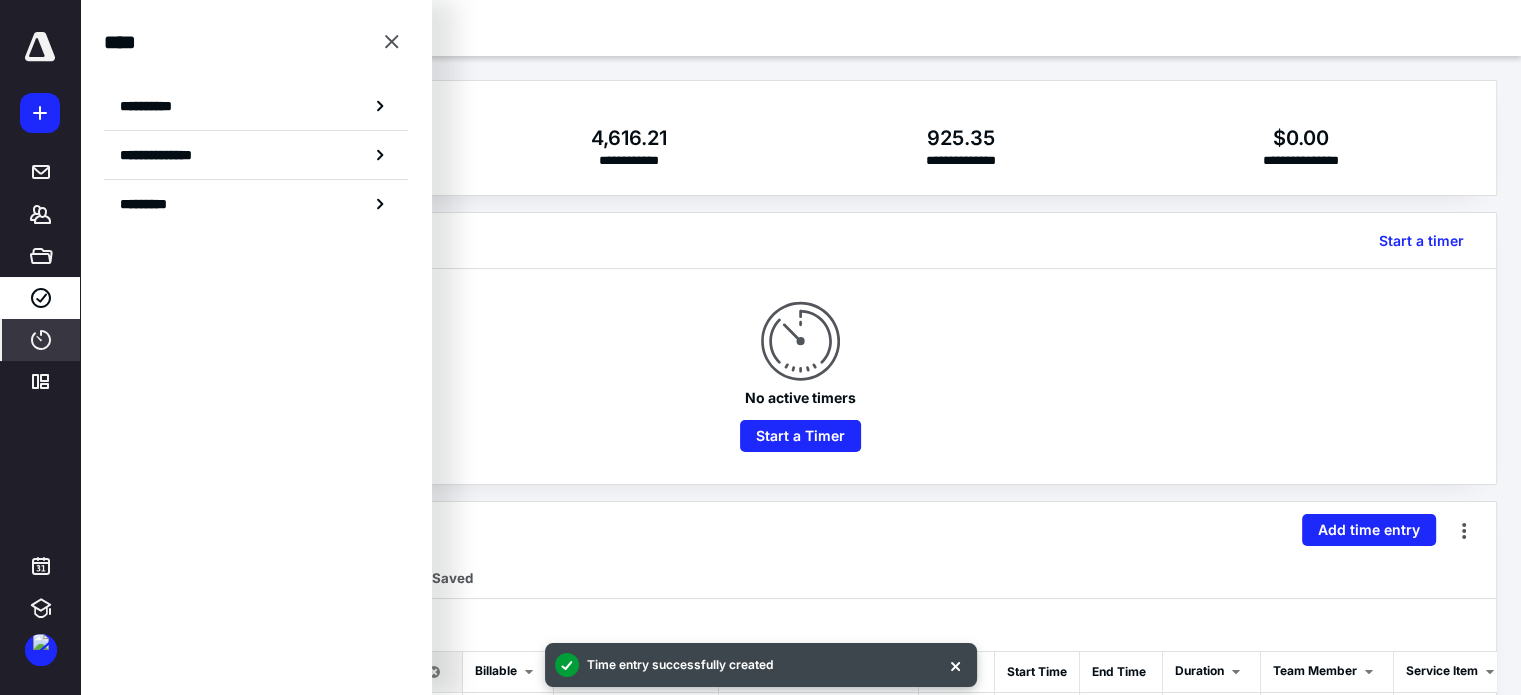 click on "**********" at bounding box center [153, 106] 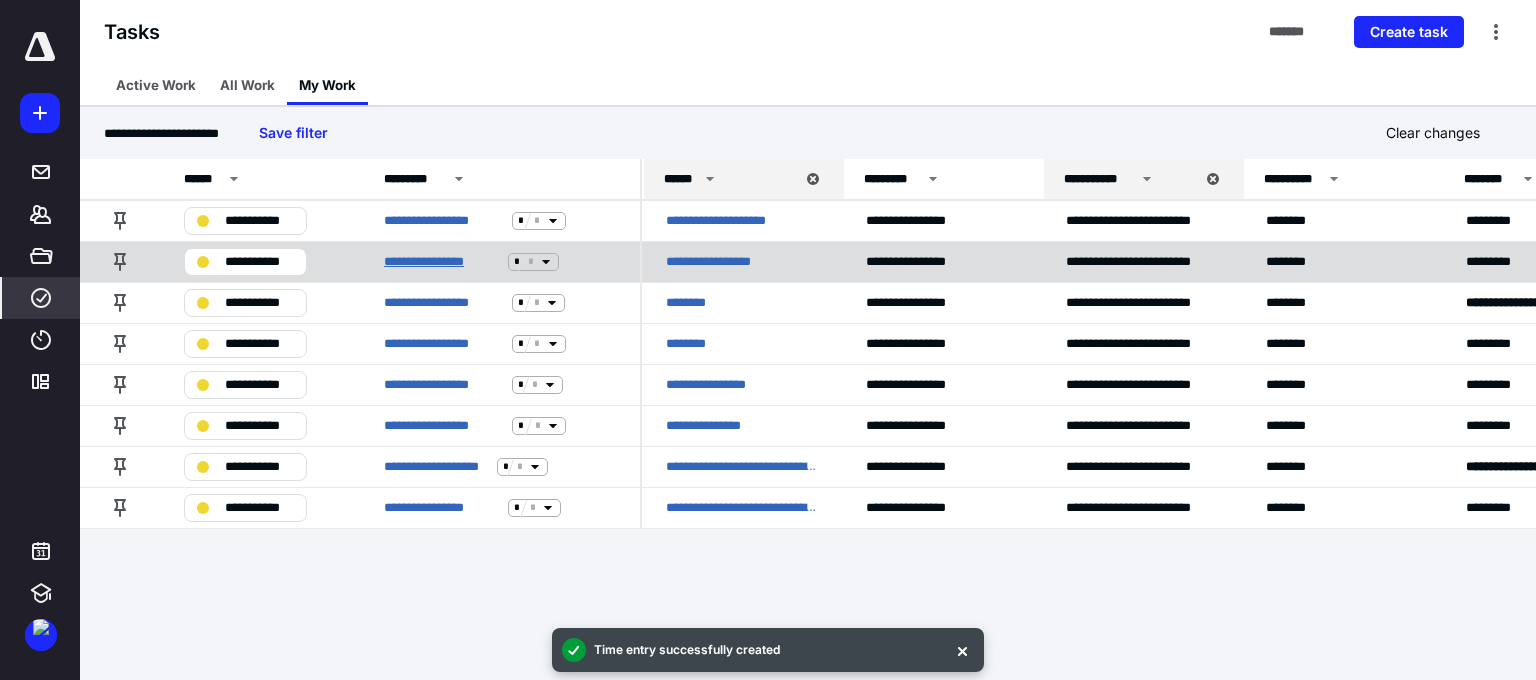 click on "**********" at bounding box center [442, 262] 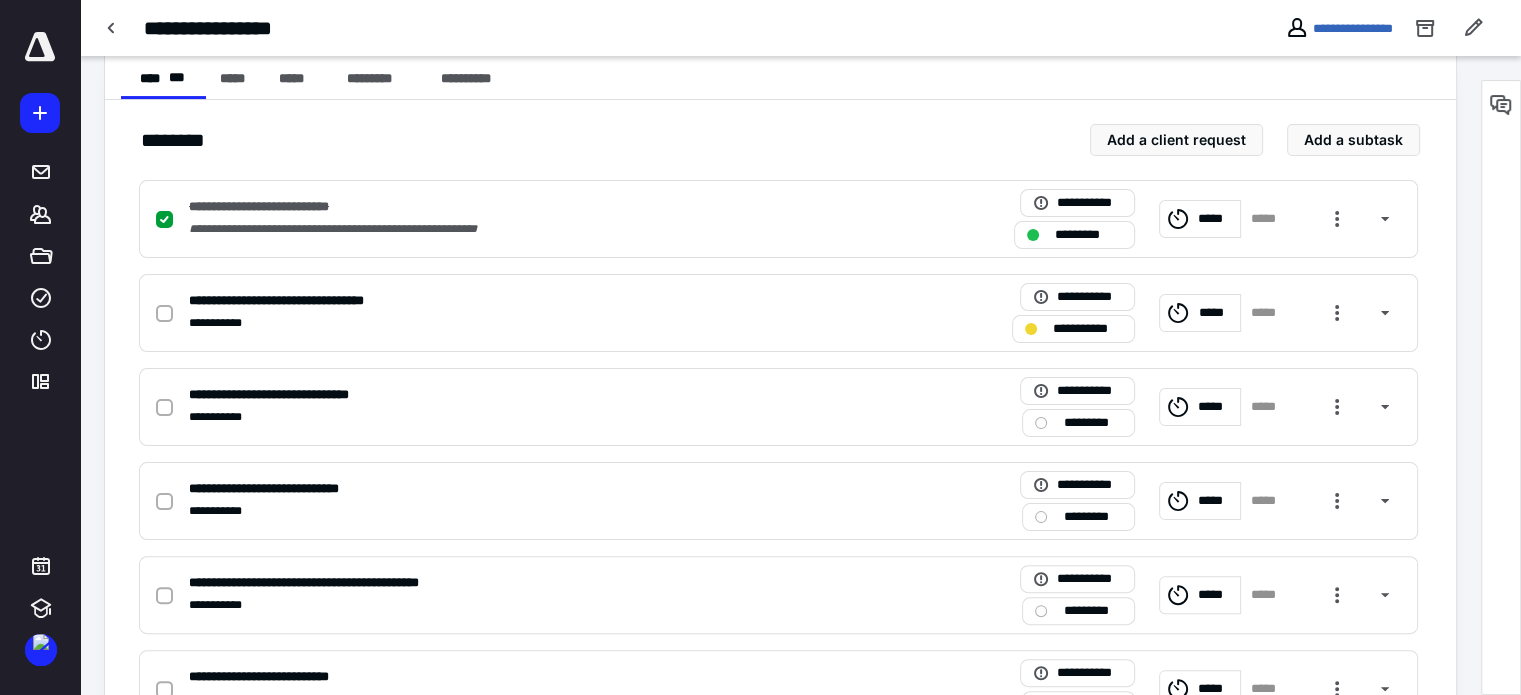scroll, scrollTop: 400, scrollLeft: 0, axis: vertical 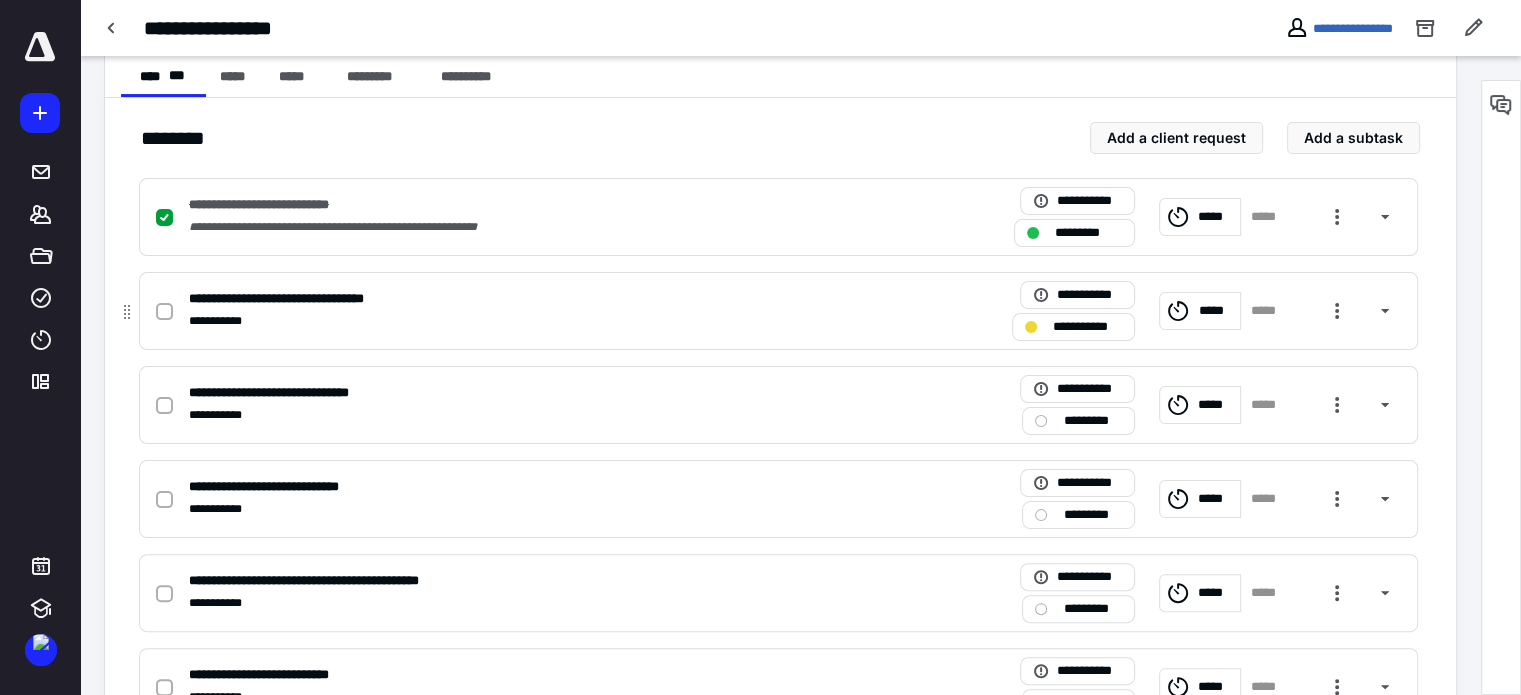 click on "**********" at bounding box center (300, 299) 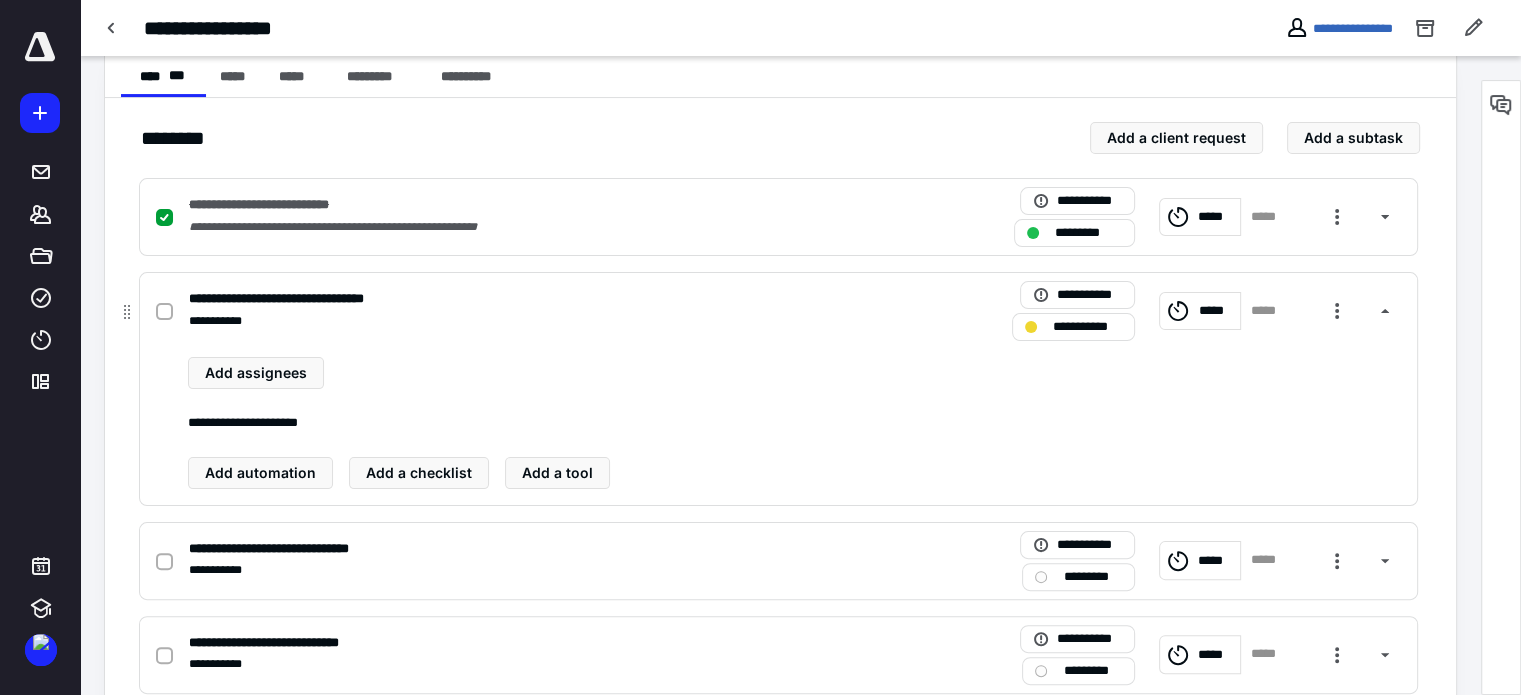 click at bounding box center (164, 312) 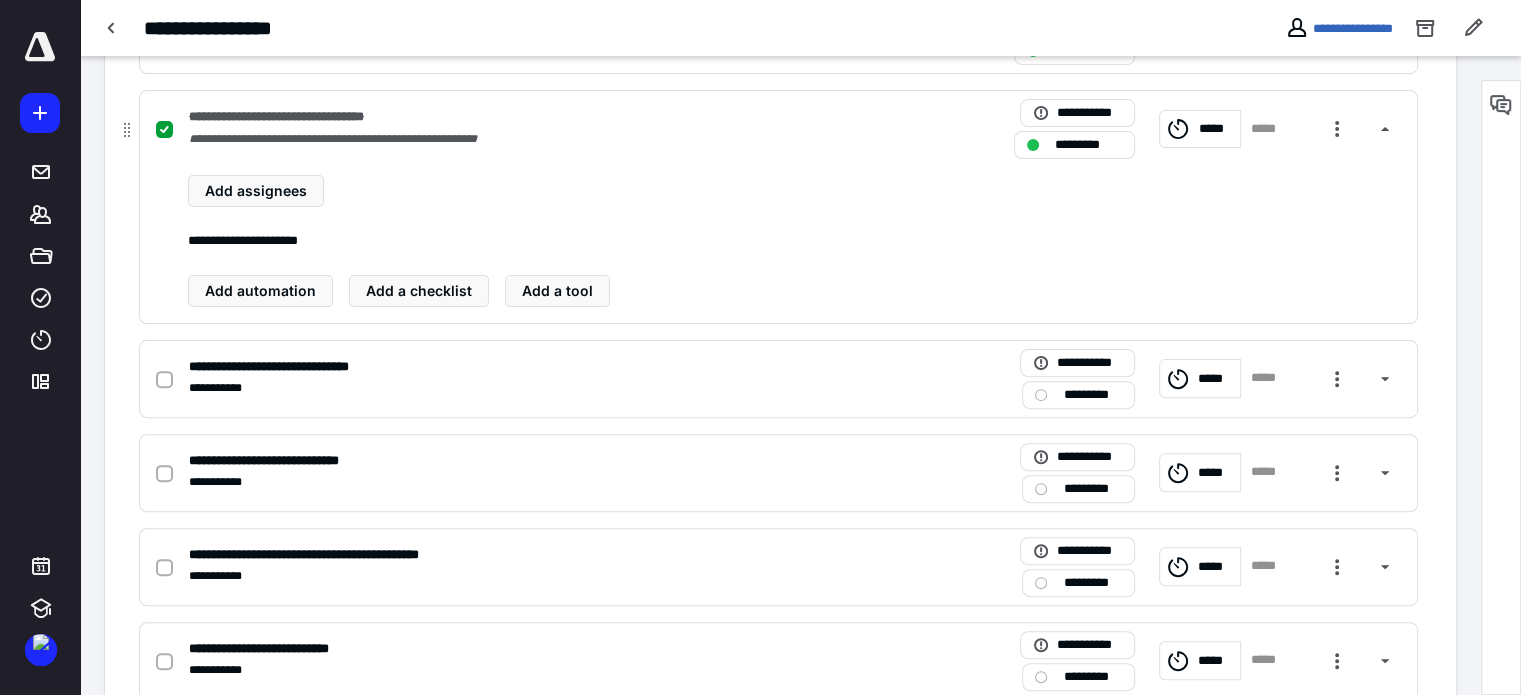 scroll, scrollTop: 600, scrollLeft: 0, axis: vertical 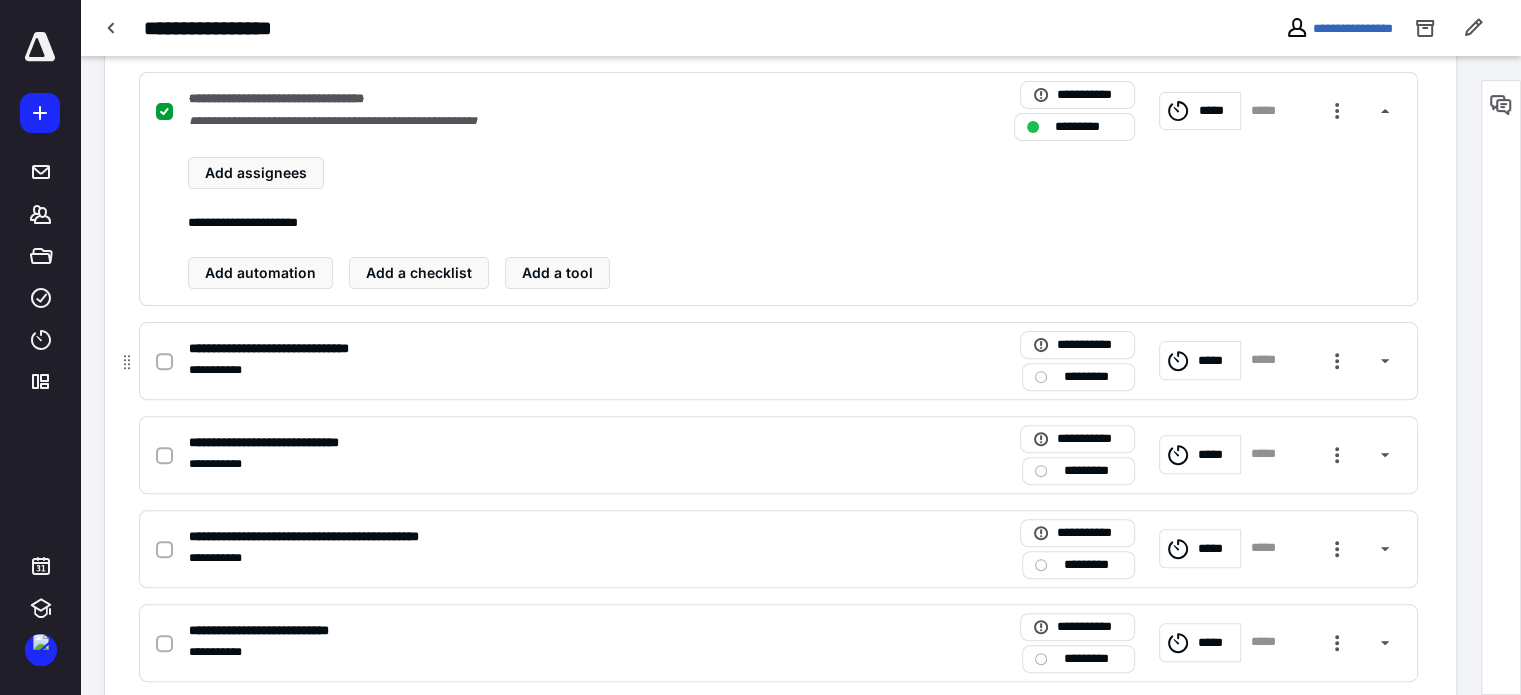 click on "**********" at bounding box center (516, 349) 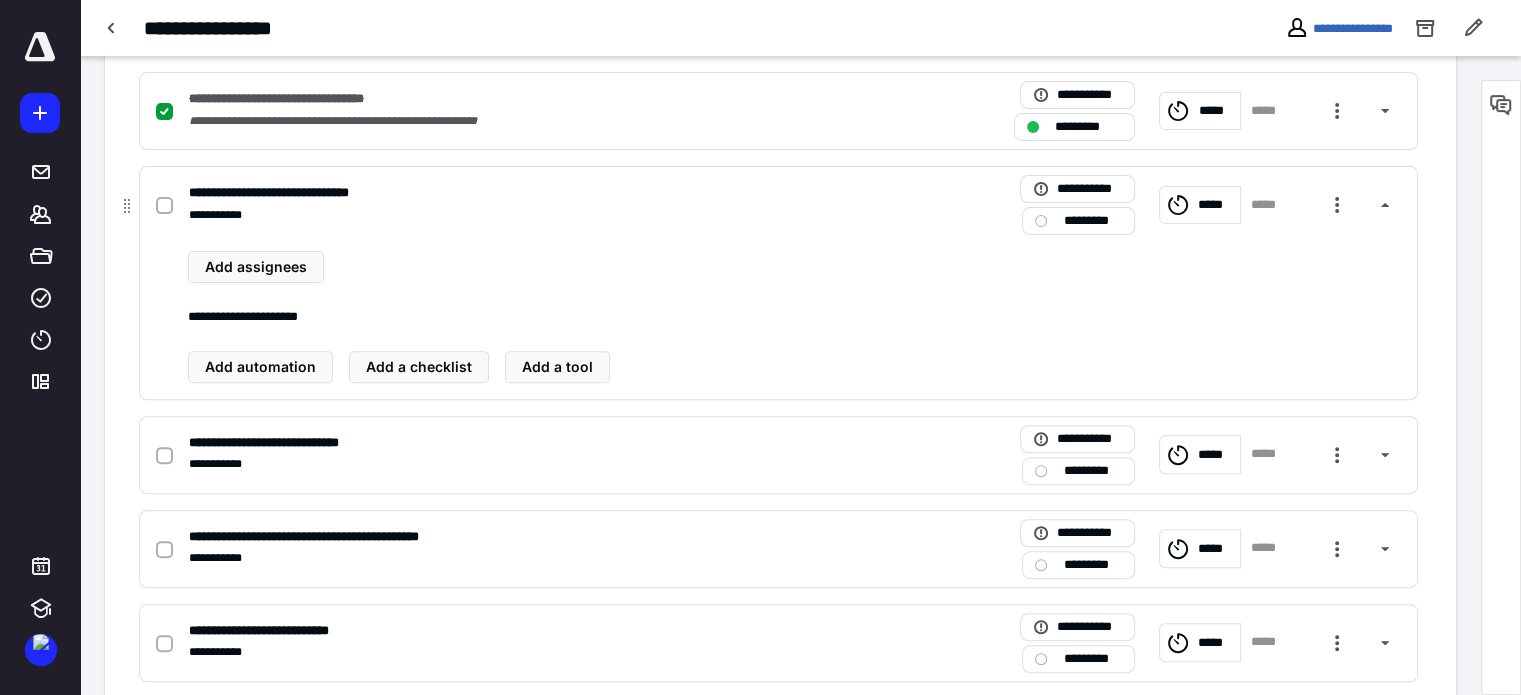 click on "**********" at bounding box center (516, 215) 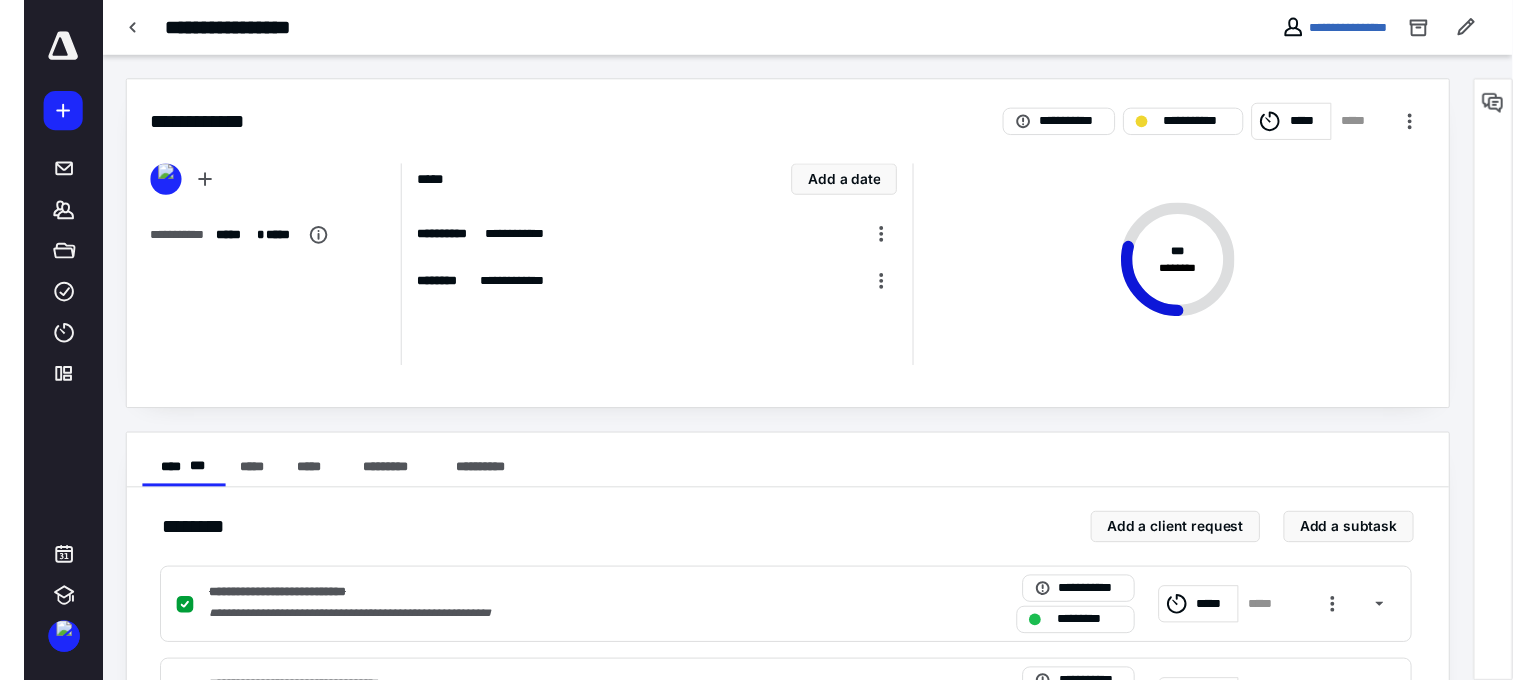scroll, scrollTop: 0, scrollLeft: 0, axis: both 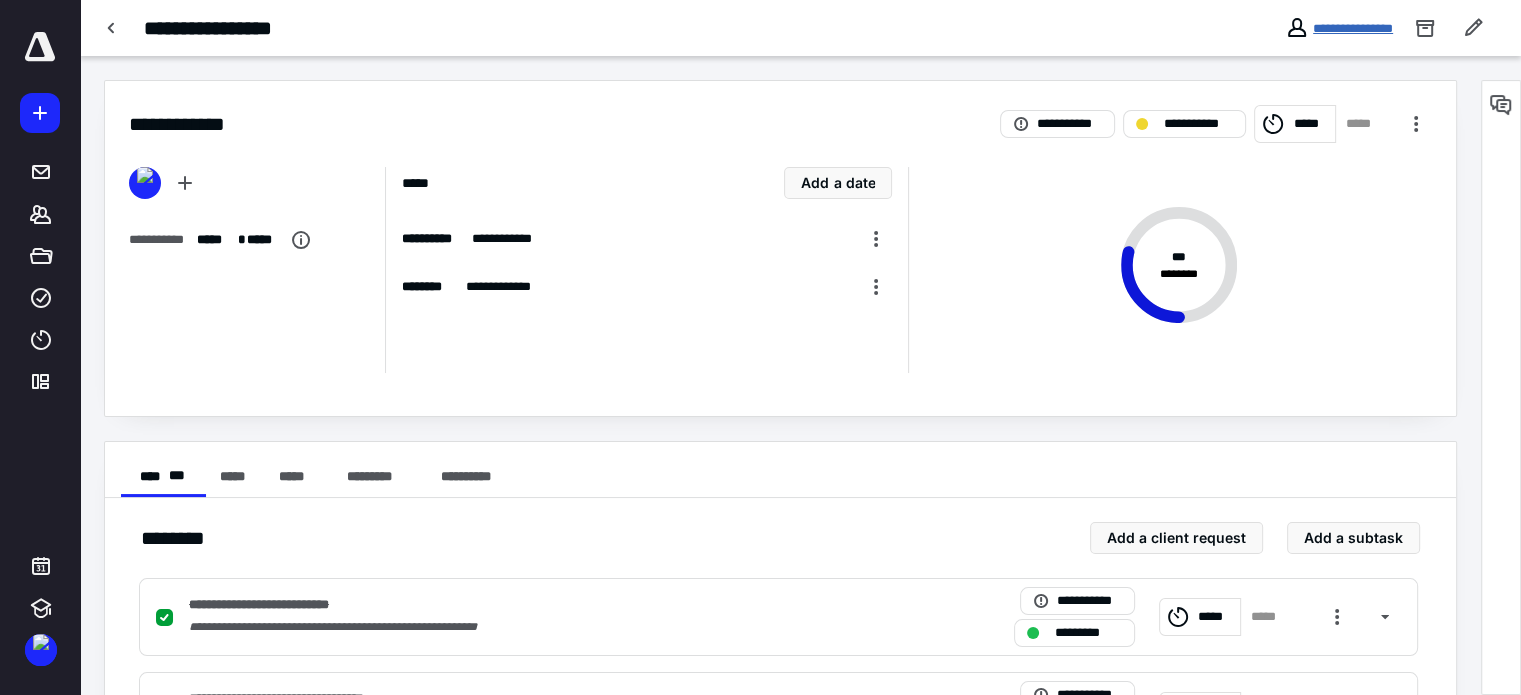 click on "**********" at bounding box center [1353, 28] 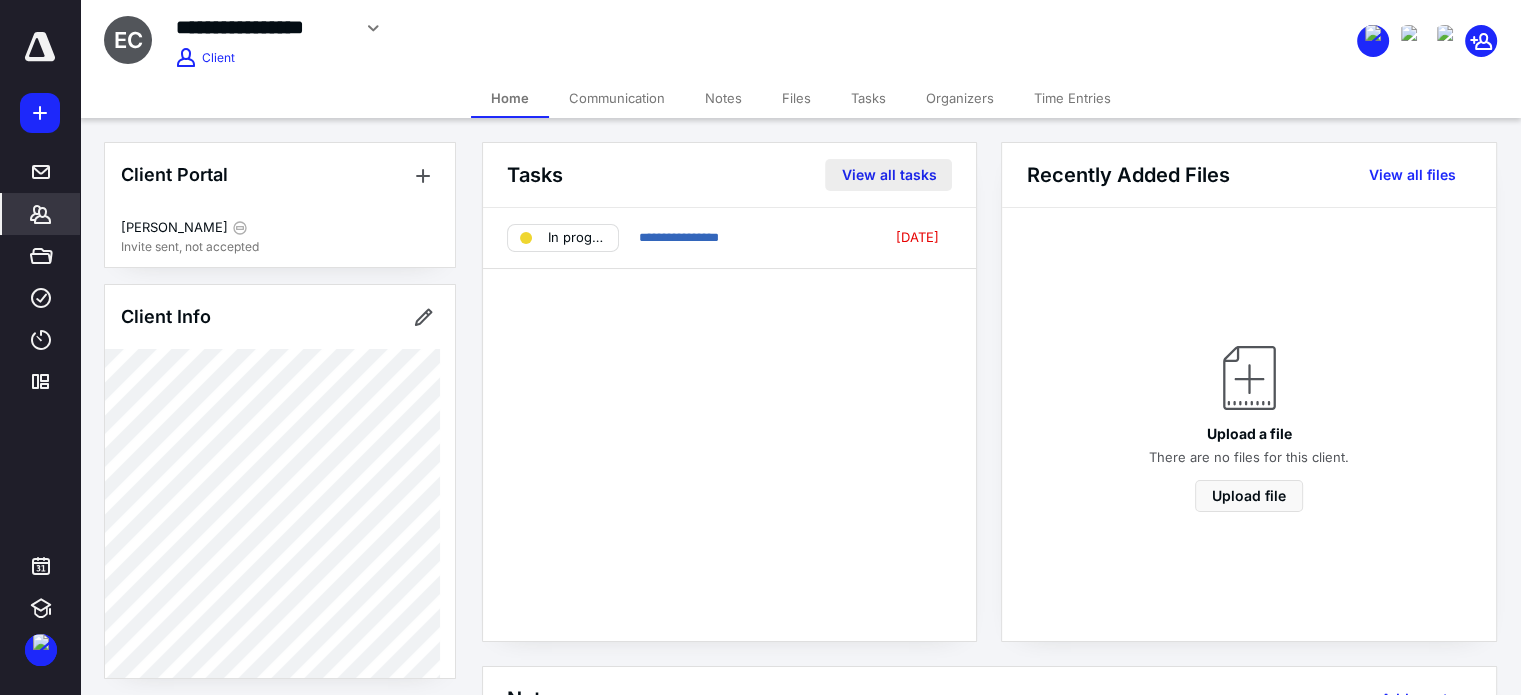 click on "View all tasks" at bounding box center [888, 175] 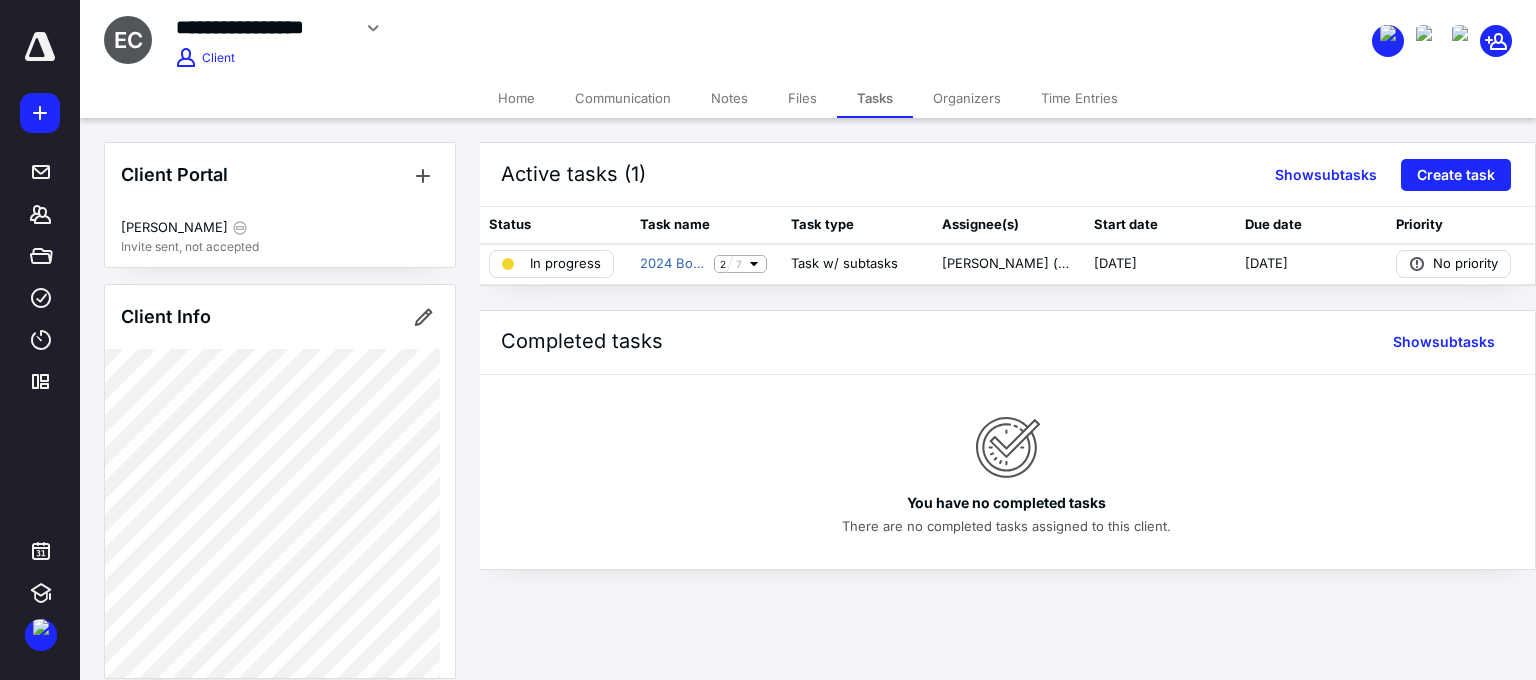 scroll, scrollTop: 0, scrollLeft: 0, axis: both 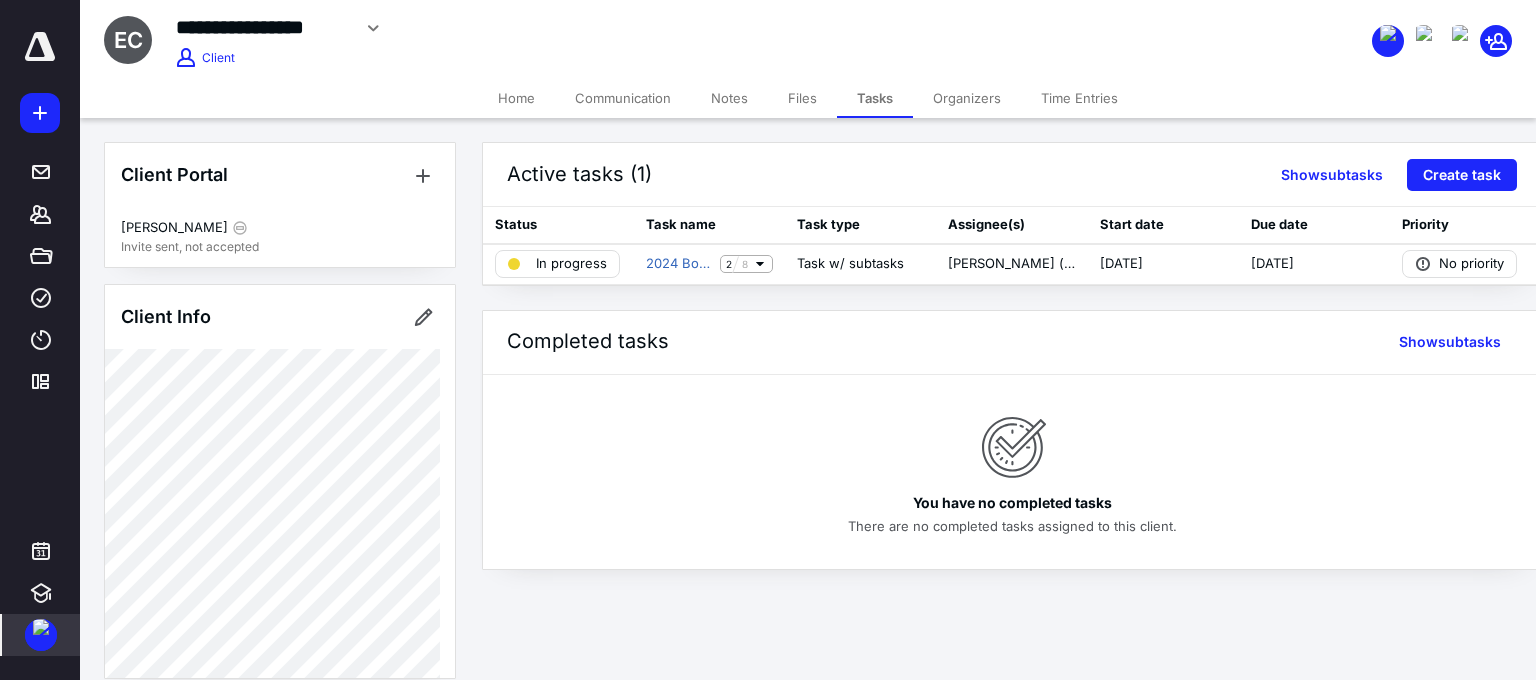 click at bounding box center [41, 627] 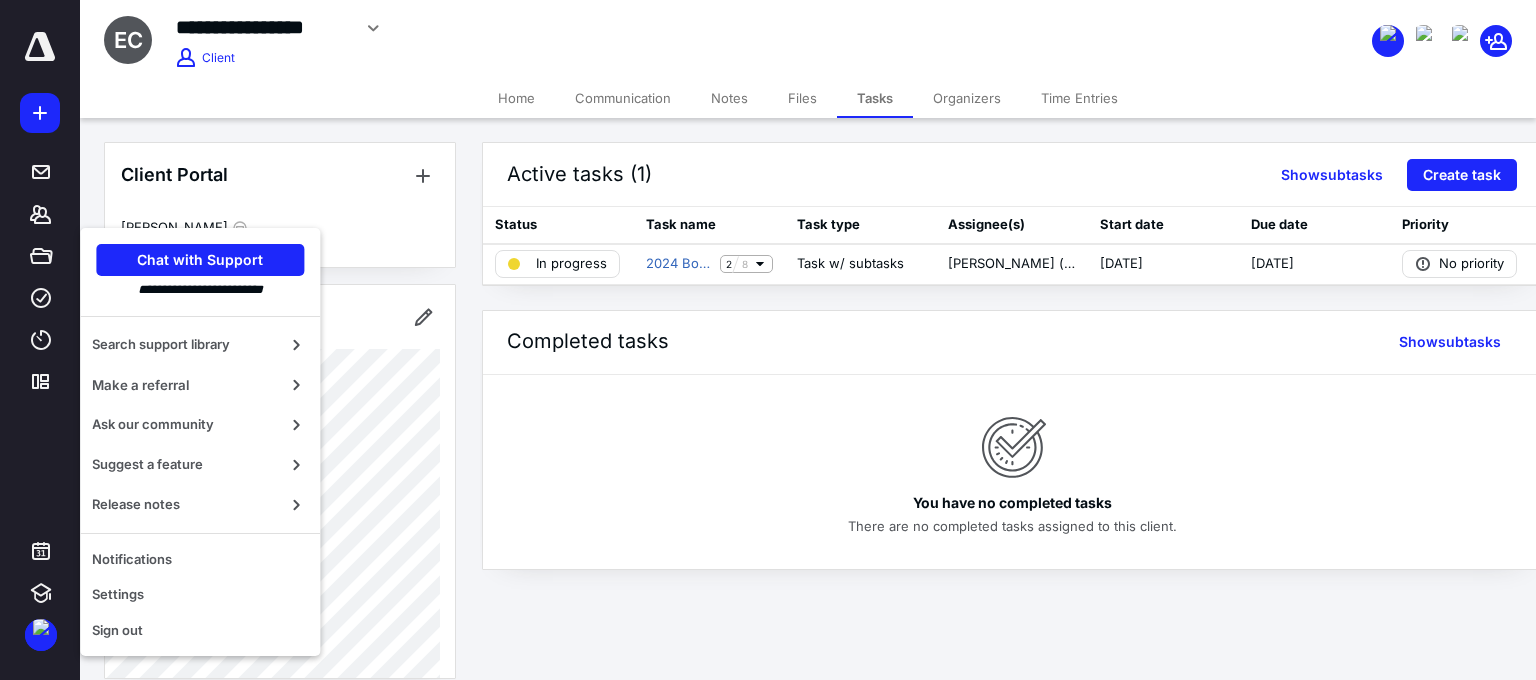 click on "You have no completed tasks There are no completed tasks assigned to this client." at bounding box center (1012, 472) 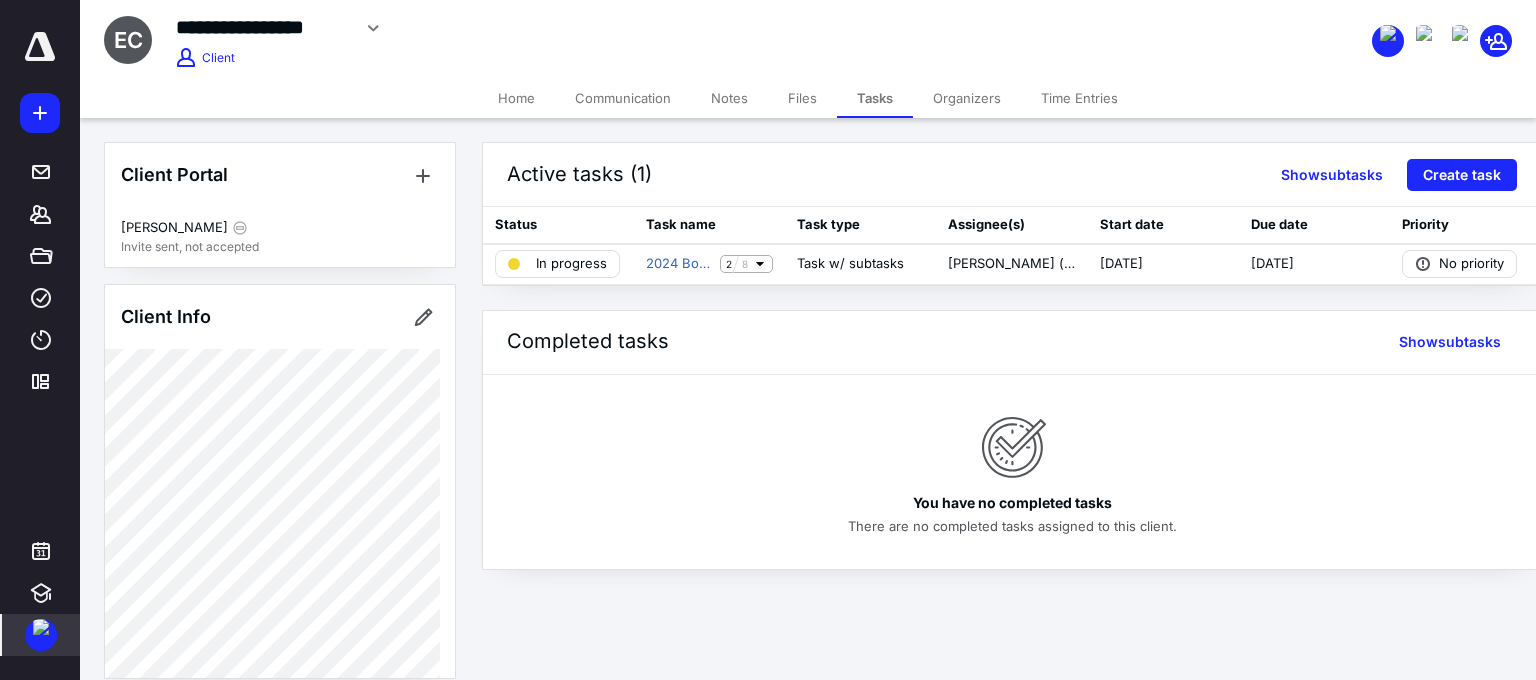 click at bounding box center [41, 627] 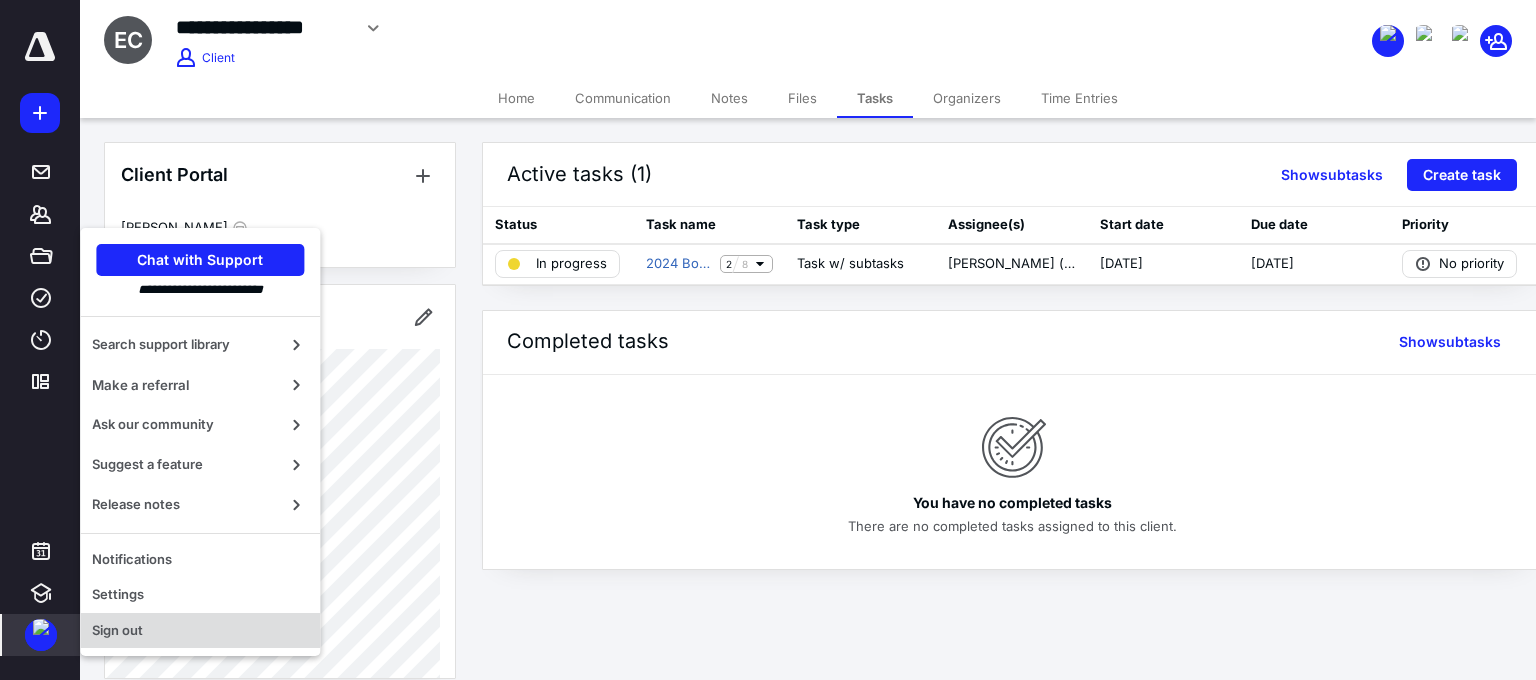 click on "Sign out" at bounding box center (200, 631) 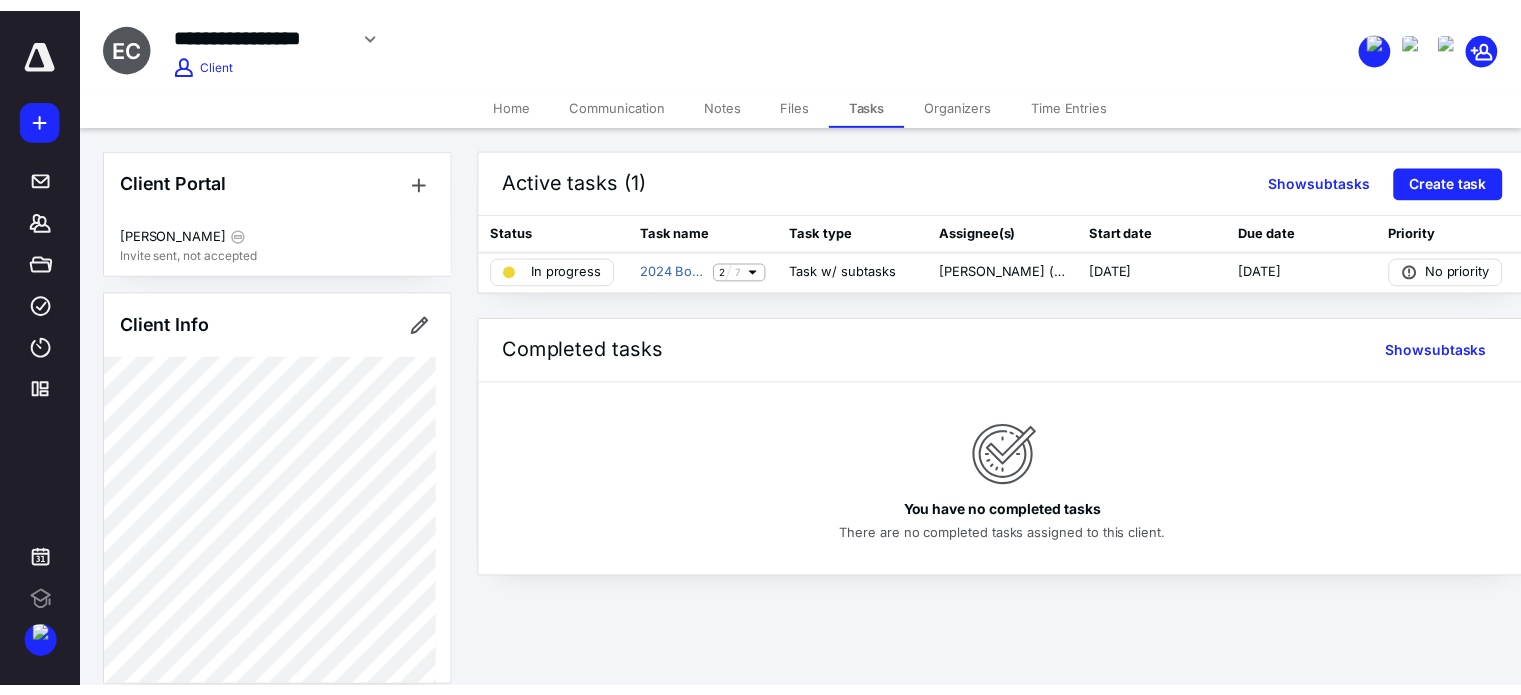 scroll, scrollTop: 0, scrollLeft: 0, axis: both 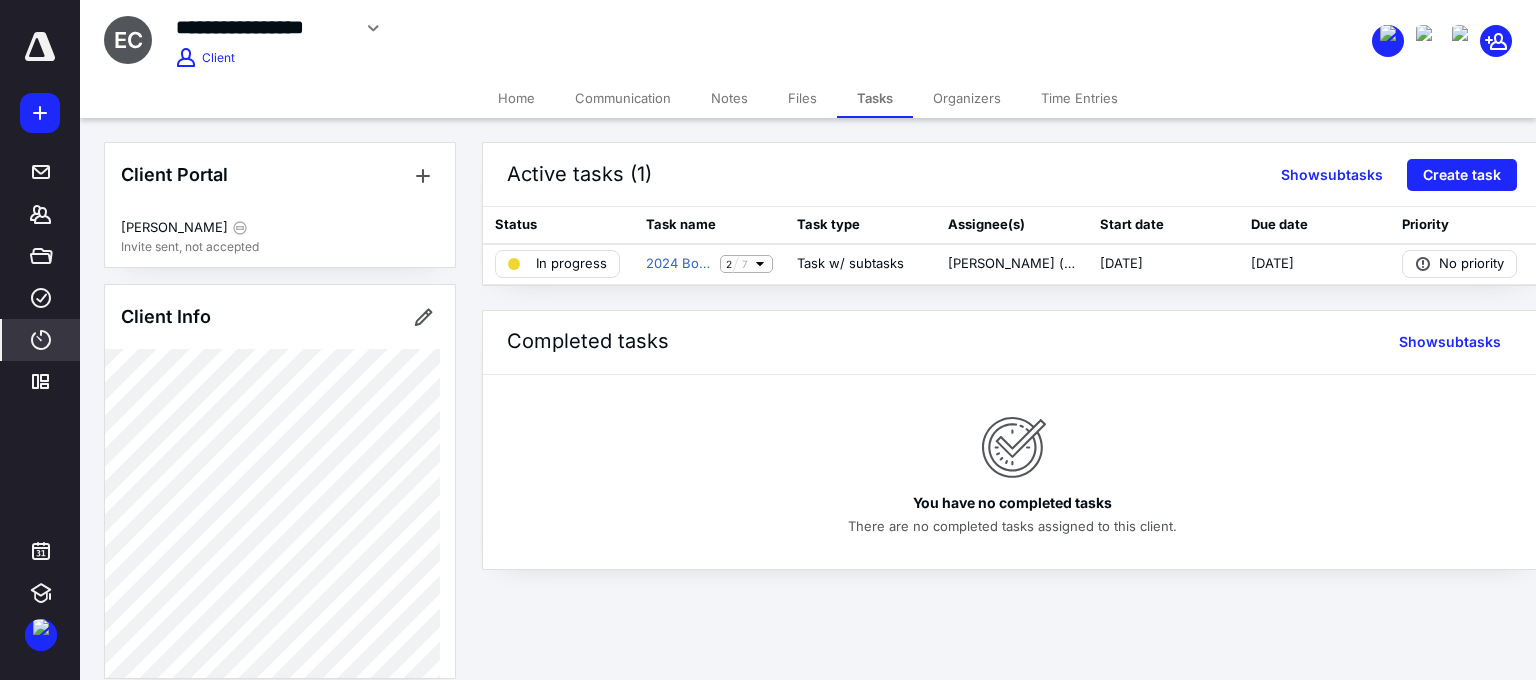 click 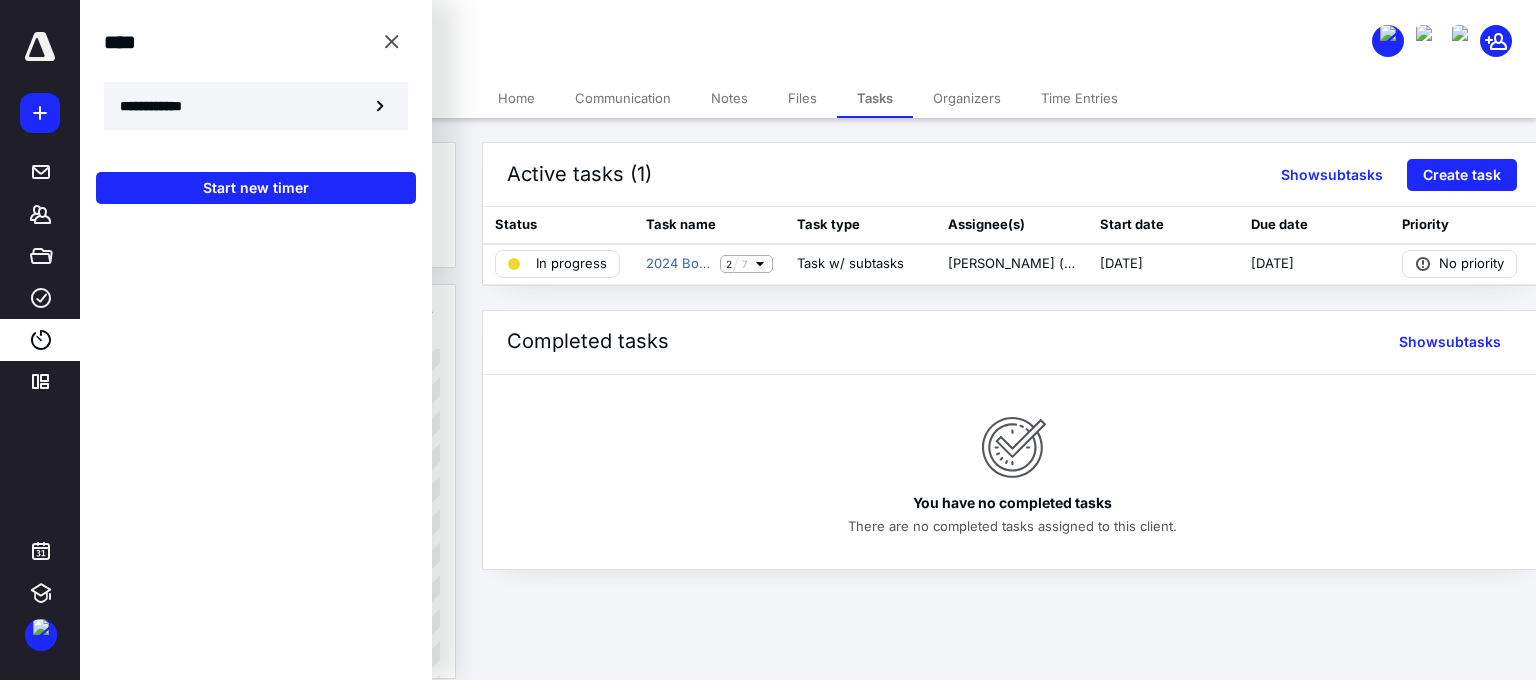 click on "**********" at bounding box center [162, 106] 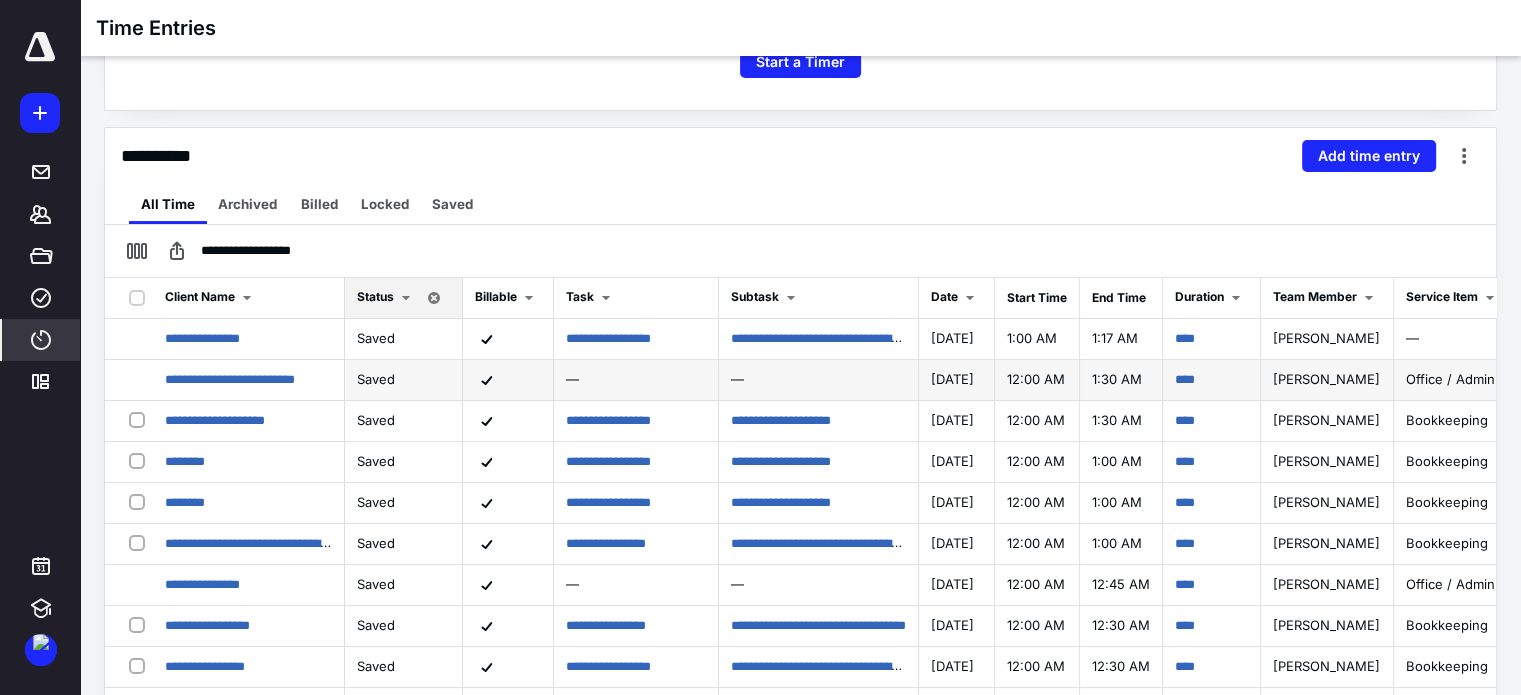 scroll, scrollTop: 400, scrollLeft: 0, axis: vertical 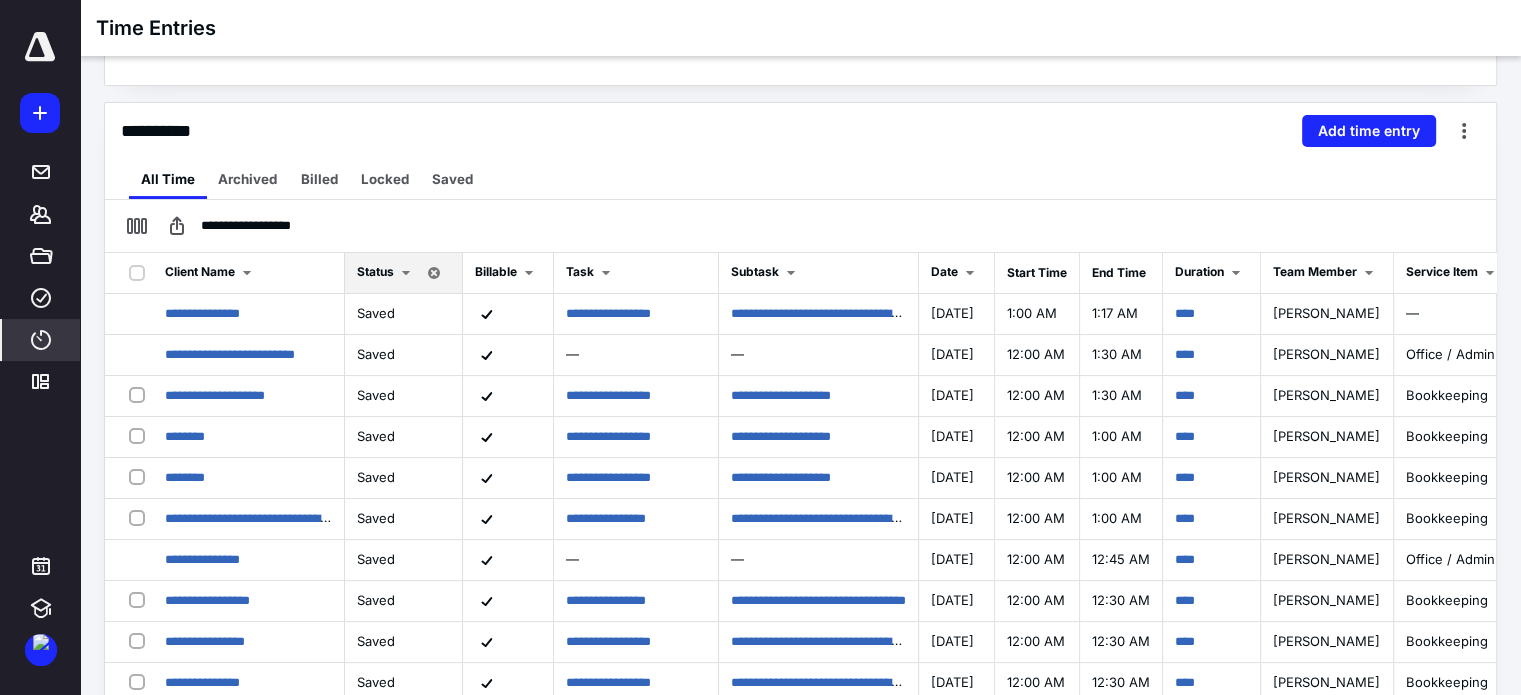 click on "Client Name" at bounding box center [200, 271] 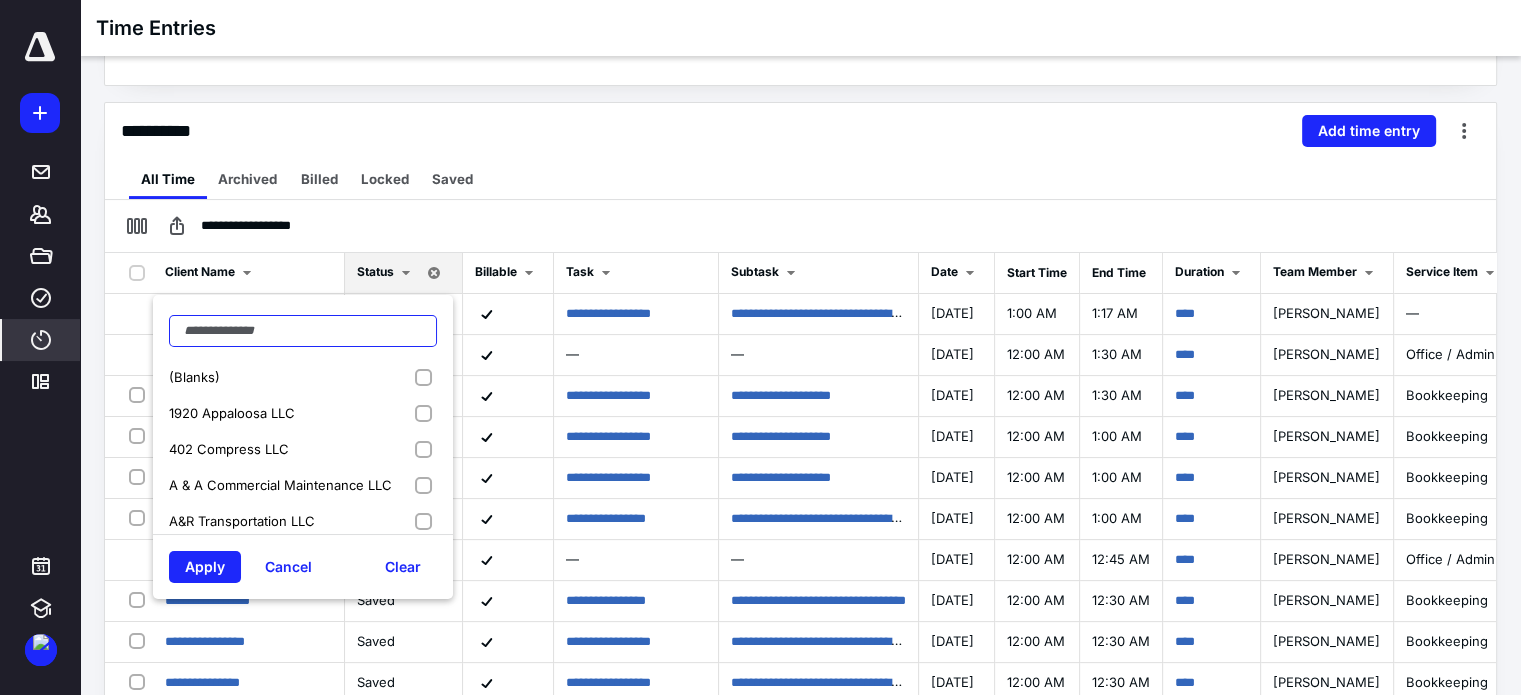 click at bounding box center [303, 331] 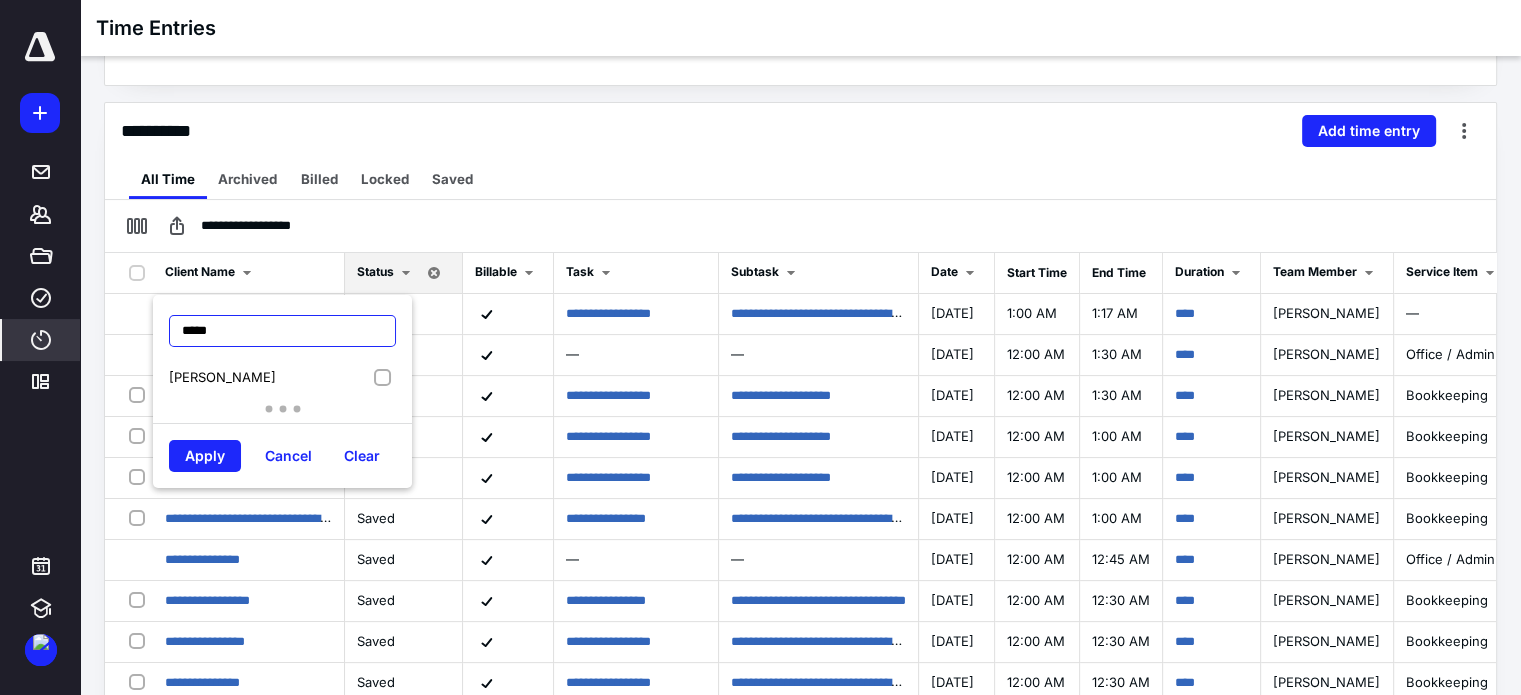 type on "*****" 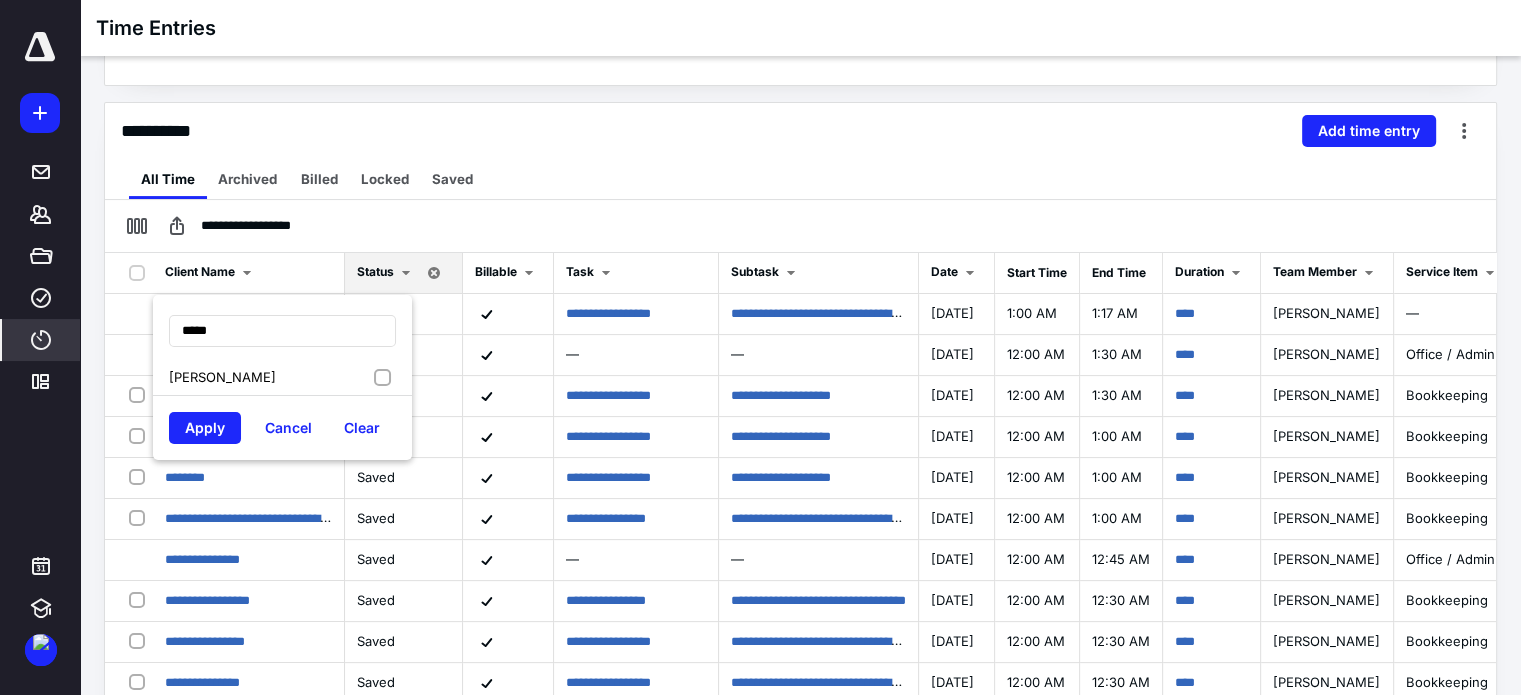 click on "Coronado, Ernesto" at bounding box center (222, 377) 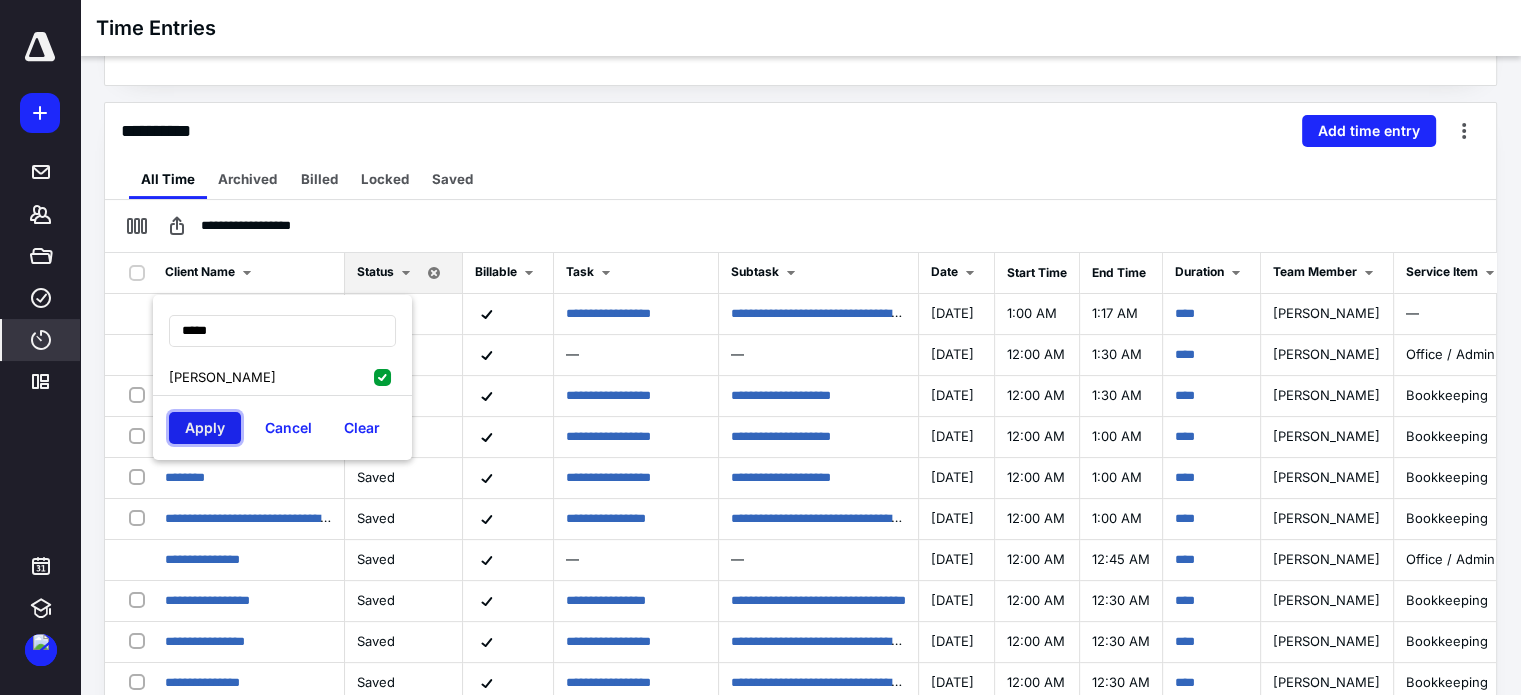 click on "Apply" at bounding box center [205, 428] 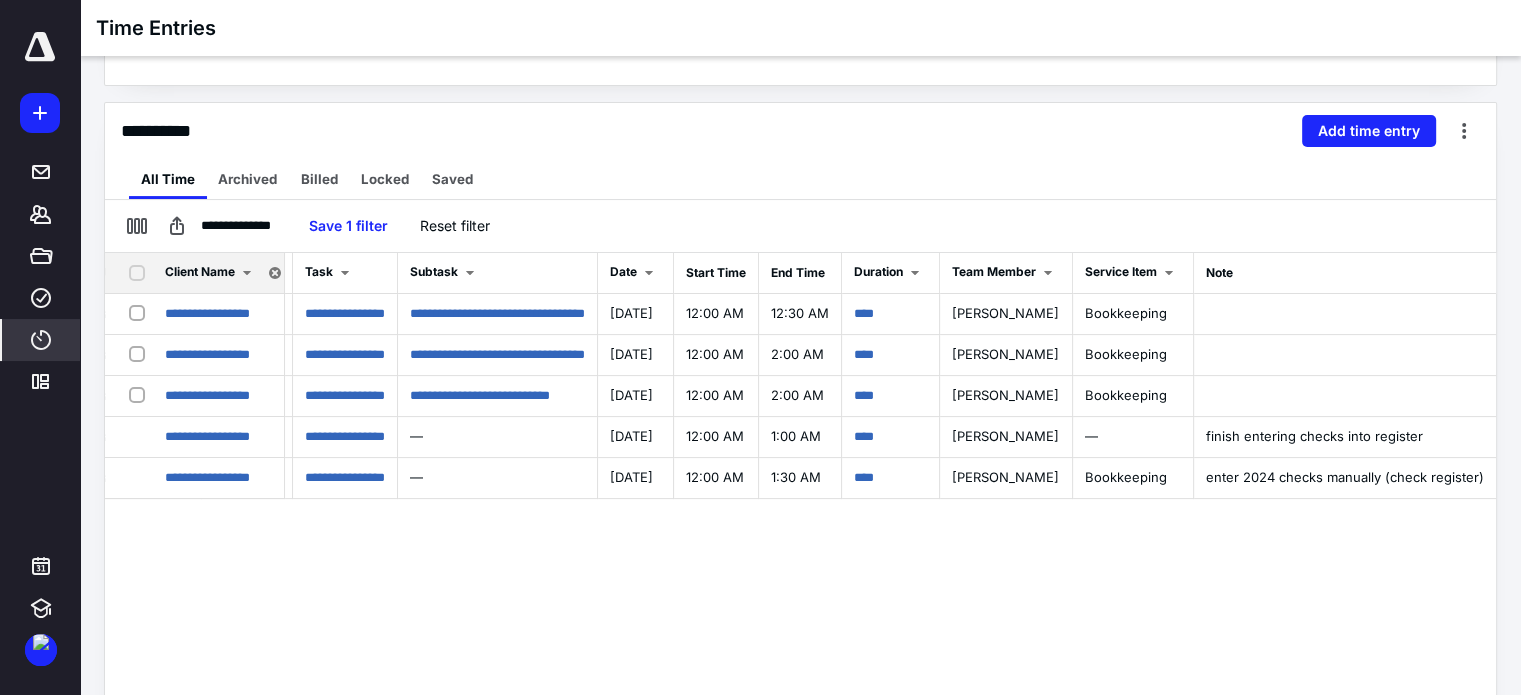 scroll, scrollTop: 0, scrollLeft: 272, axis: horizontal 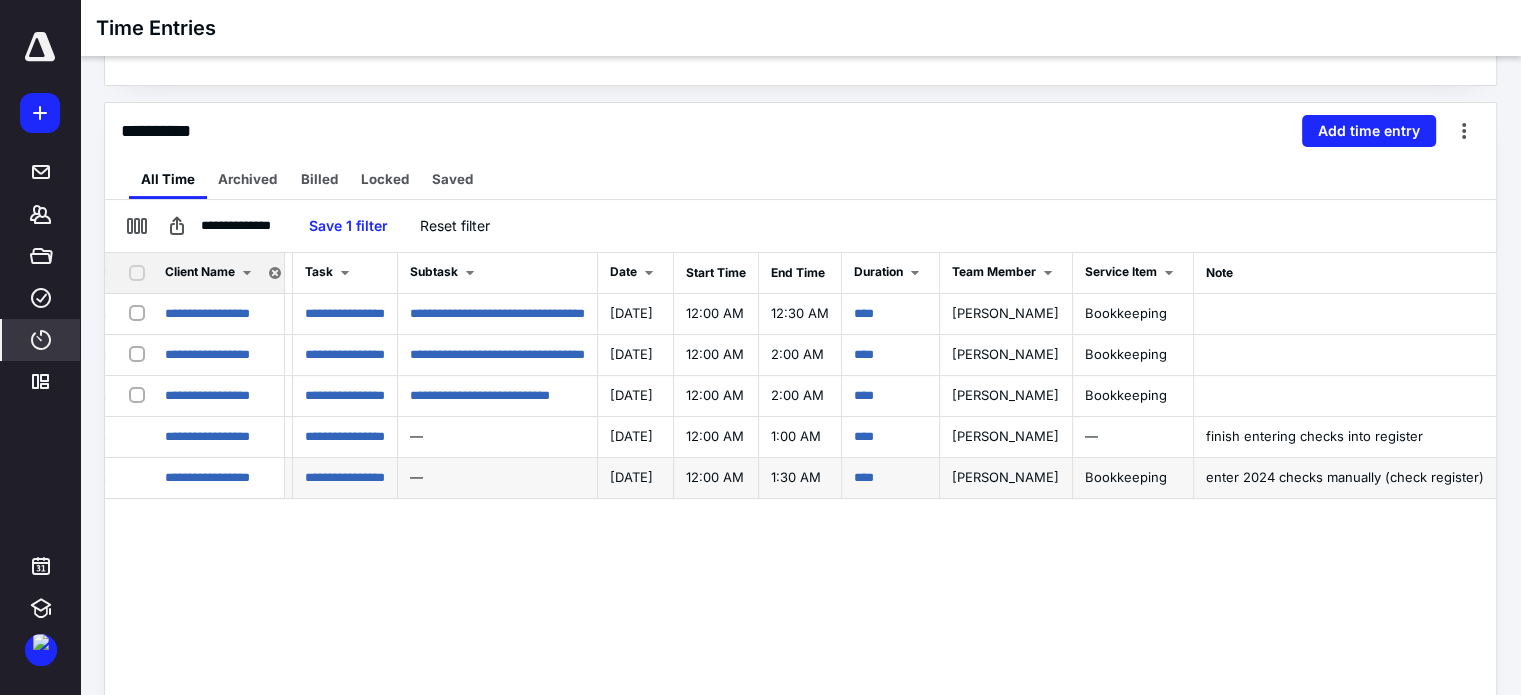 click on "enter  2024 checks manually (check register)" at bounding box center (1345, 477) 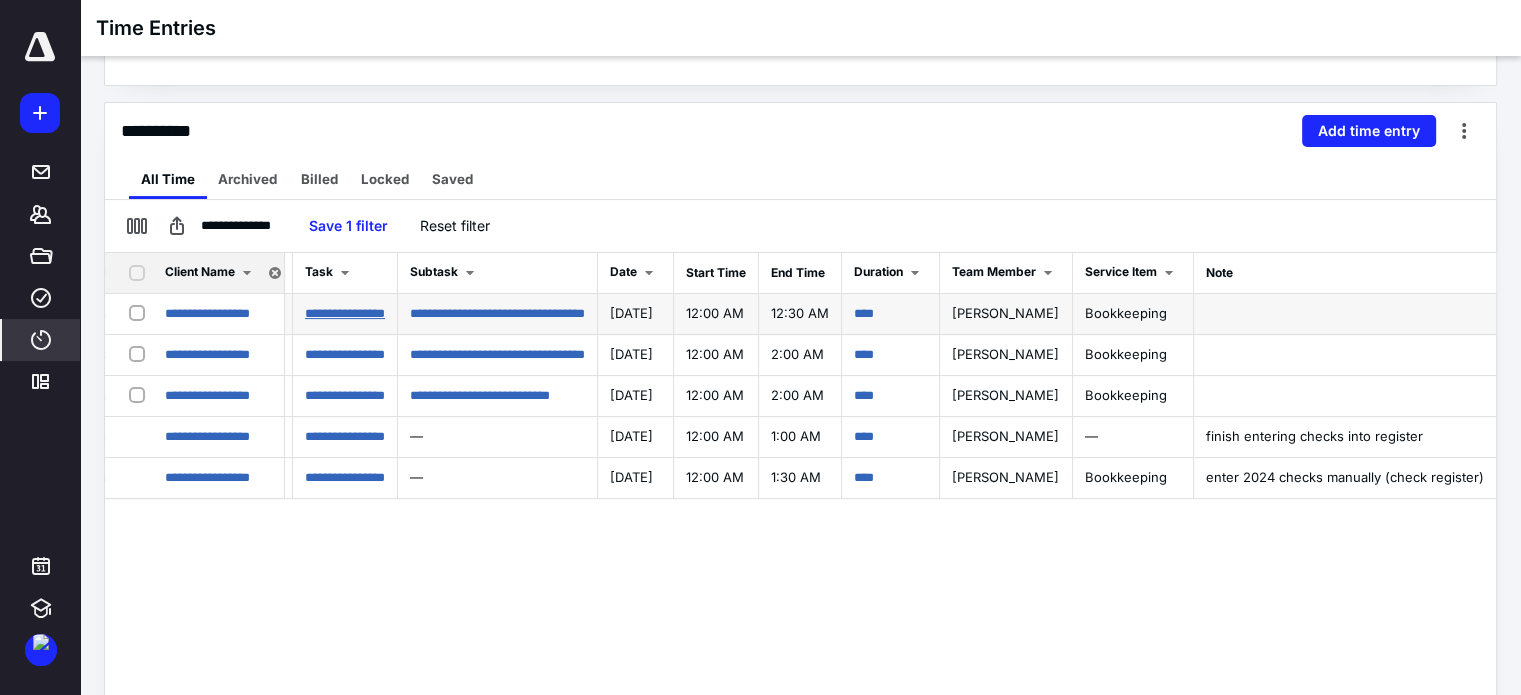 click on "**********" at bounding box center [345, 313] 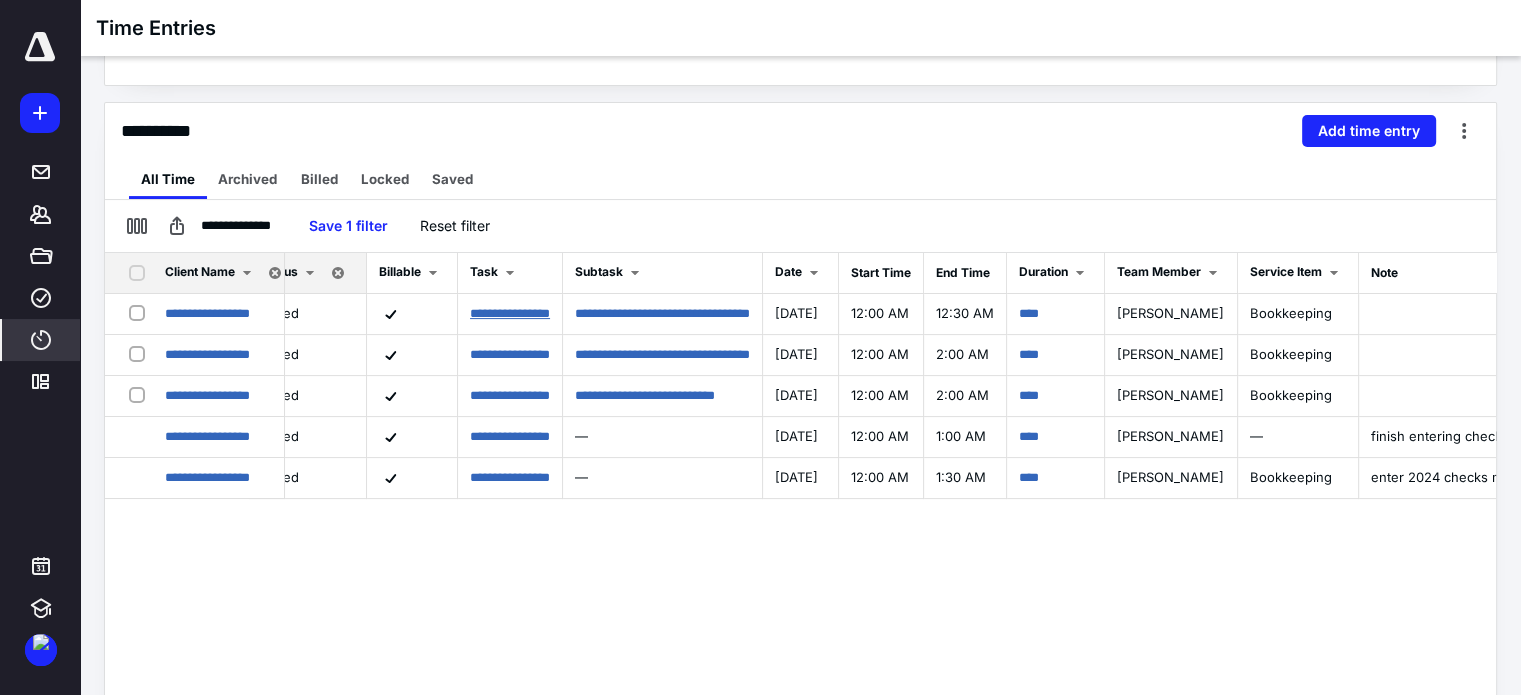 scroll, scrollTop: 0, scrollLeft: 0, axis: both 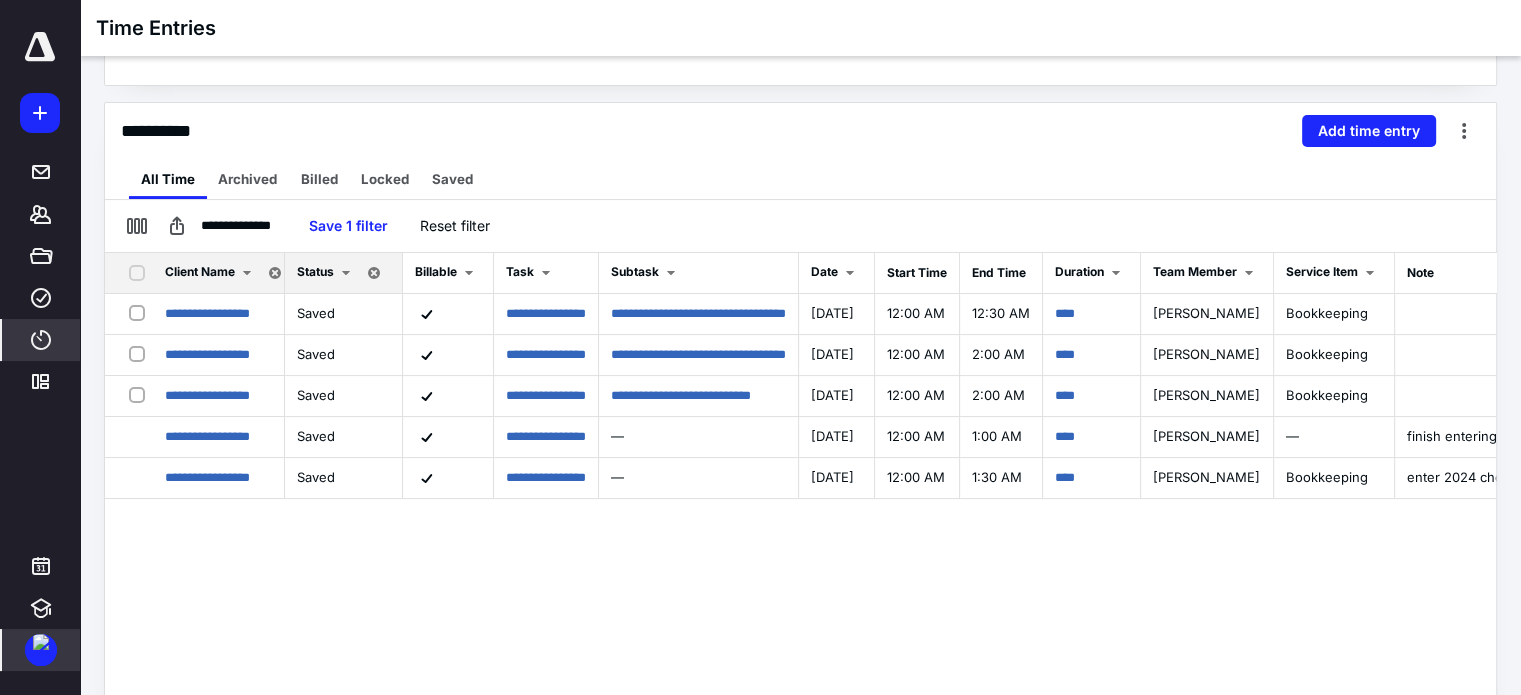 click at bounding box center (41, 642) 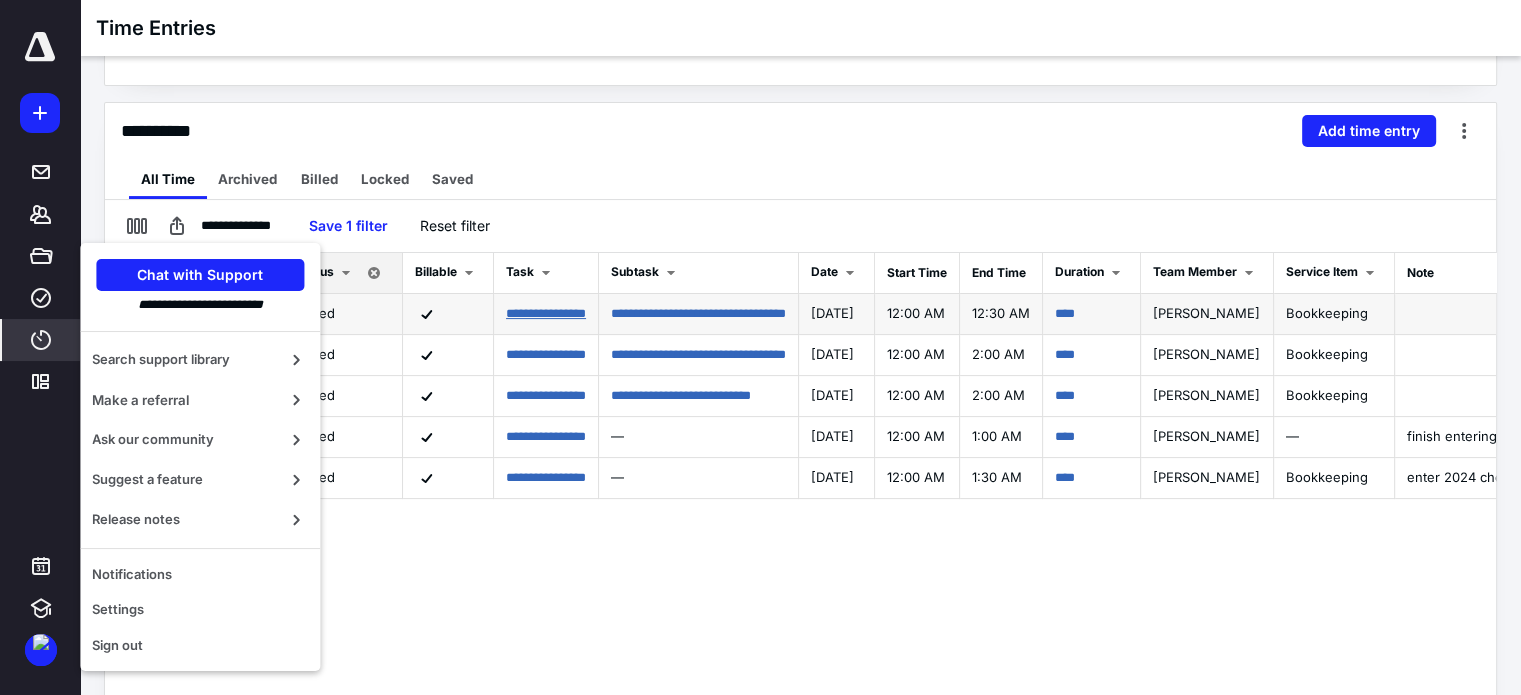 click on "**********" at bounding box center (546, 313) 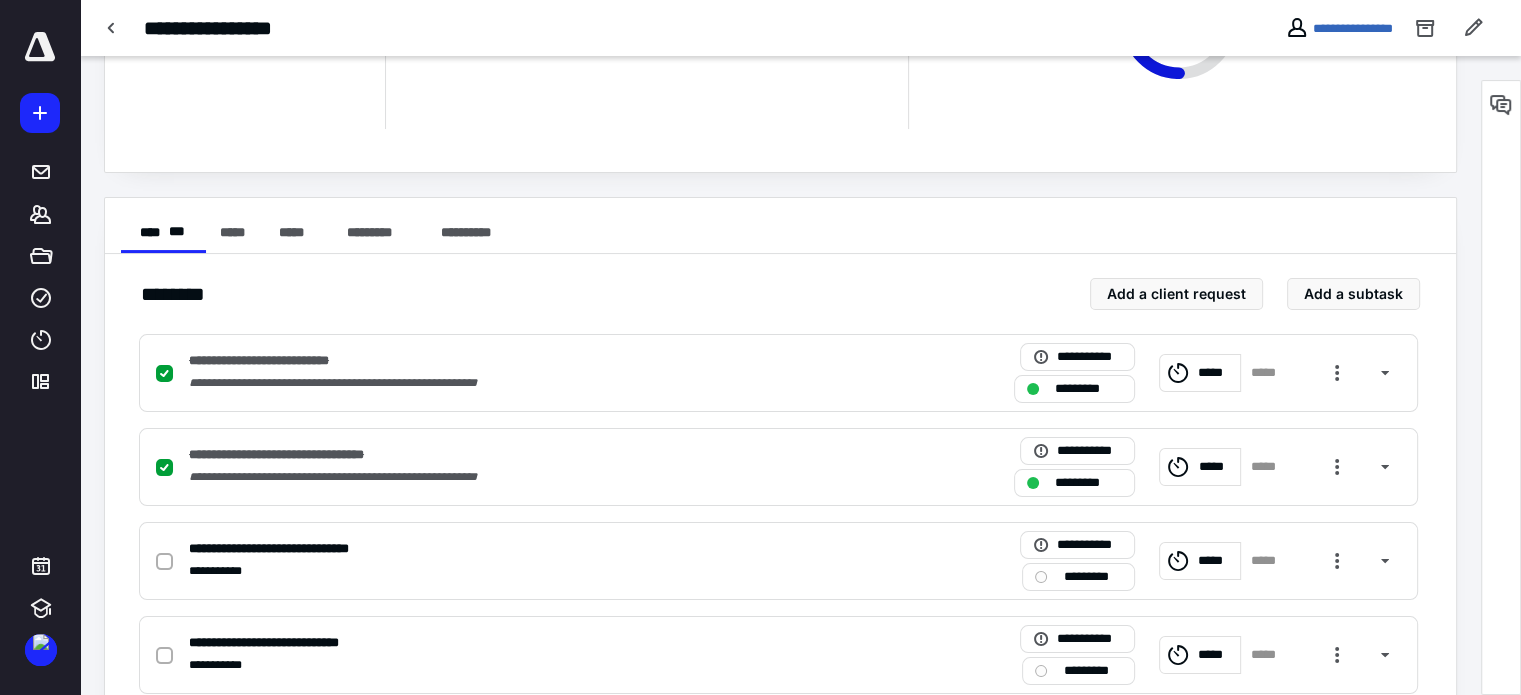 scroll, scrollTop: 200, scrollLeft: 0, axis: vertical 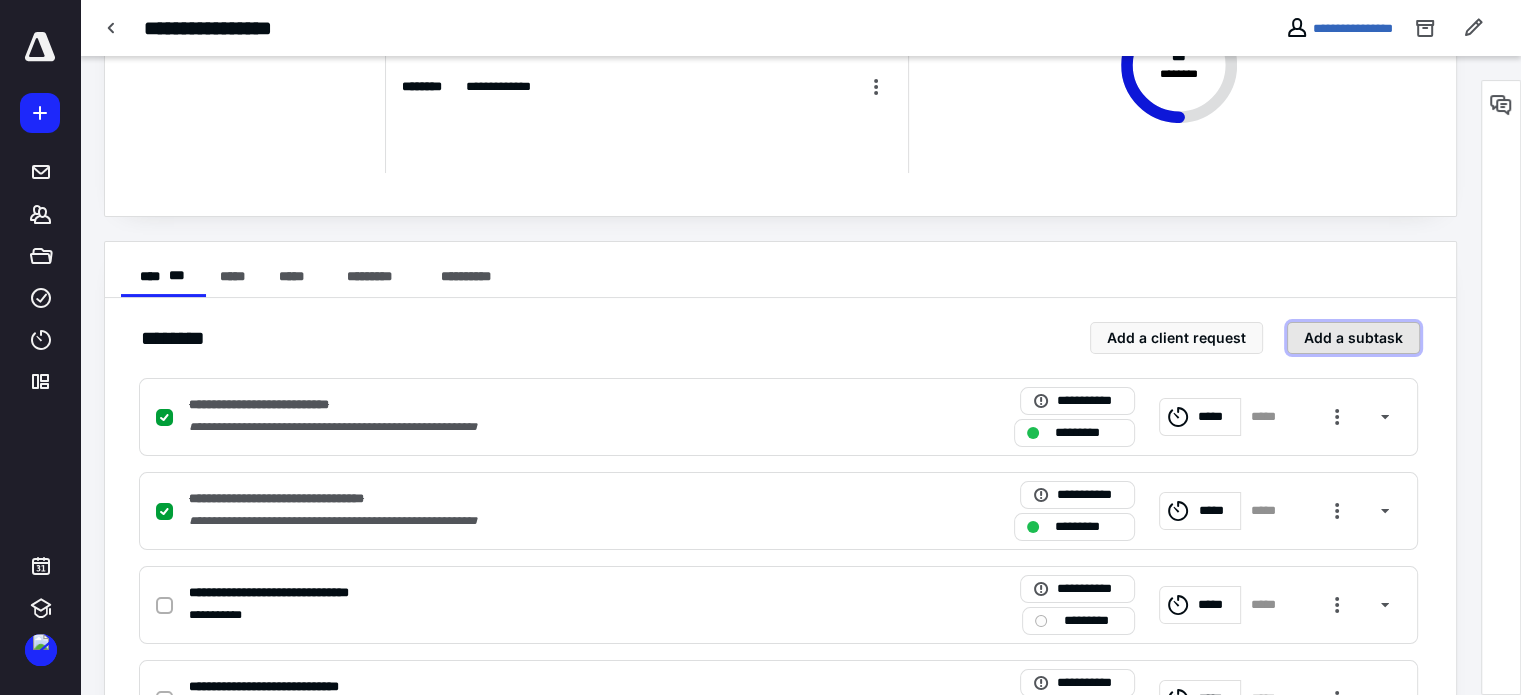 click on "Add a subtask" at bounding box center (1353, 338) 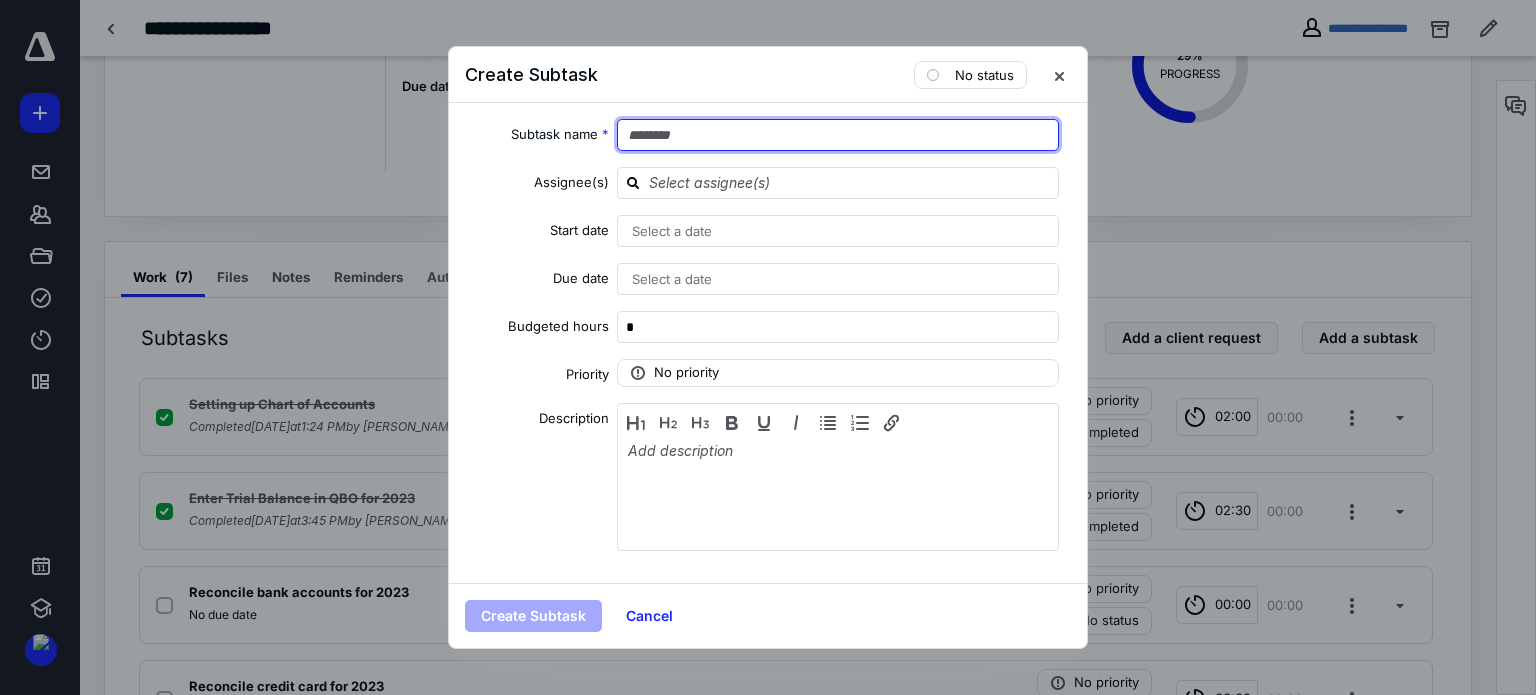 click at bounding box center [838, 135] 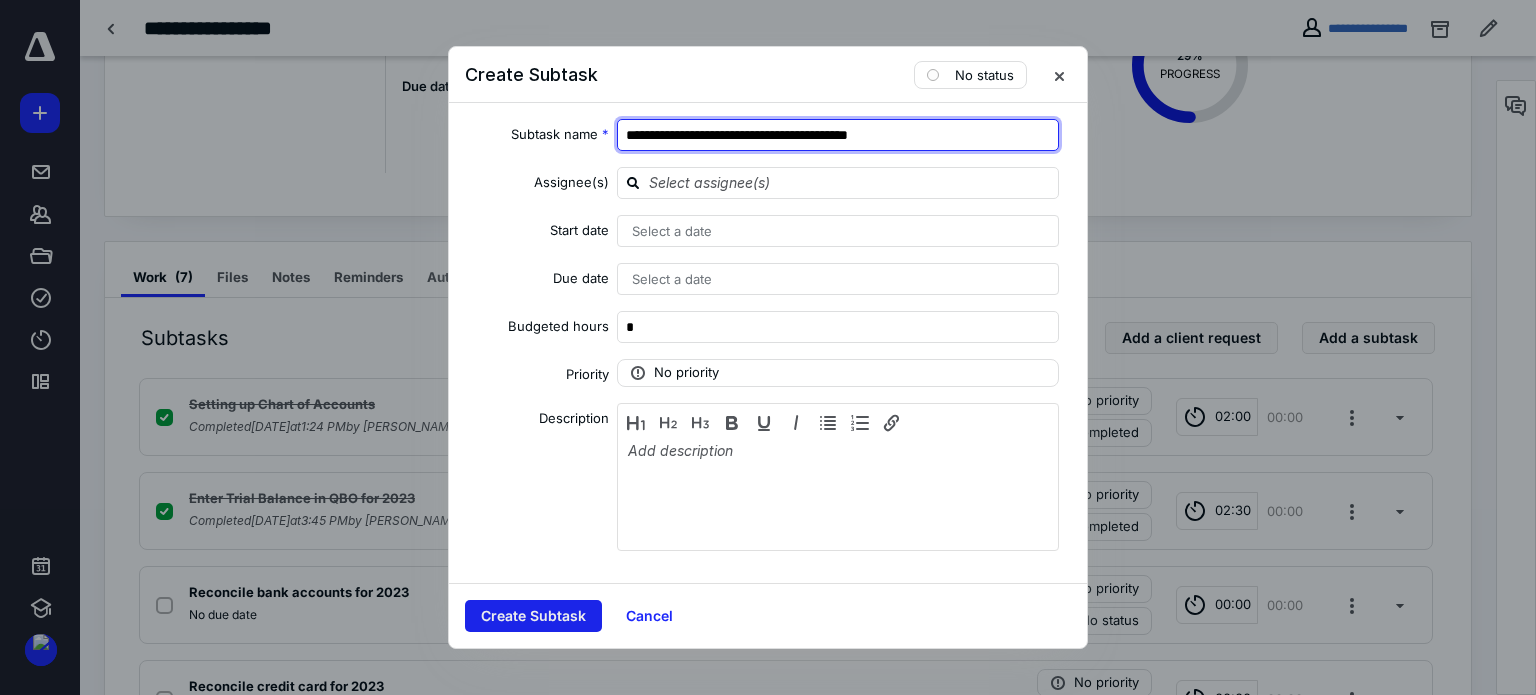 type on "**********" 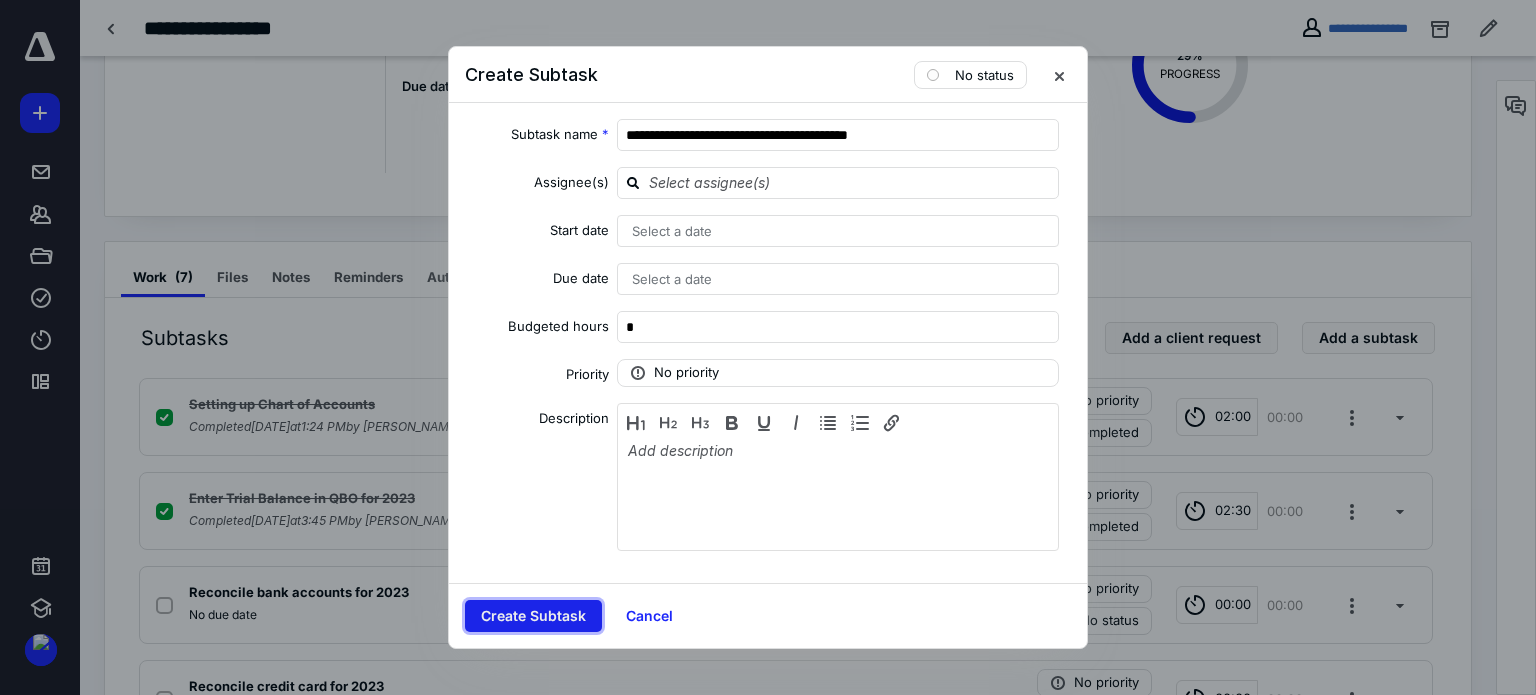 click on "Create Subtask" at bounding box center [533, 616] 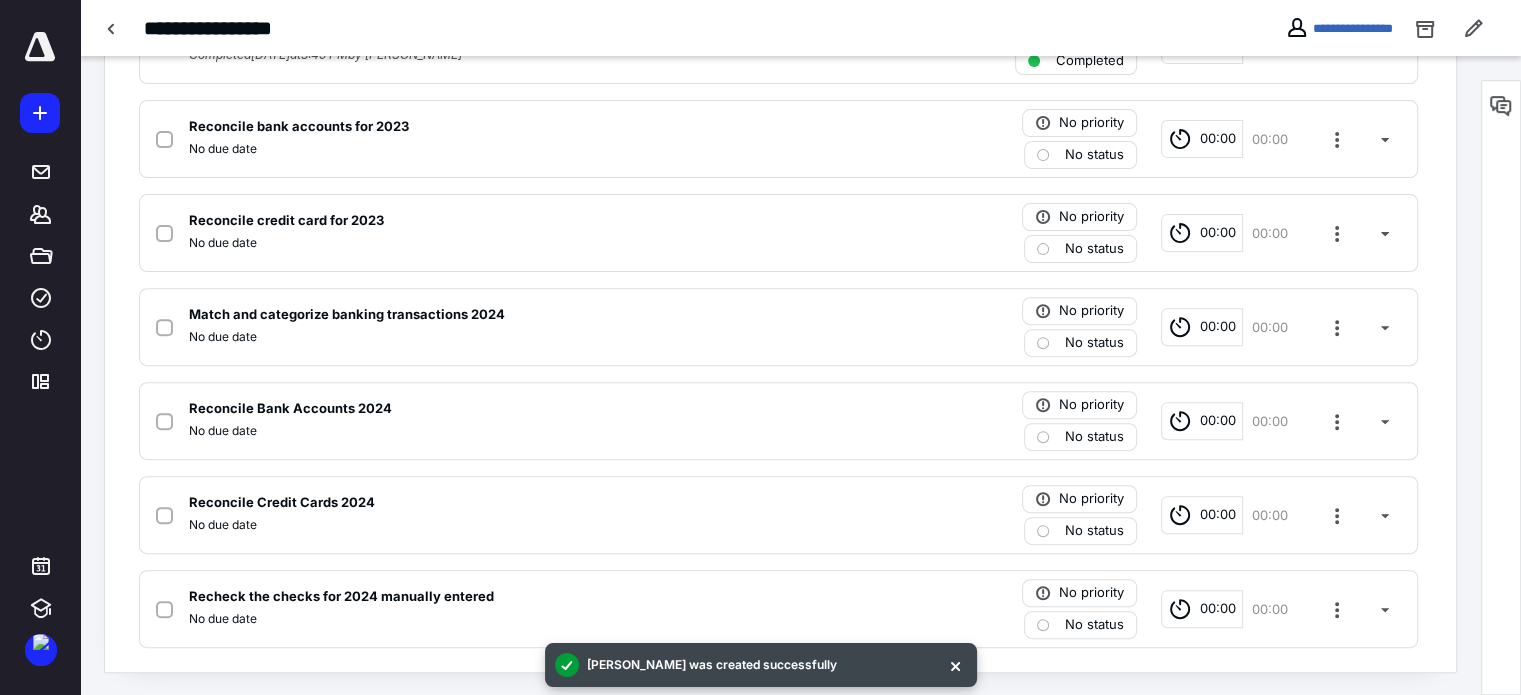 scroll, scrollTop: 667, scrollLeft: 0, axis: vertical 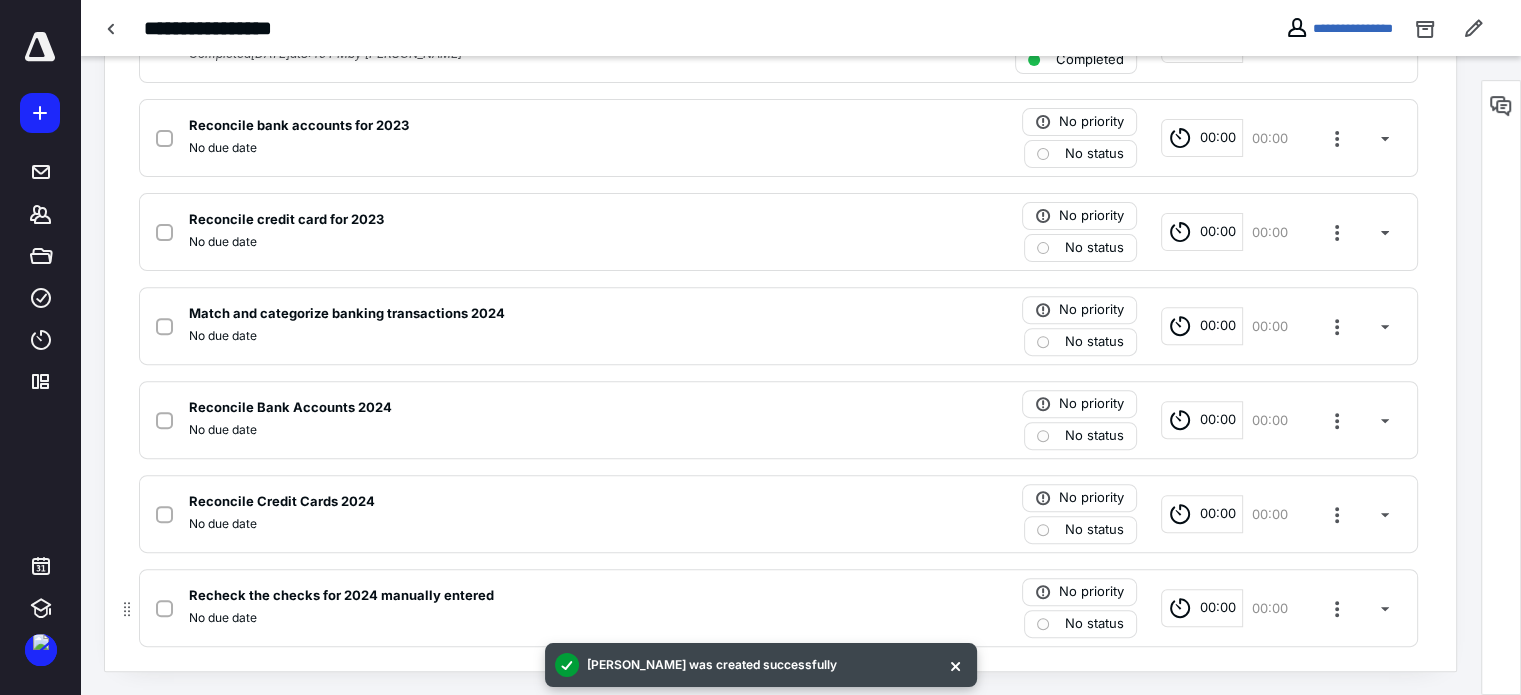 click on "No due date" at bounding box center [516, 618] 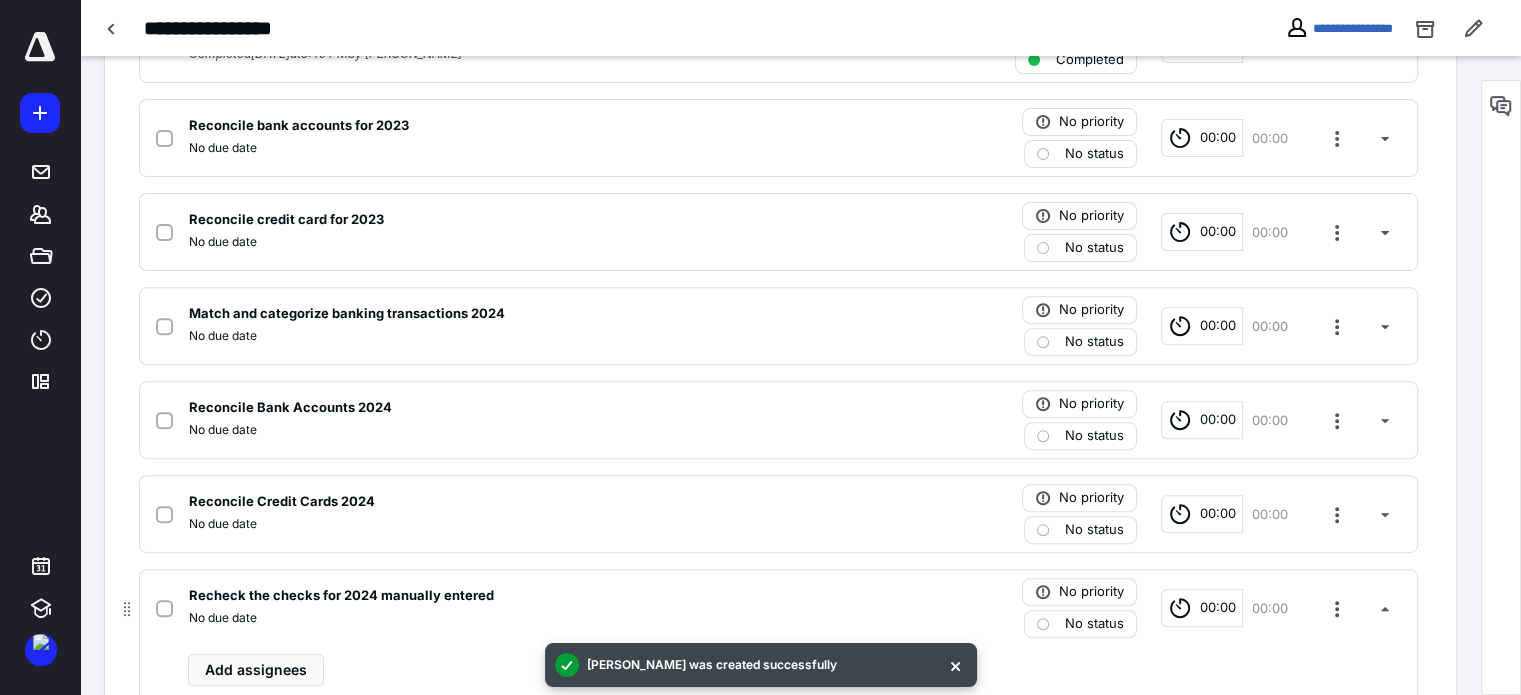 click 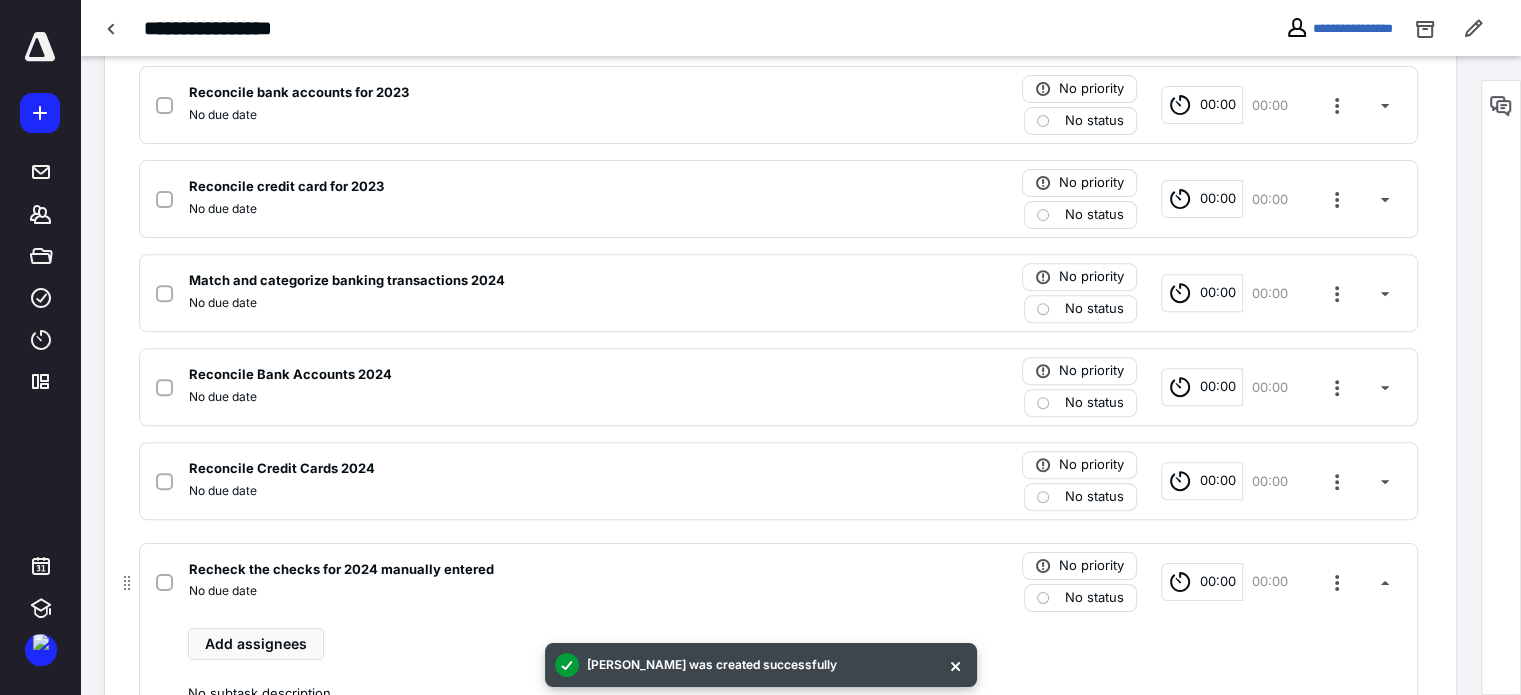 scroll, scrollTop: 715, scrollLeft: 0, axis: vertical 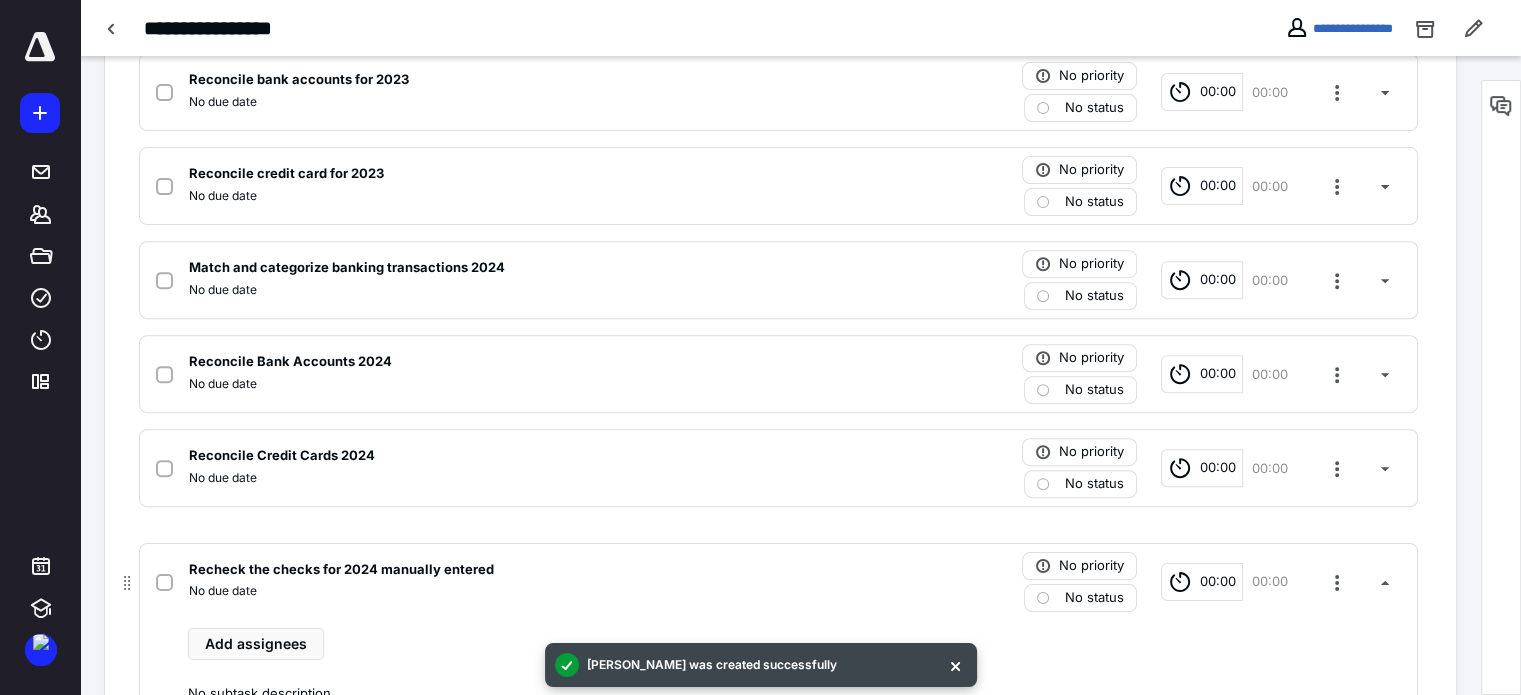 drag, startPoint x: 127, startPoint y: 626, endPoint x: 130, endPoint y: 578, distance: 48.09366 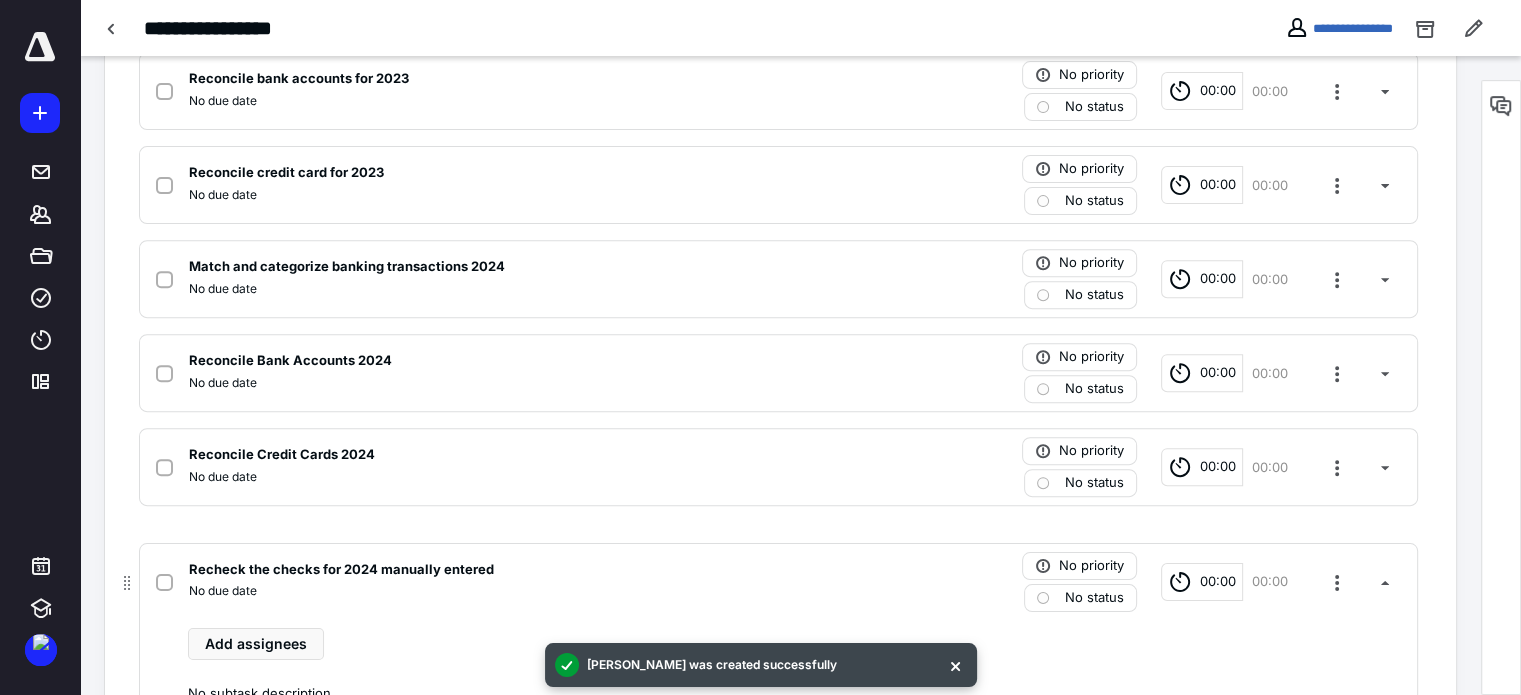 click at bounding box center (127, 659) 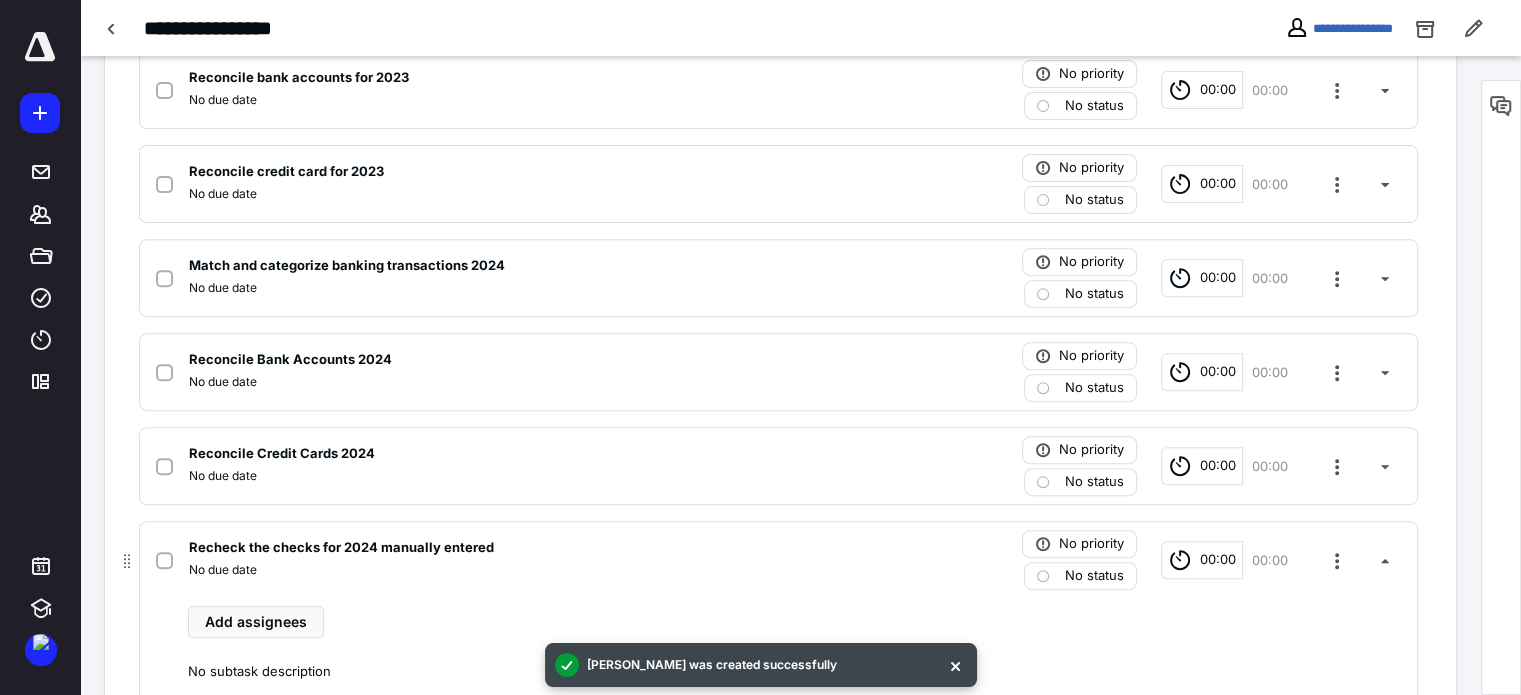 click on "Recheck the checks for 2024 manually entered" at bounding box center [516, 548] 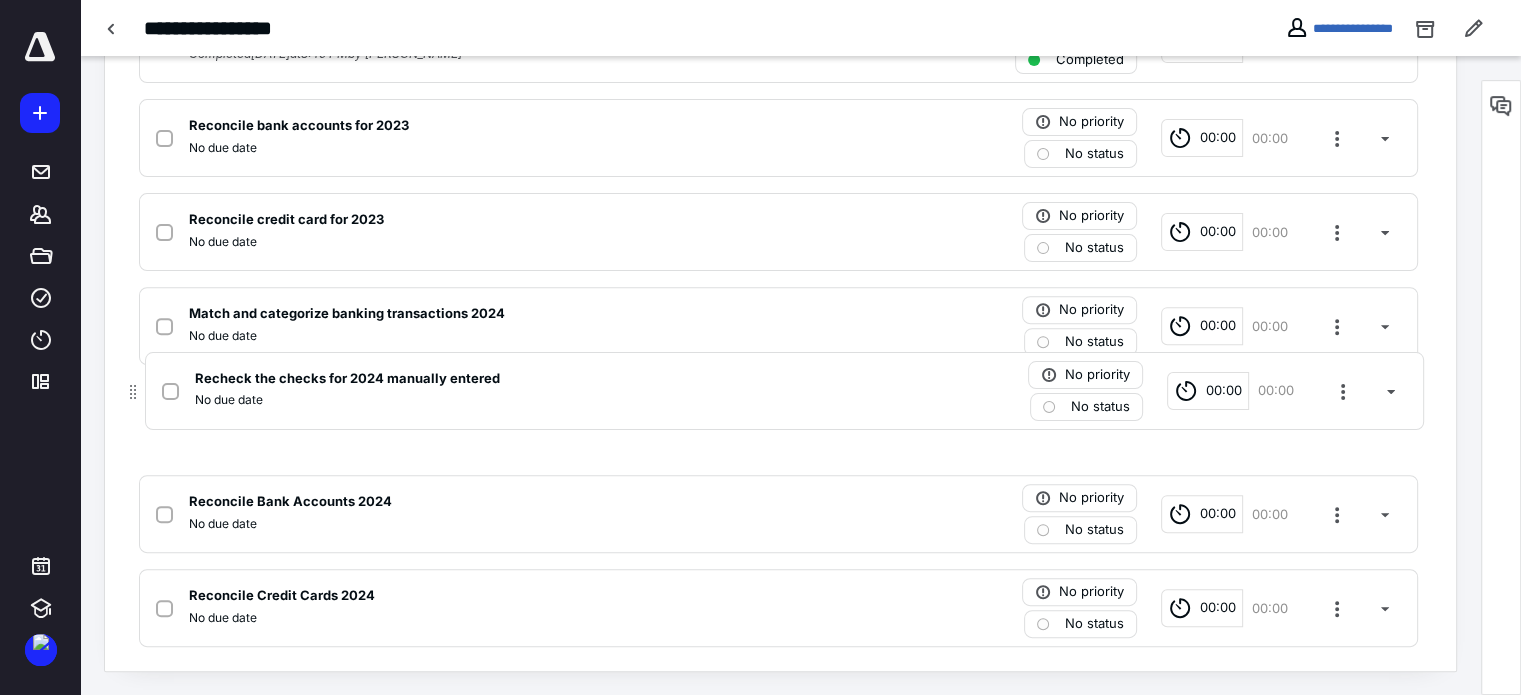 drag, startPoint x: 128, startPoint y: 607, endPoint x: 134, endPoint y: 385, distance: 222.08107 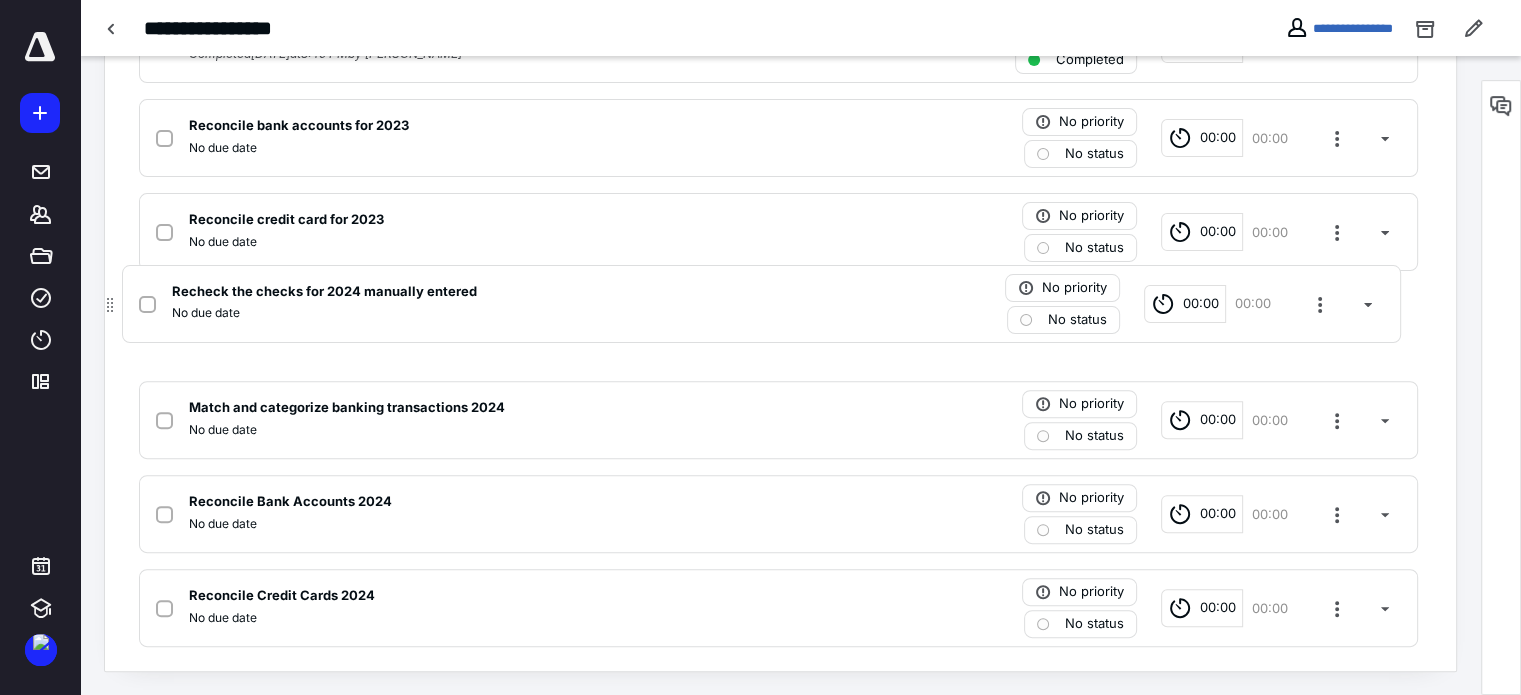 drag, startPoint x: 127, startPoint y: 420, endPoint x: 108, endPoint y: 297, distance: 124.45883 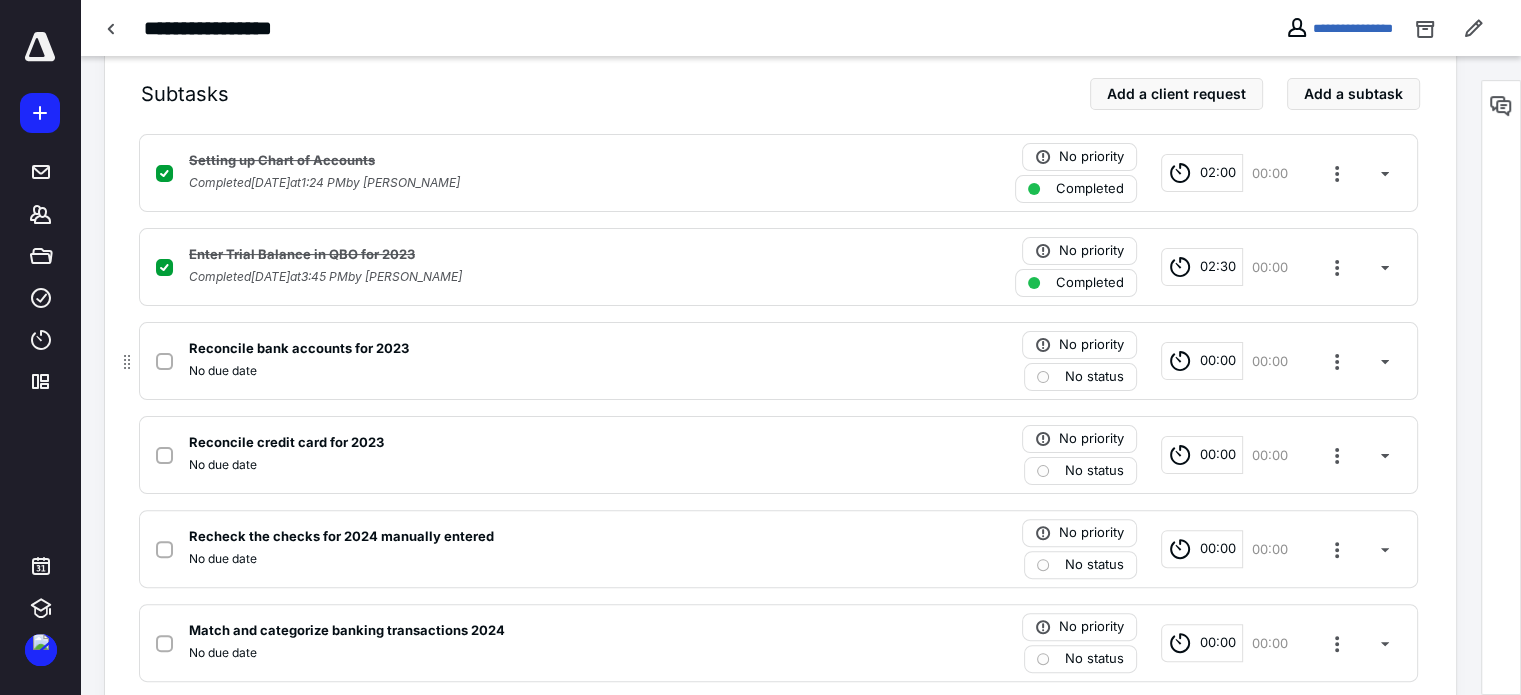 scroll, scrollTop: 467, scrollLeft: 0, axis: vertical 